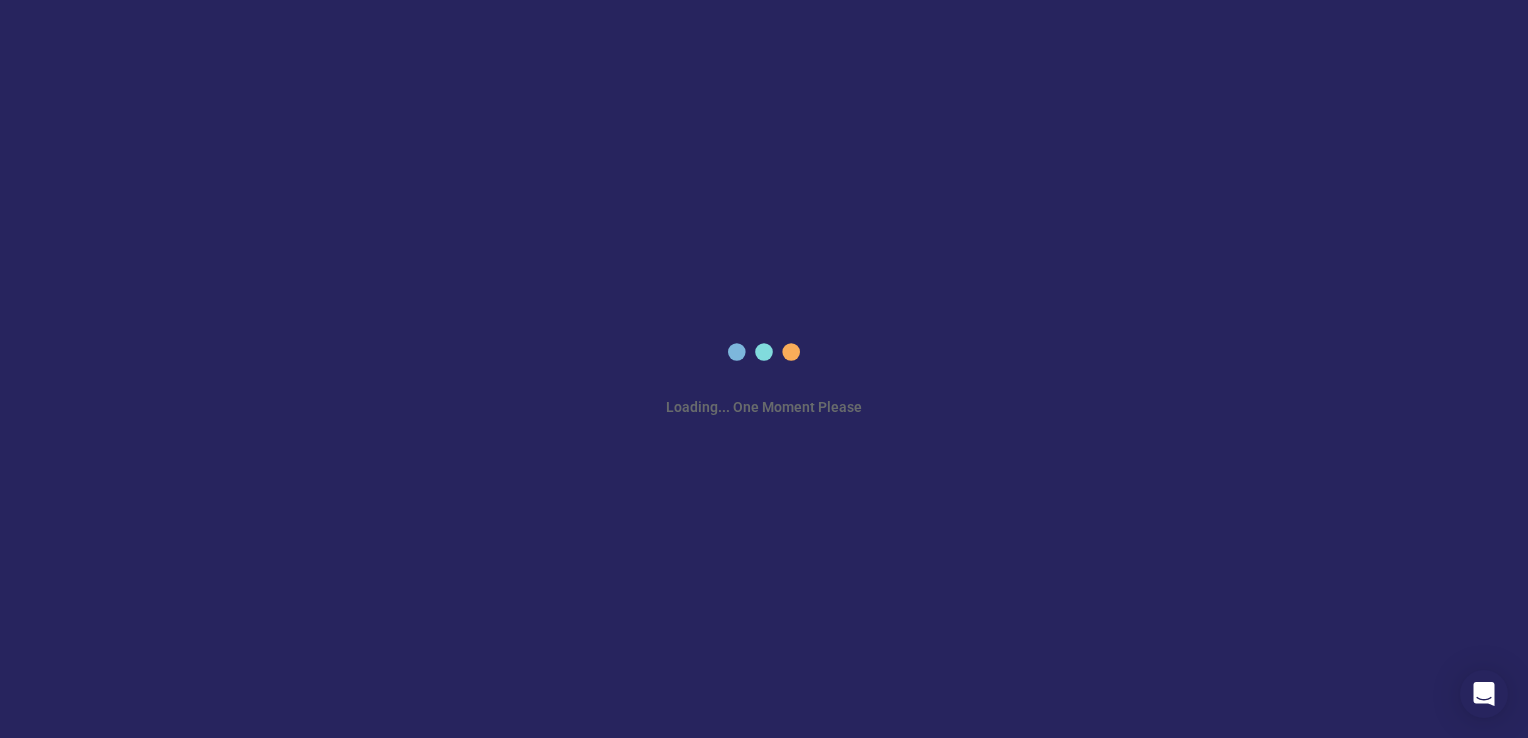 scroll, scrollTop: 0, scrollLeft: 0, axis: both 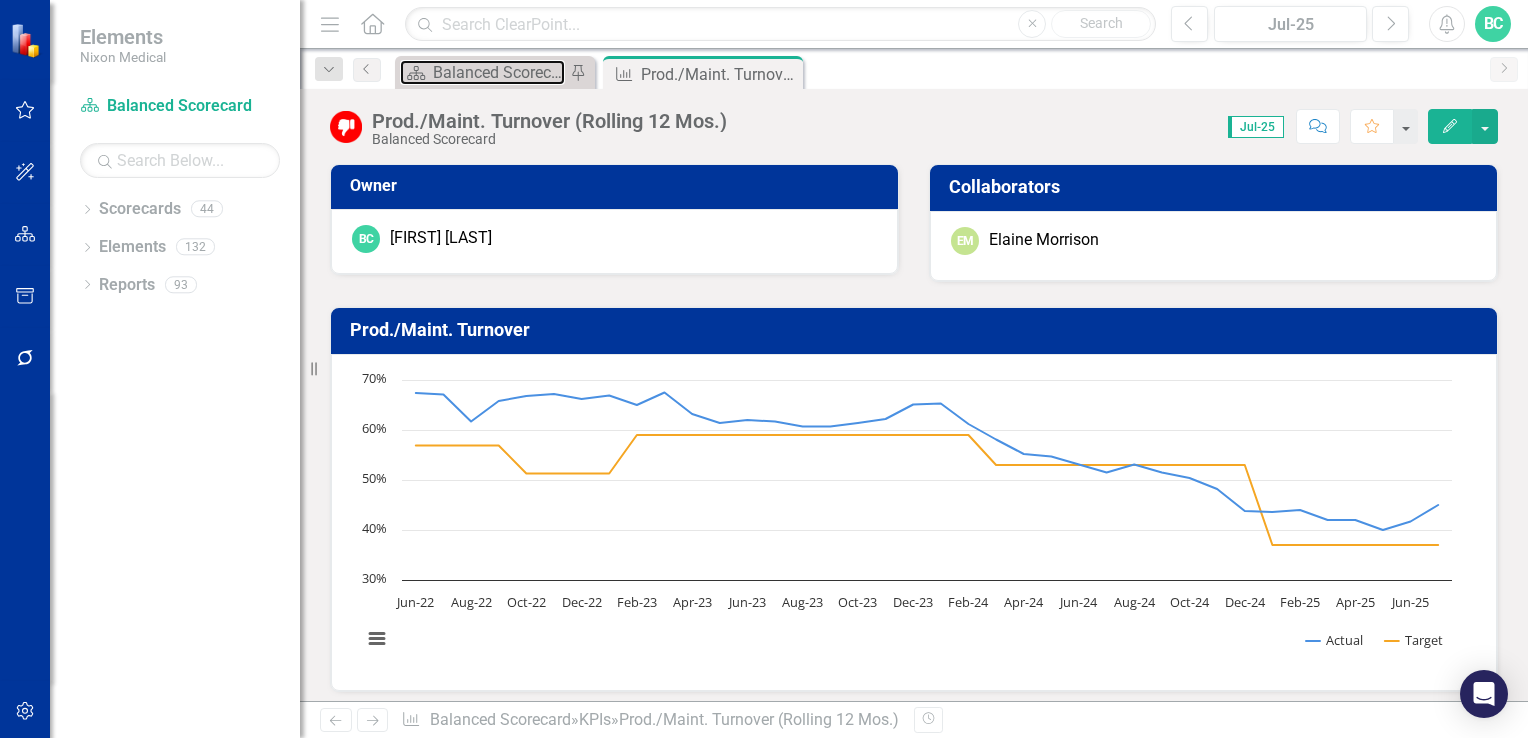 drag, startPoint x: 504, startPoint y: 66, endPoint x: 1487, endPoint y: 173, distance: 988.80634 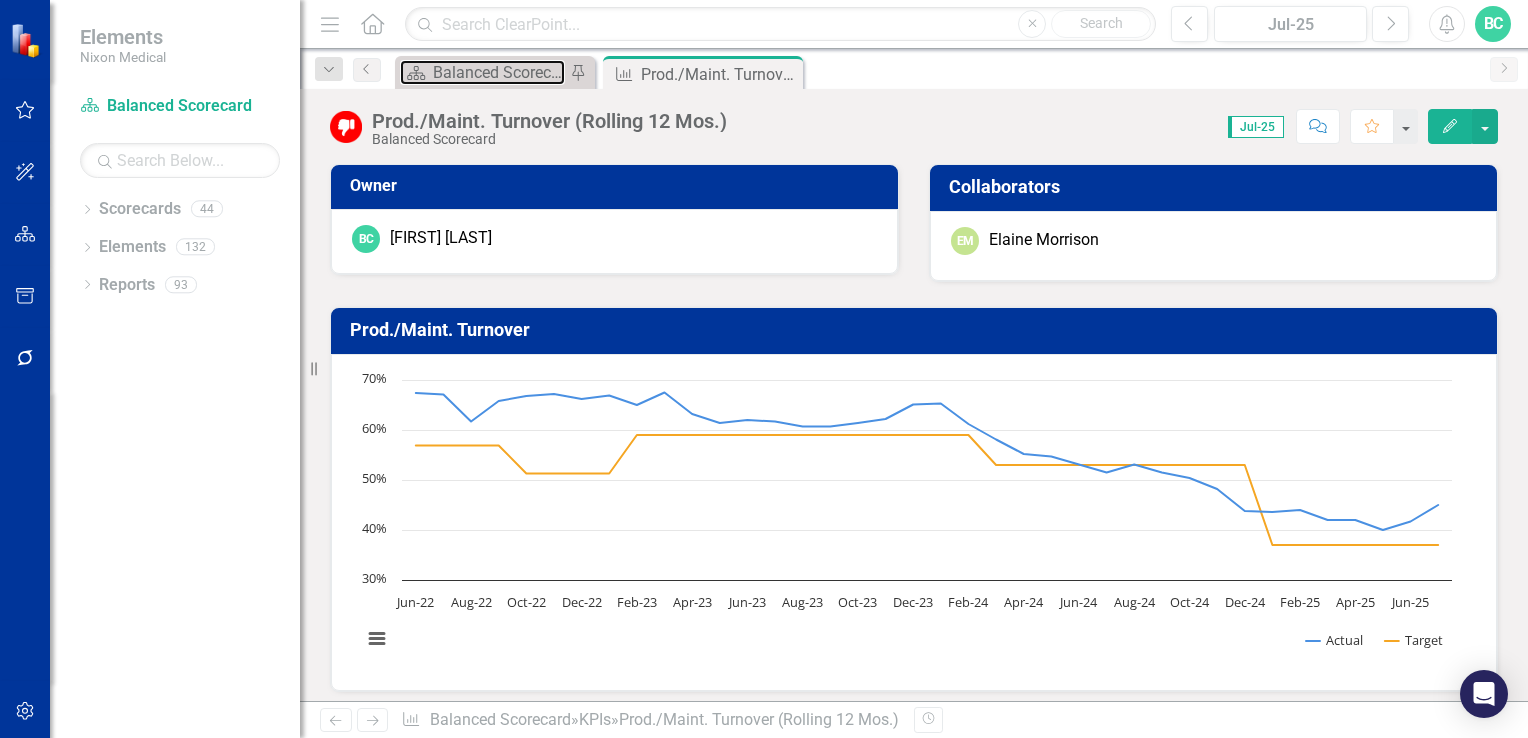 click on "Balanced Scorecard Welcome Page" at bounding box center (499, 72) 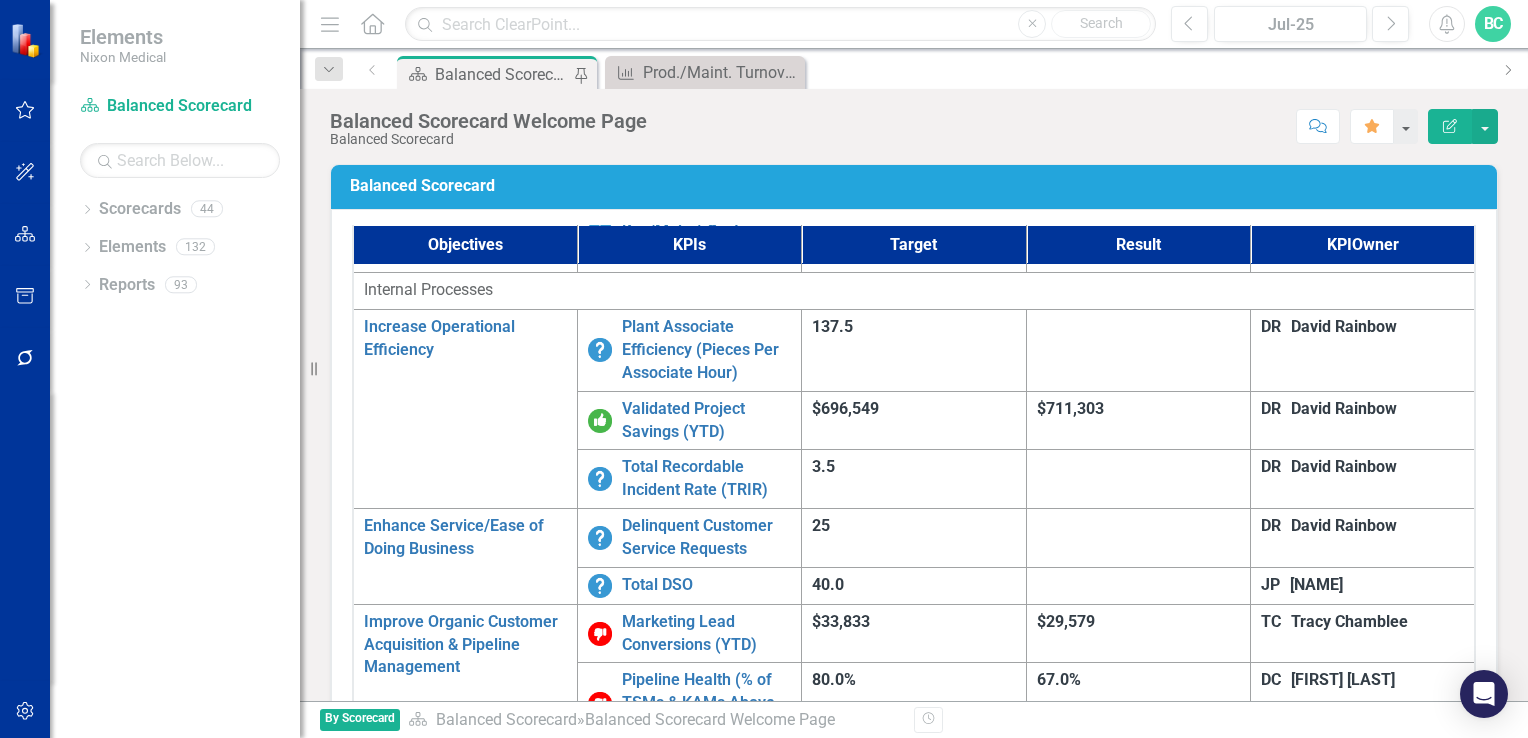 scroll, scrollTop: 1028, scrollLeft: 0, axis: vertical 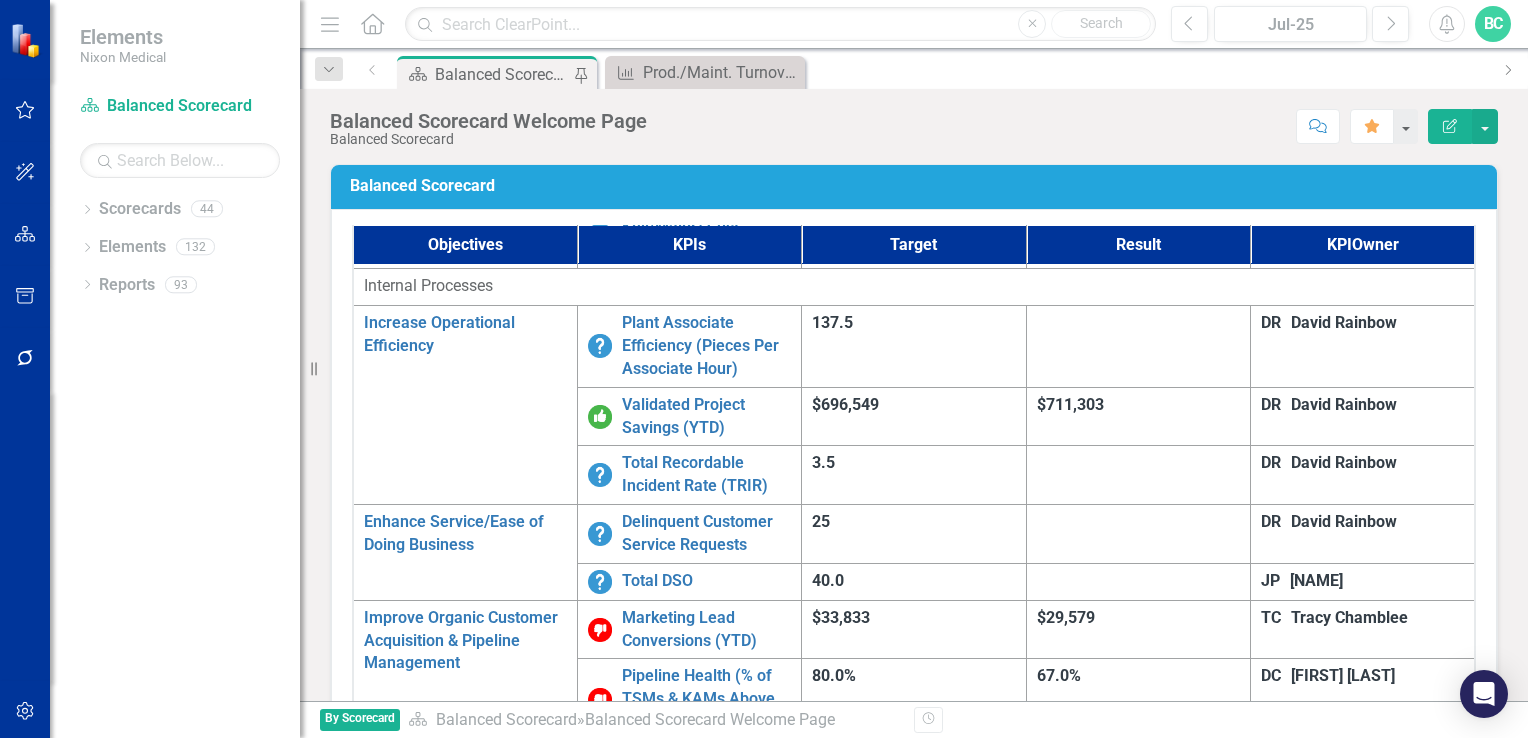 click on "% of Mgmt. Roles Filled with Internal Candidates (Rolling 12 Mos.)" at bounding box center (706, 1528) 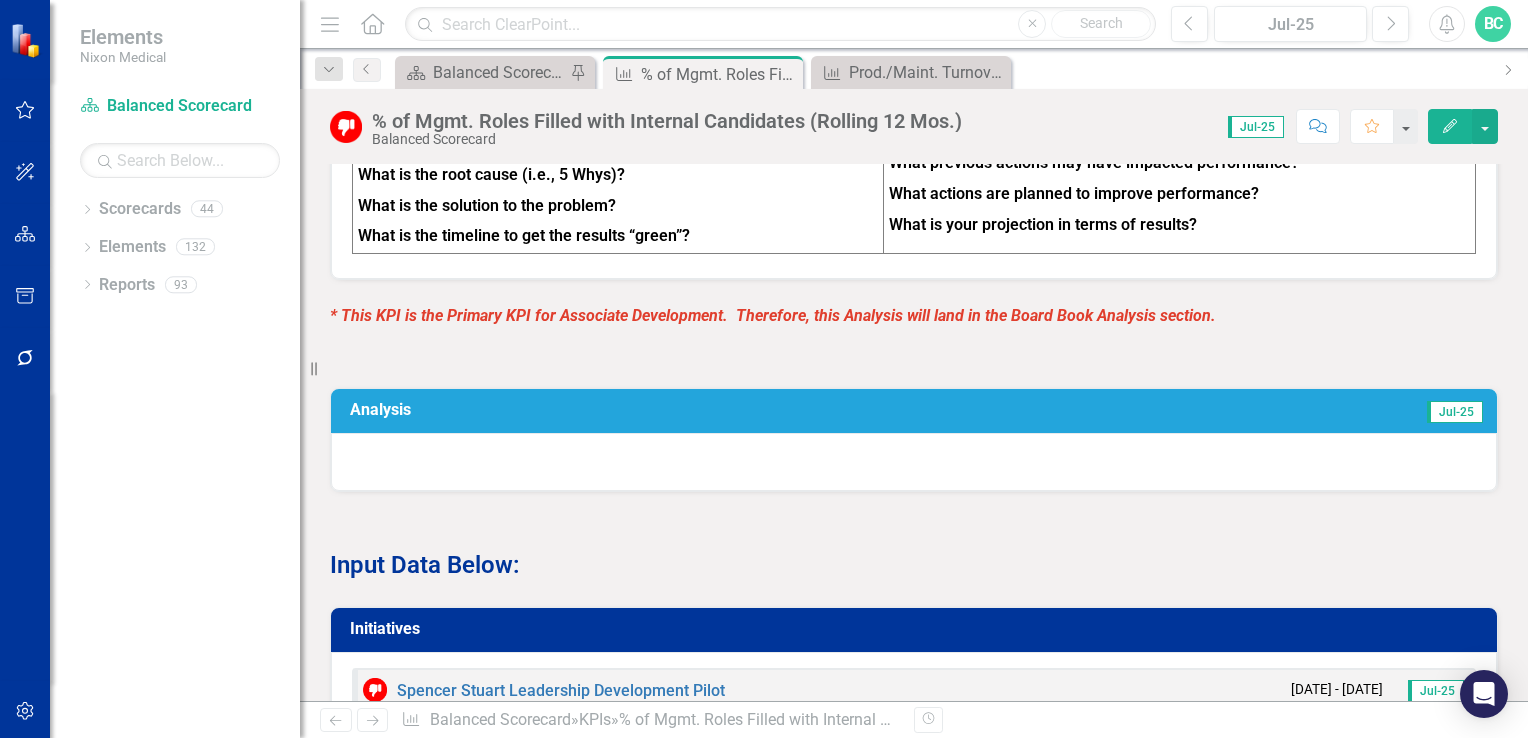 scroll, scrollTop: 1156, scrollLeft: 0, axis: vertical 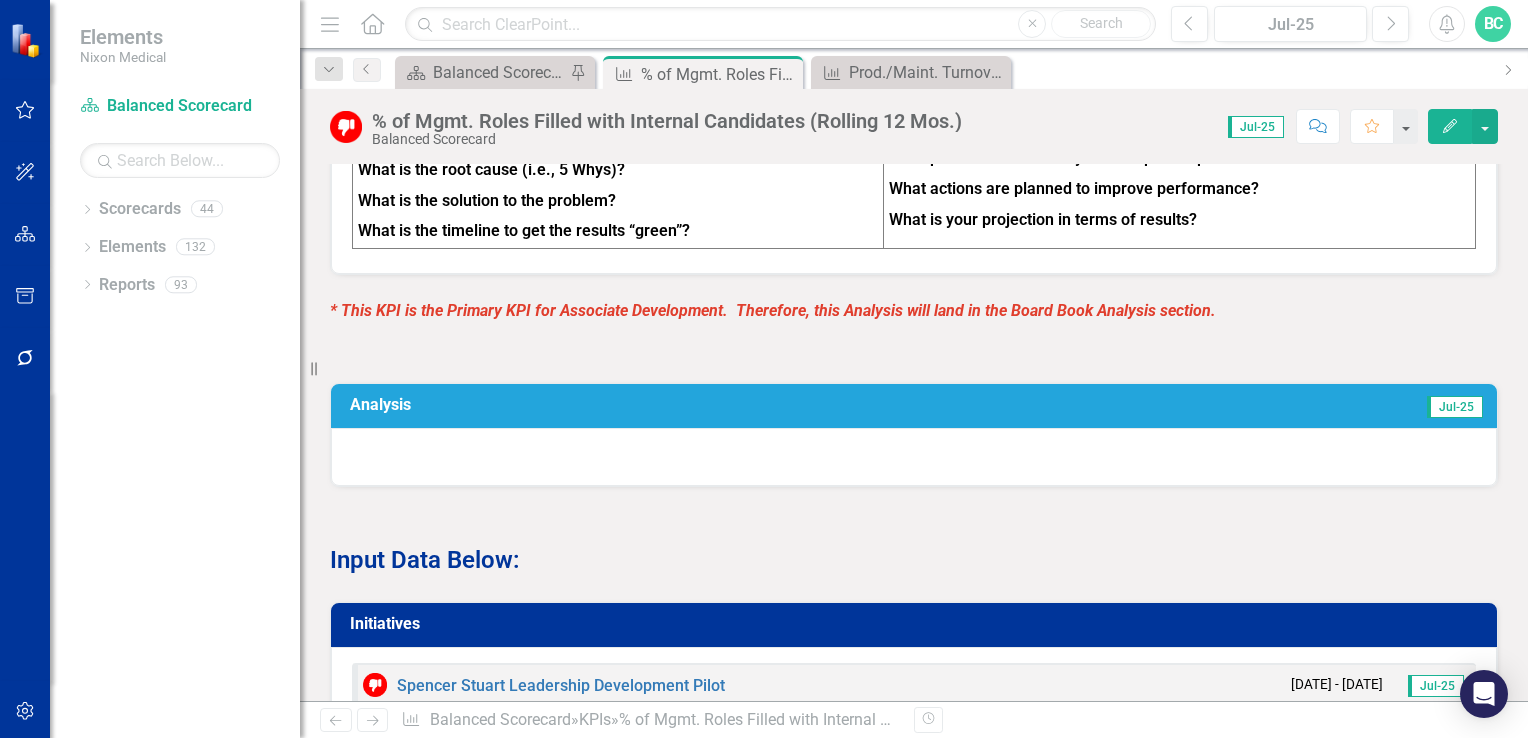 click on "Analysis" at bounding box center [641, 405] 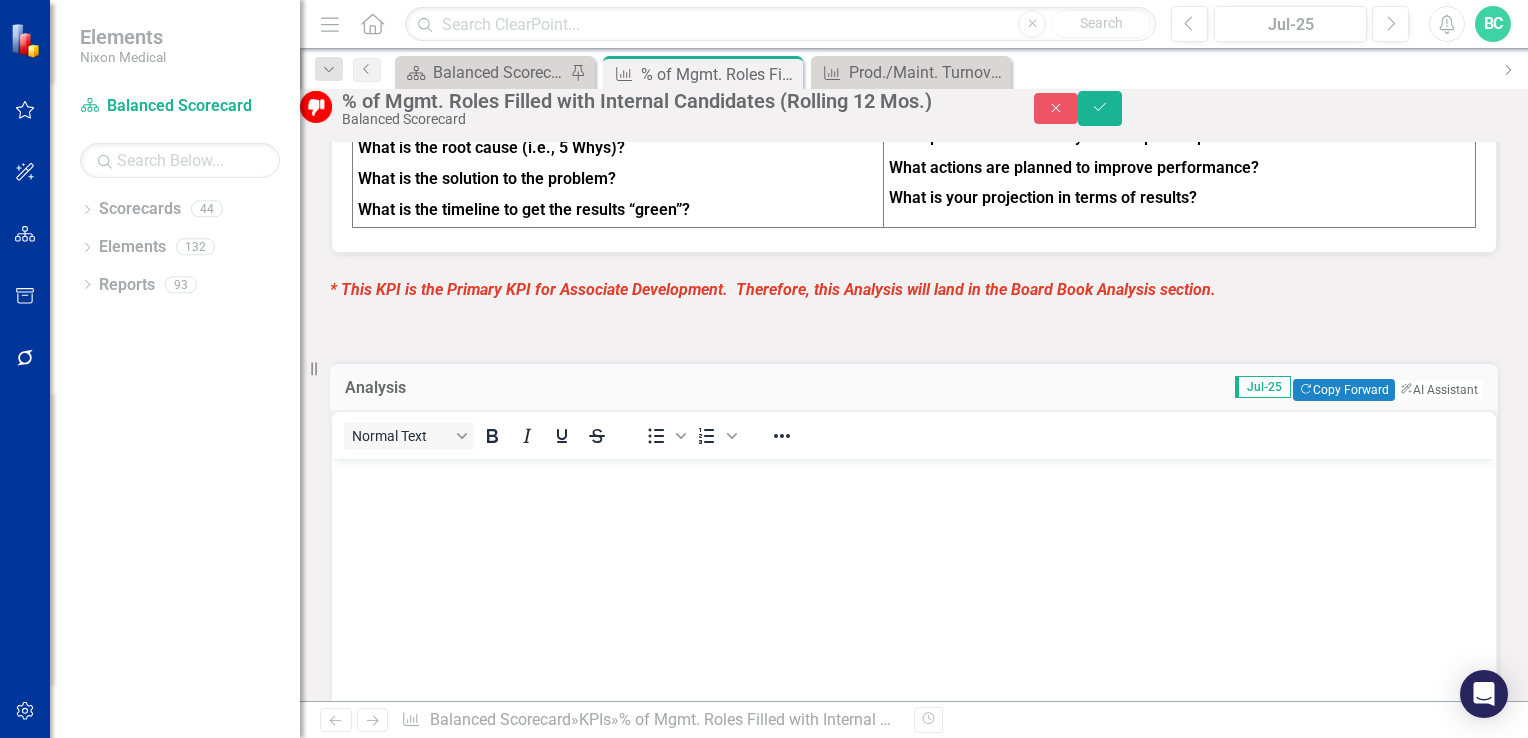 scroll, scrollTop: 0, scrollLeft: 0, axis: both 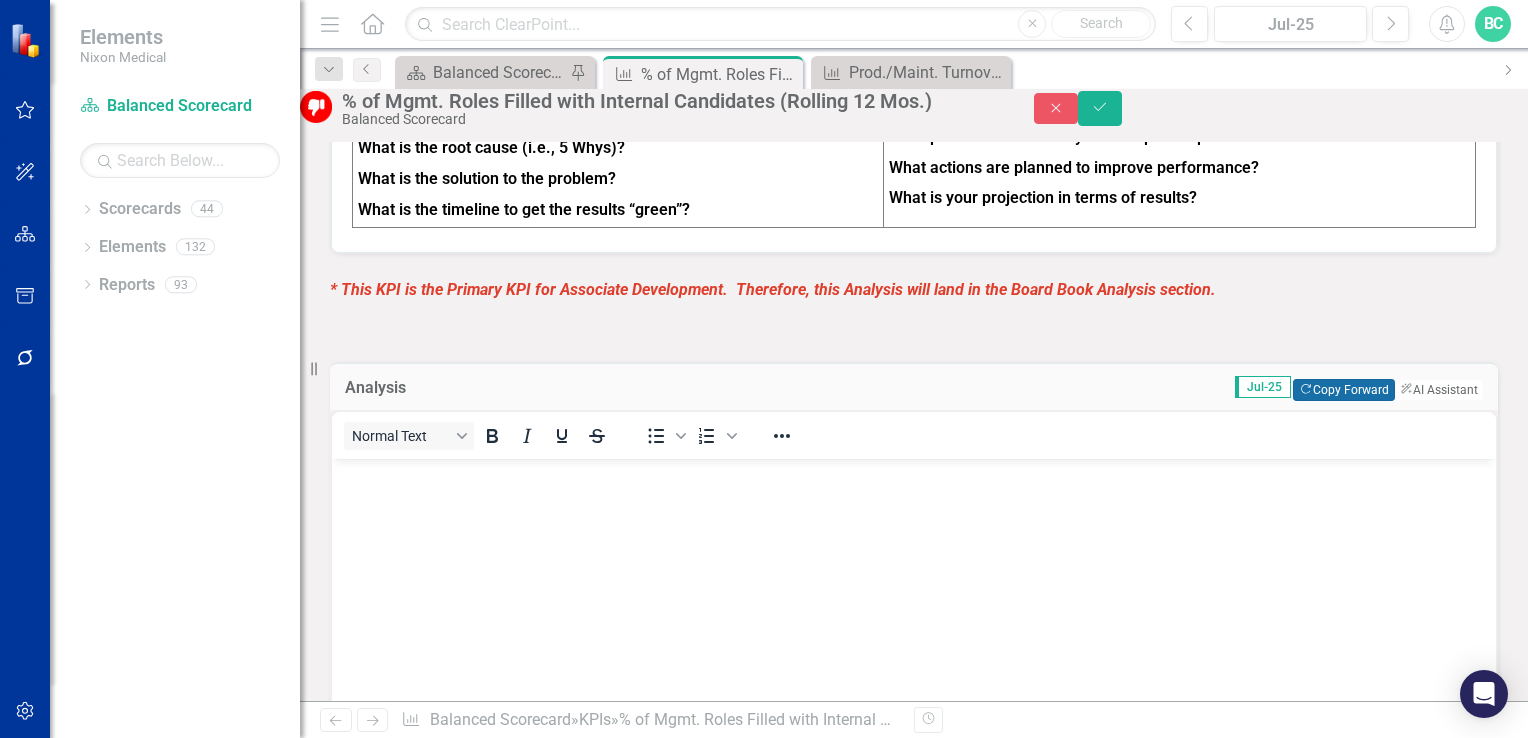 click on "Copy Forward  Copy Forward" at bounding box center (1343, 390) 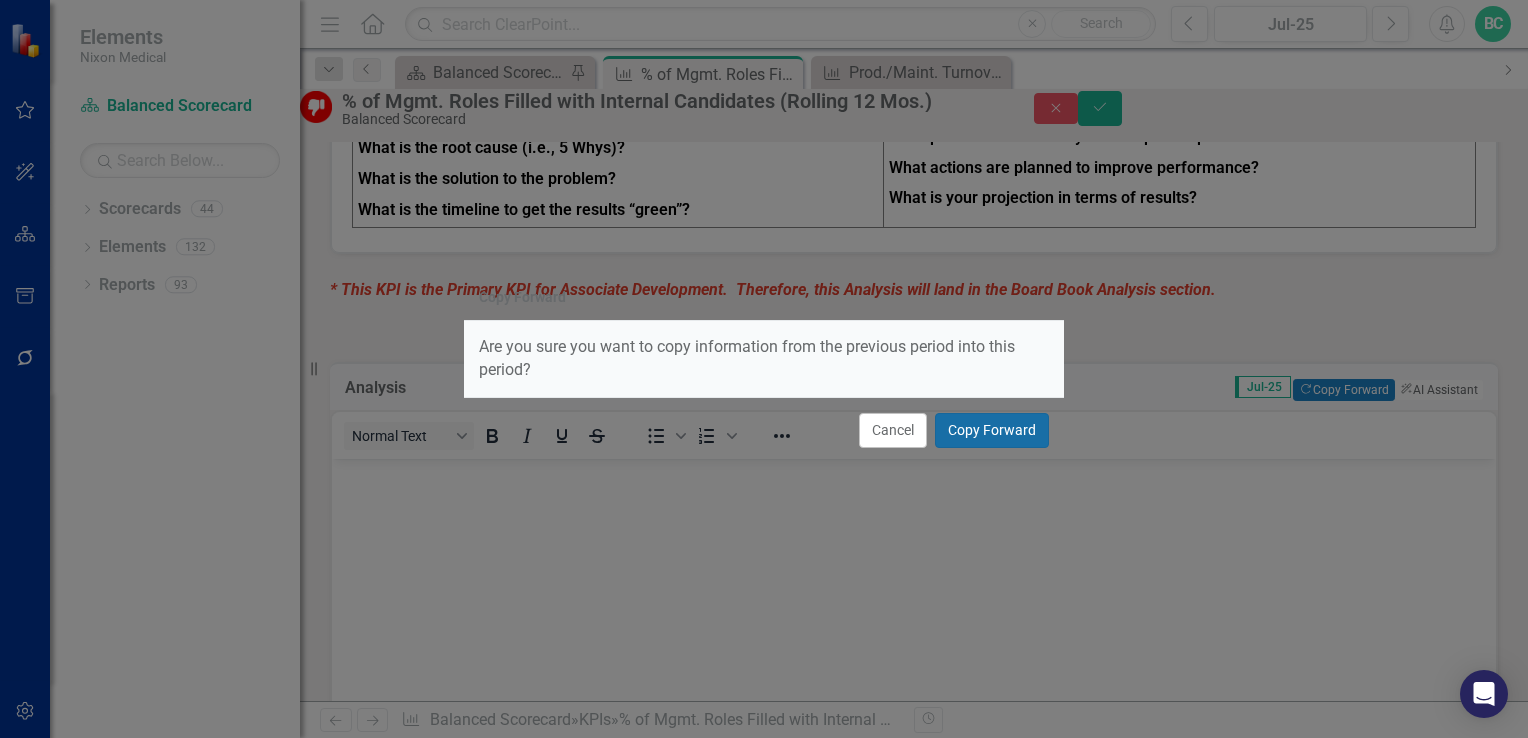 click on "Copy Forward" at bounding box center [992, 430] 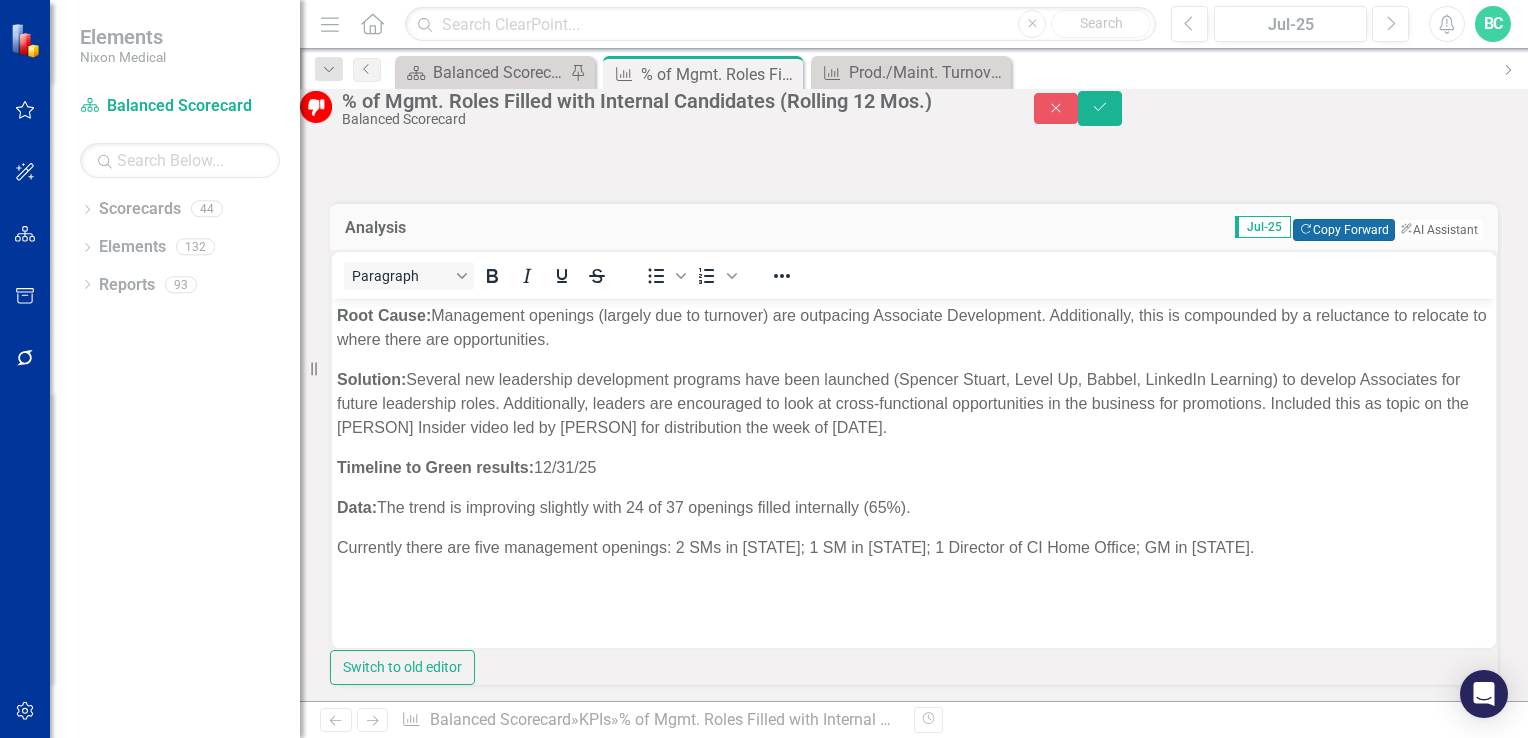 scroll, scrollTop: 1328, scrollLeft: 0, axis: vertical 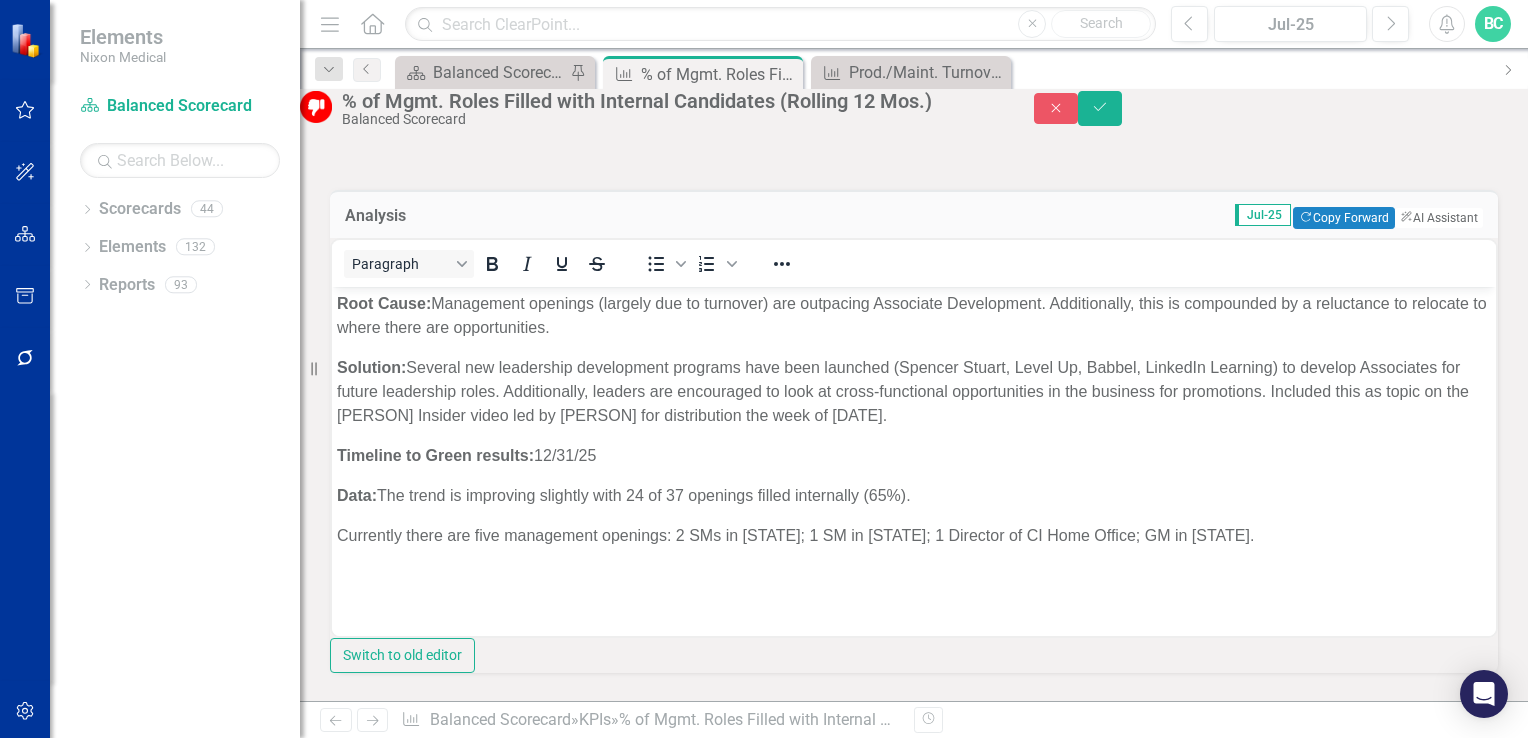 click on "Solution:  Several new leadership development programs have been launched (Spencer Stuart, Level Up, Babbel, LinkedIn Learning) to develop Associates for future leadership roles. Additionally, leaders are encouraged to look at cross-functional opportunities in the business for promotions. Included this as topic on the Nixon Insider video led by Jason for distribution the week of [DATE]." at bounding box center [914, 392] 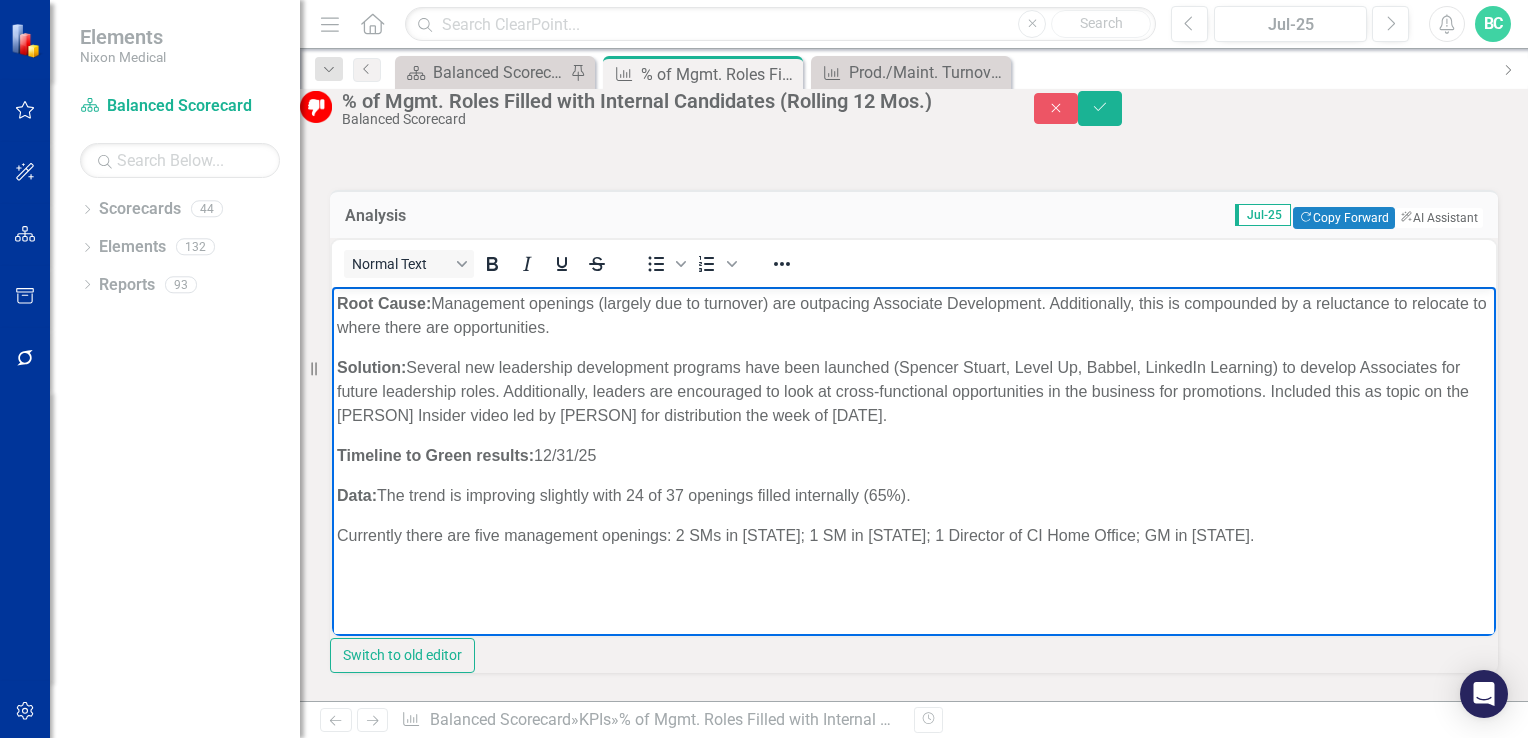 type 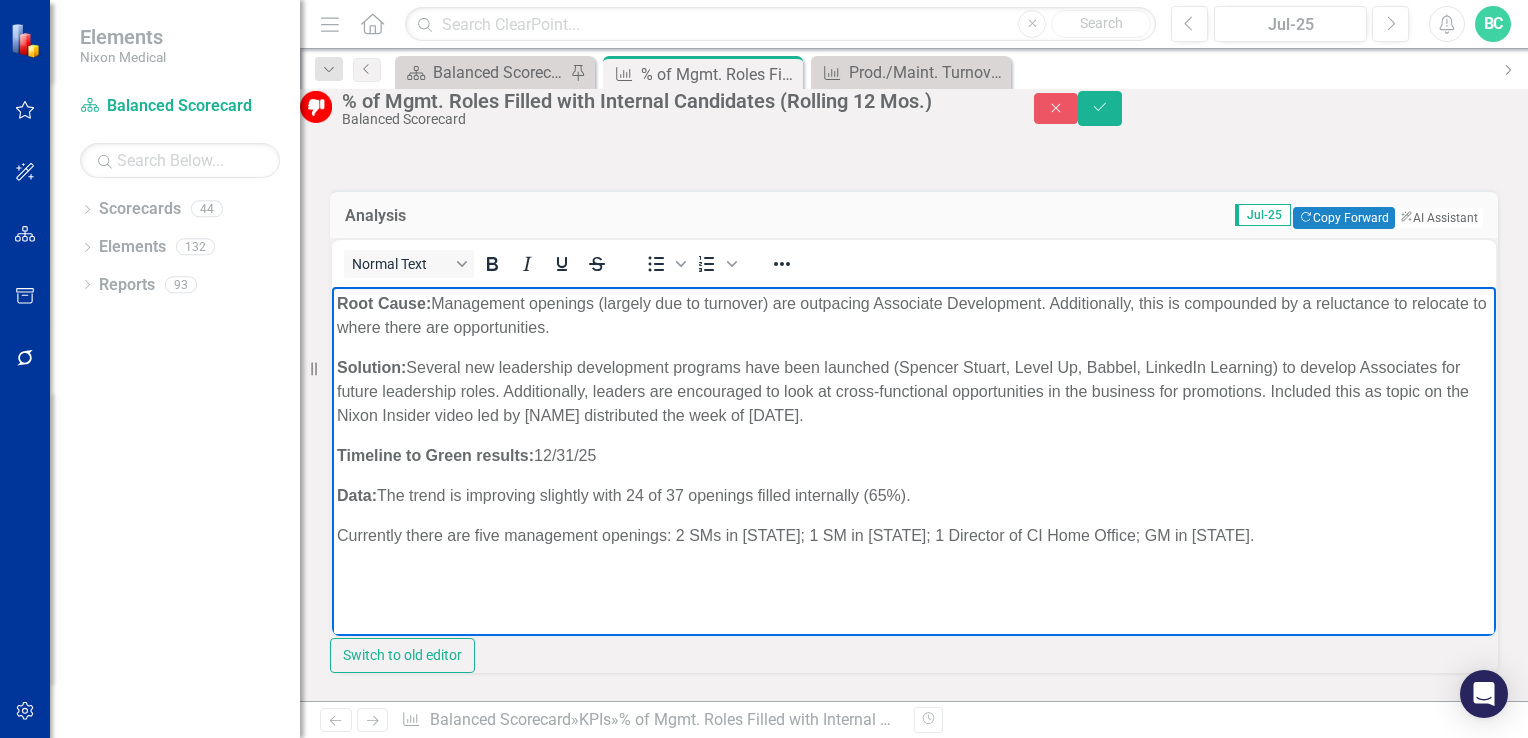 click on "Data:  The trend is improving slightly with 24 of 37 openings filled internally (65%)." at bounding box center (914, 496) 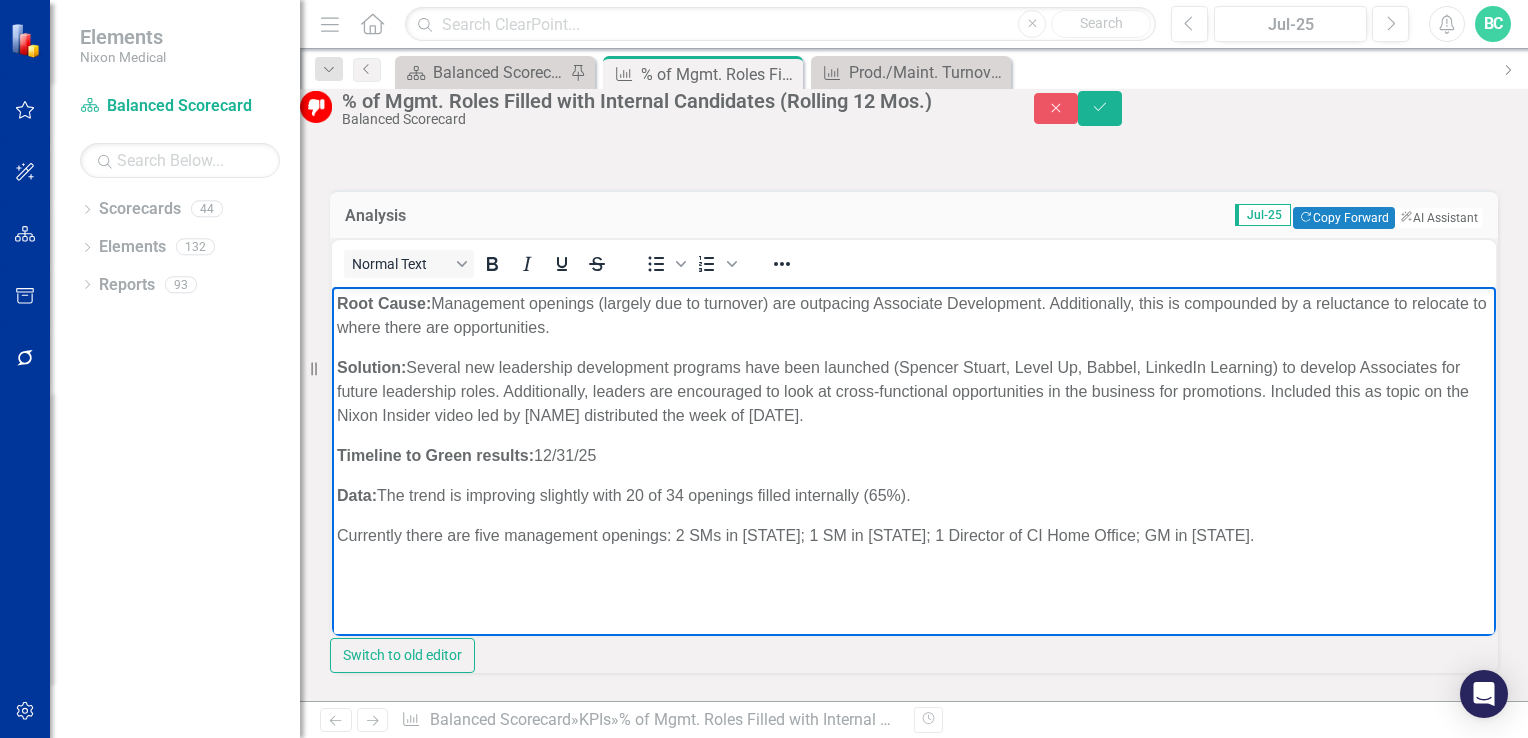 click on "Currently there are five management openings: 2 SMs in [STATE]; 1 SM in [STATE]; 1 Director of CI Home Office; GM in [STATE]." at bounding box center [914, 536] 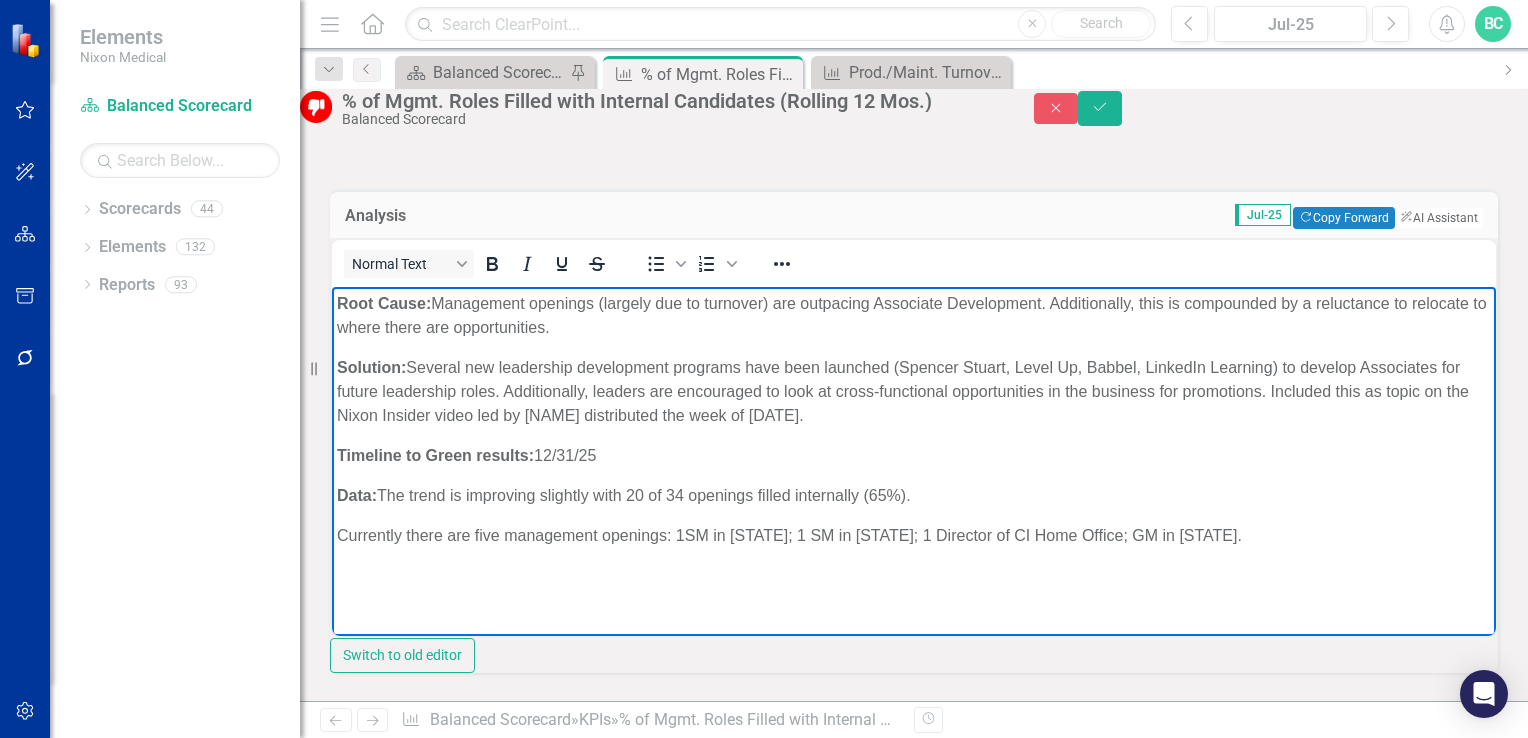click on "Currently there are five management openings: 1SM in [STATE]; 1 SM in [STATE]; 1 Director of CI Home Office; GM in [STATE]." at bounding box center (914, 536) 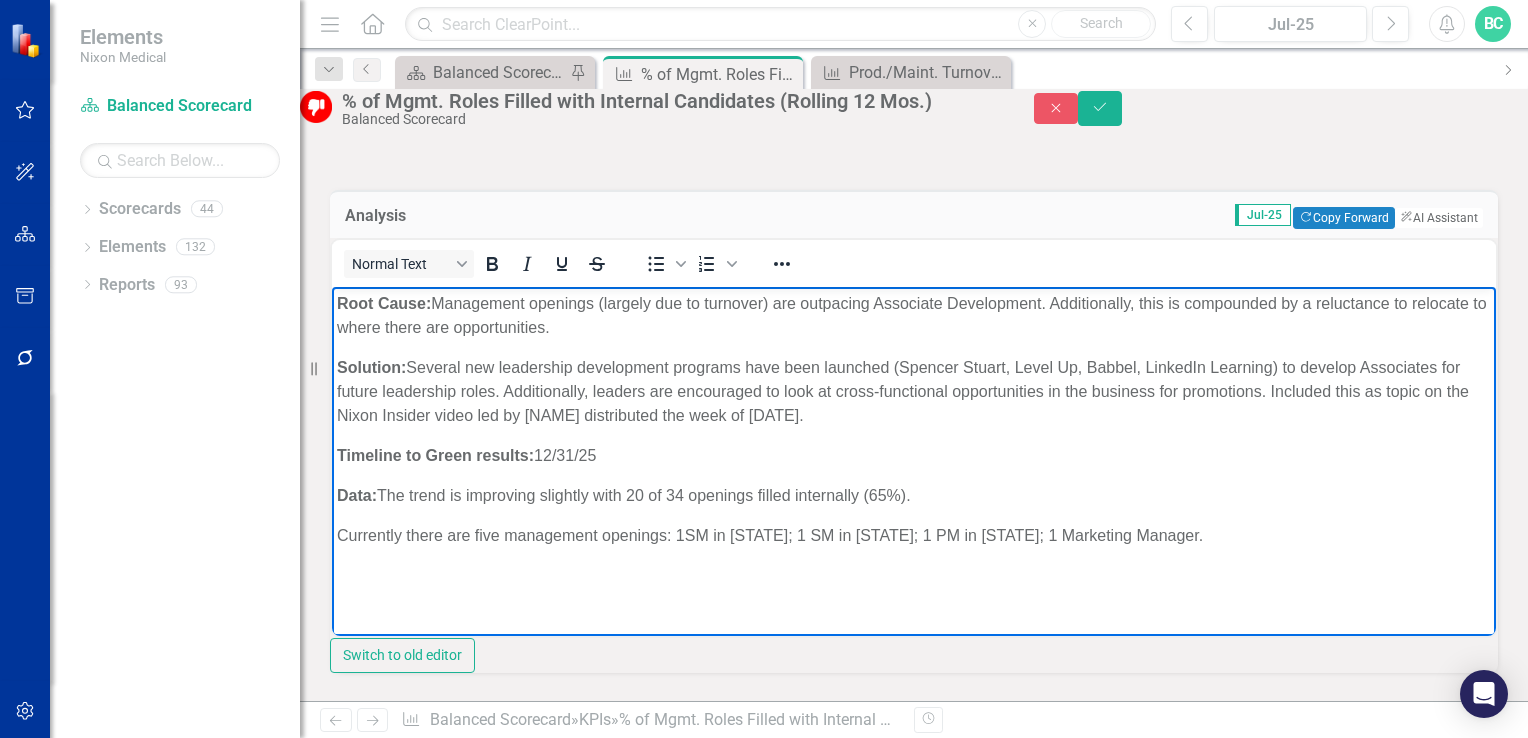 click on "Currently there are five management openings: 1SM in [STATE]; 1 SM in [STATE]; 1 PM in [STATE]; 1 Marketing Manager." at bounding box center [914, 536] 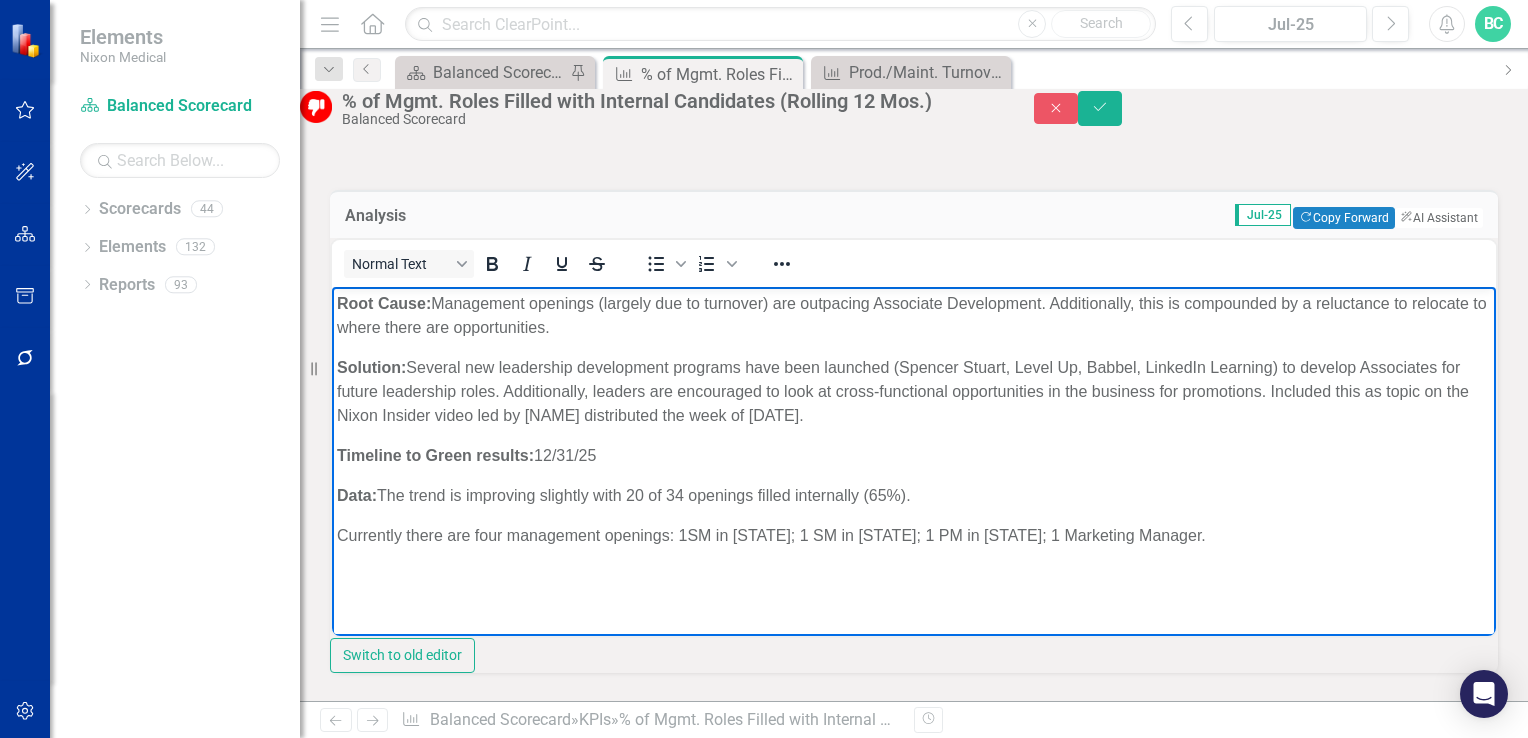 click on "Currently there are four management openings: 1SM in [STATE]; 1 SM in [STATE]; 1 PM in [STATE]; 1 Marketing Manager." at bounding box center [914, 536] 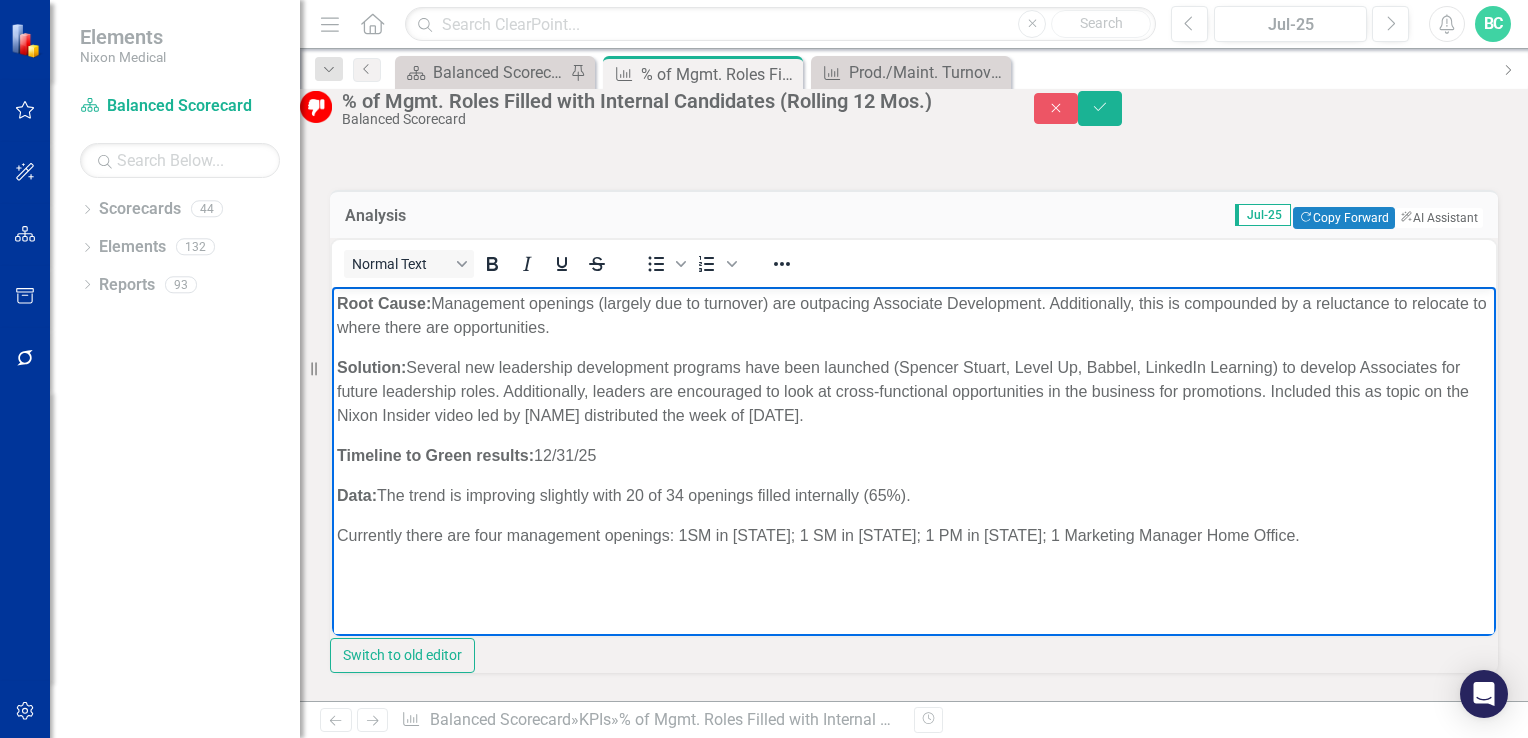 click on "Data:  The trend is improving slightly with 20 of 34 openings filled internally (65%)." at bounding box center (914, 496) 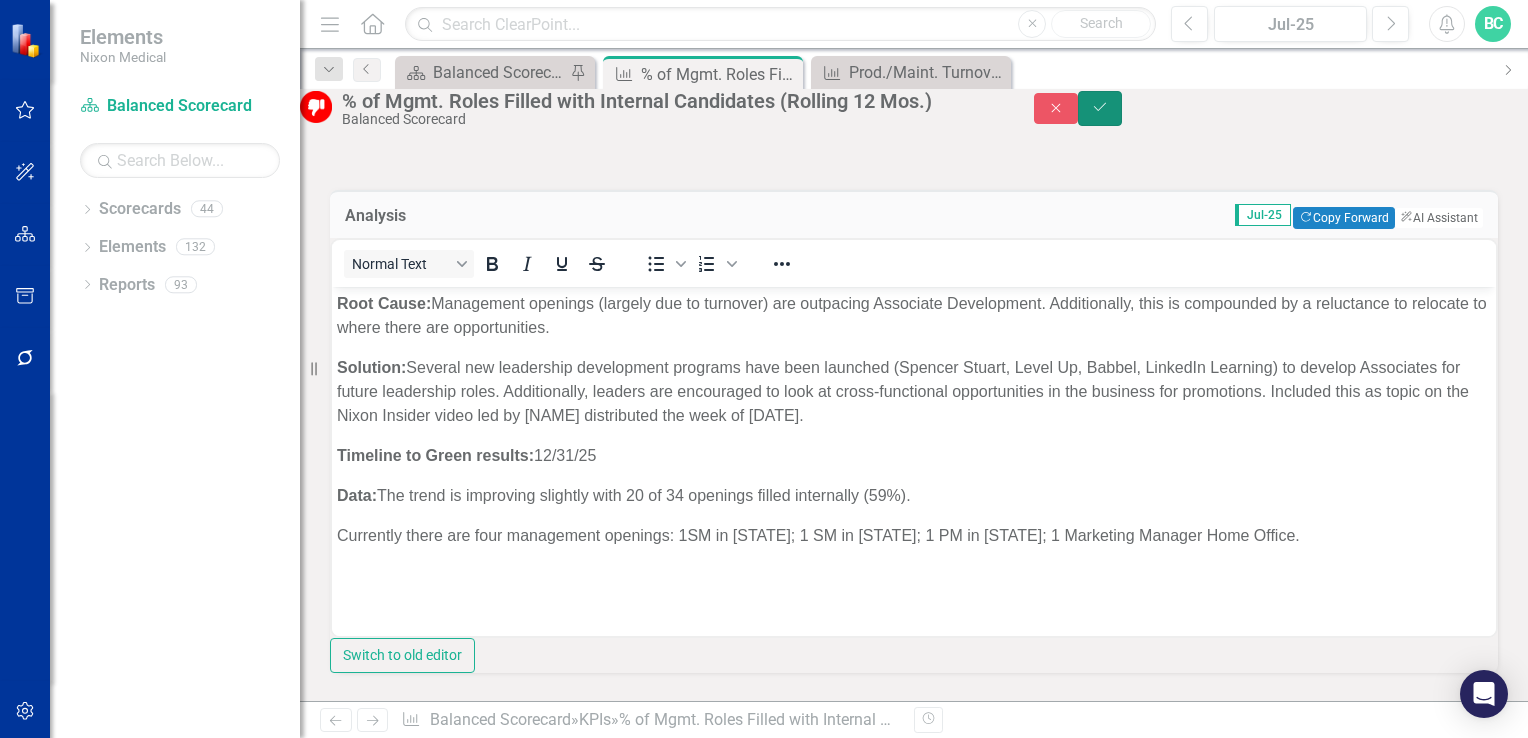 click on "Save" at bounding box center [1100, 108] 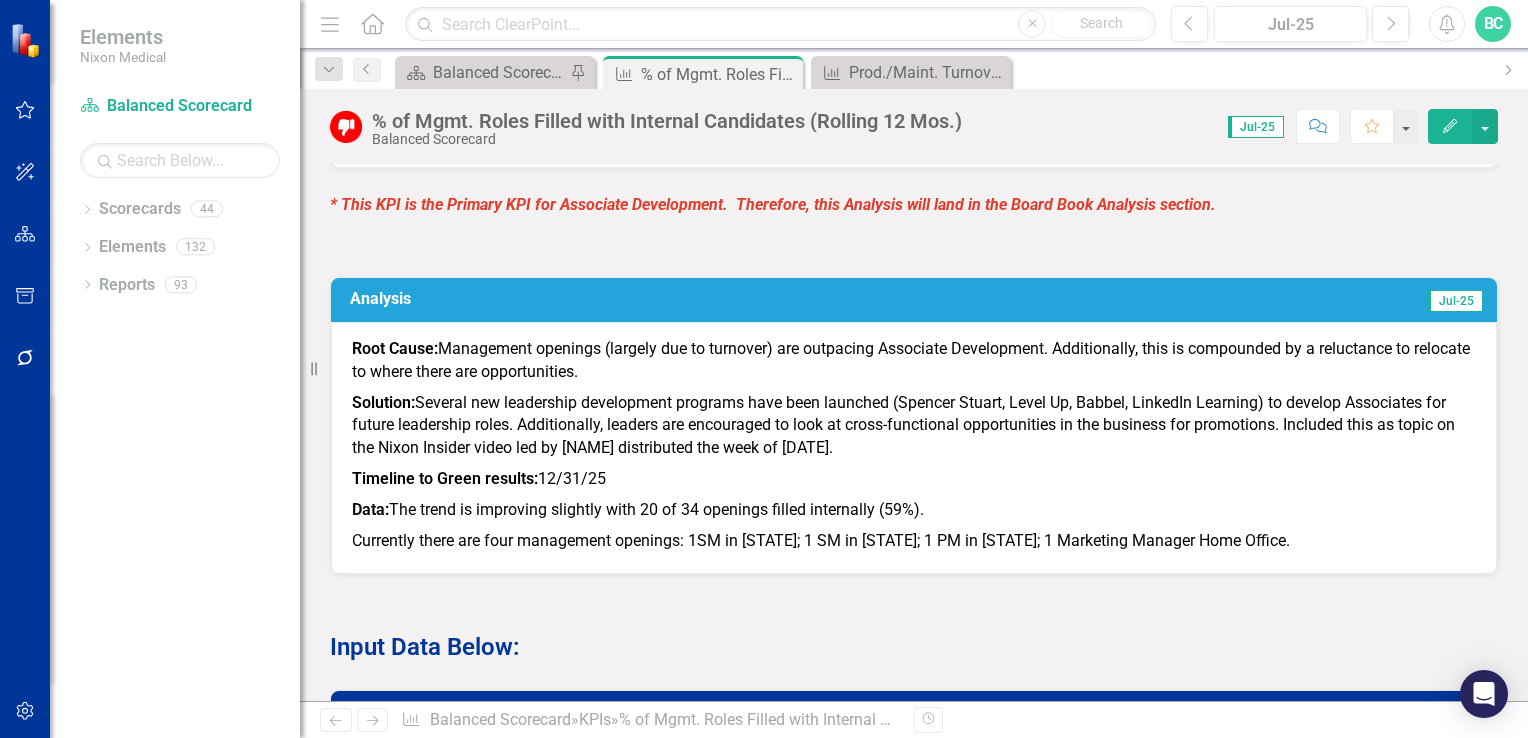 scroll, scrollTop: 1222, scrollLeft: 0, axis: vertical 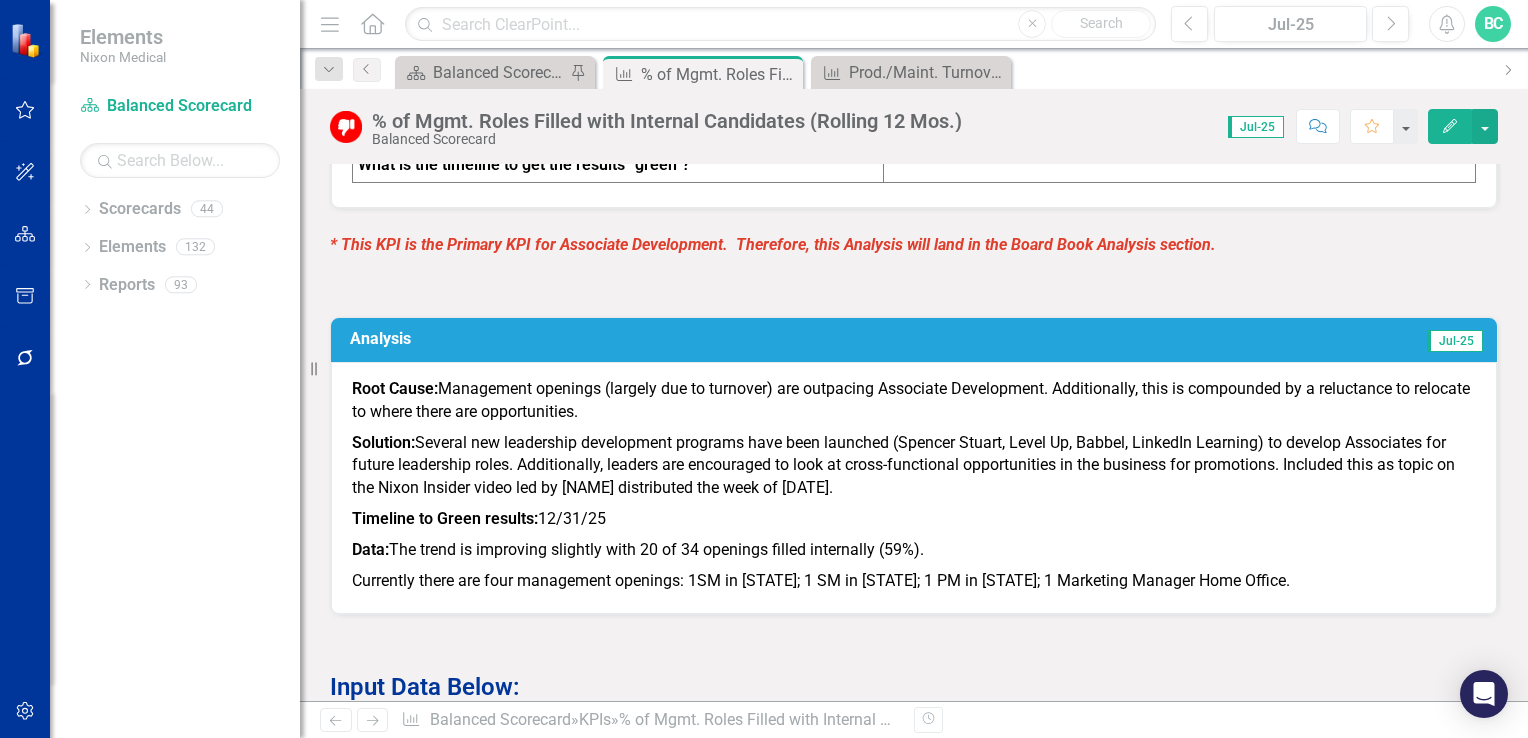click on "Analysis" at bounding box center (641, 341) 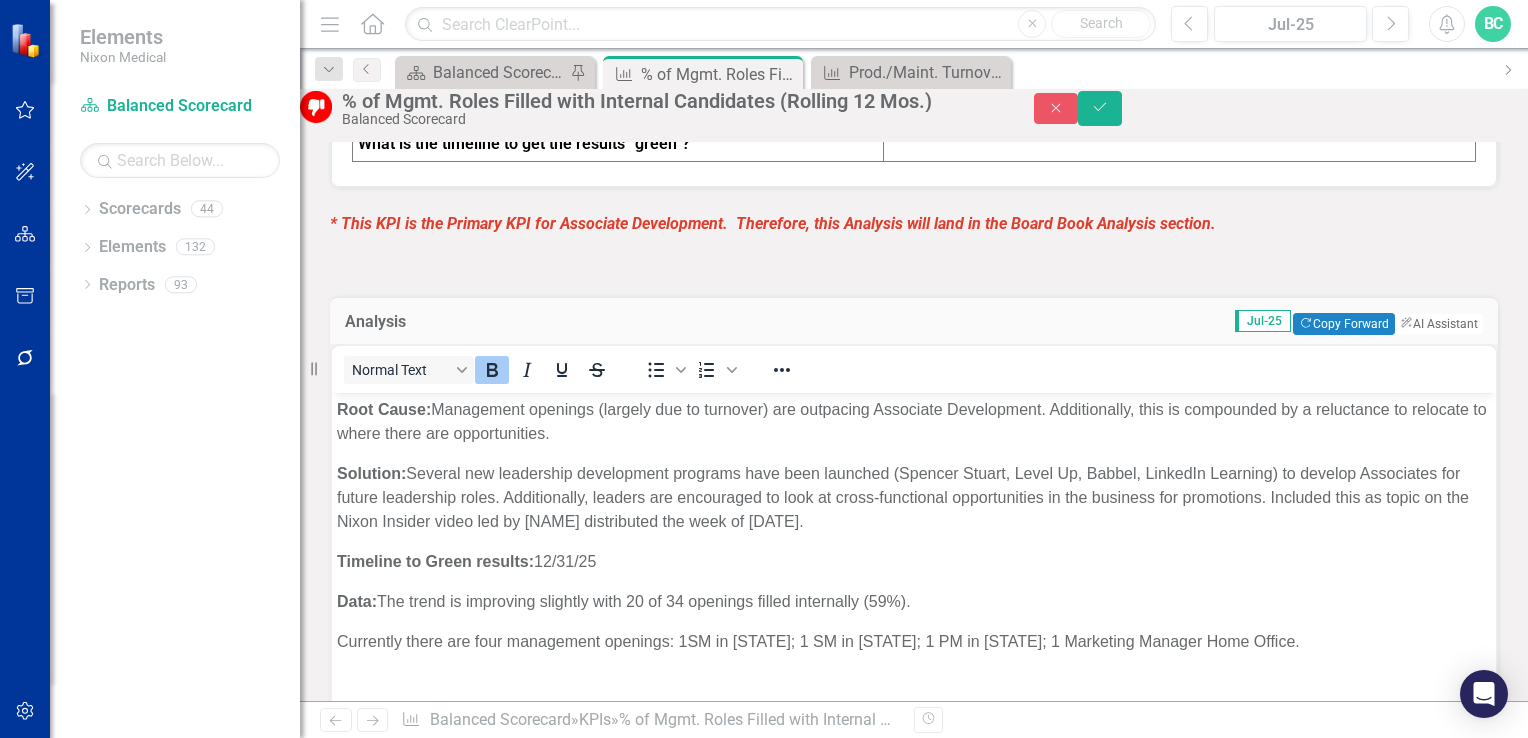 scroll, scrollTop: 0, scrollLeft: 0, axis: both 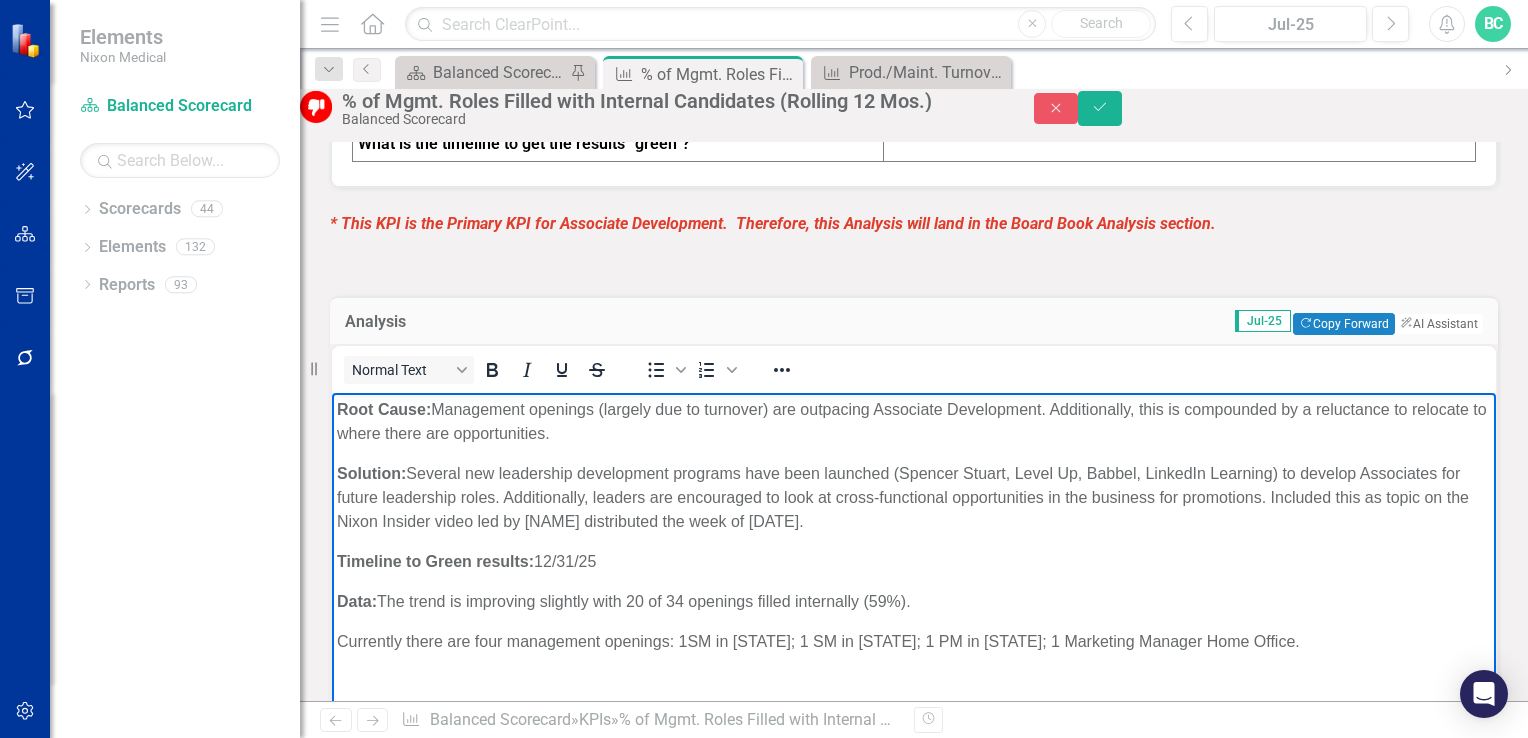 drag, startPoint x: 708, startPoint y: 31, endPoint x: 948, endPoint y: 306, distance: 365 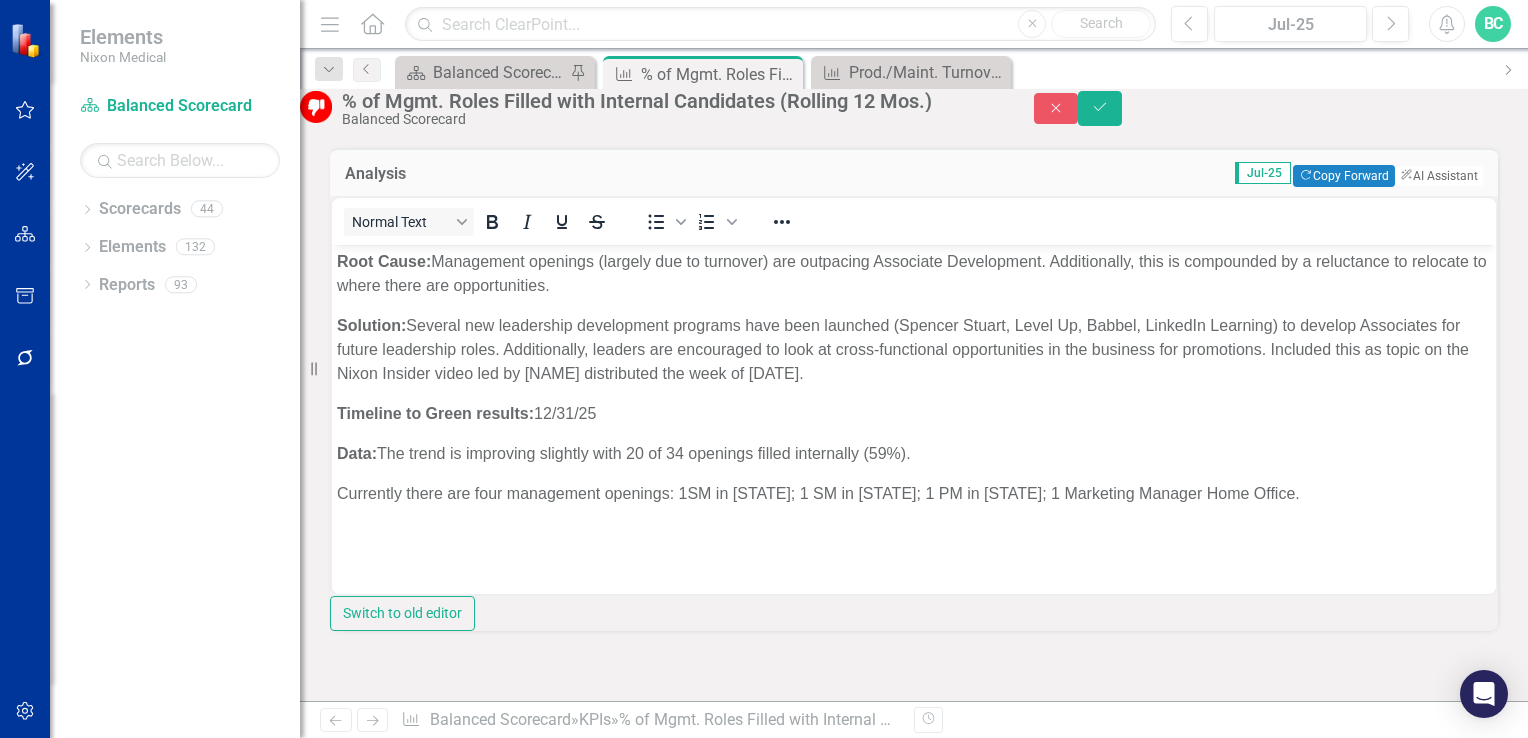 scroll, scrollTop: 1338, scrollLeft: 0, axis: vertical 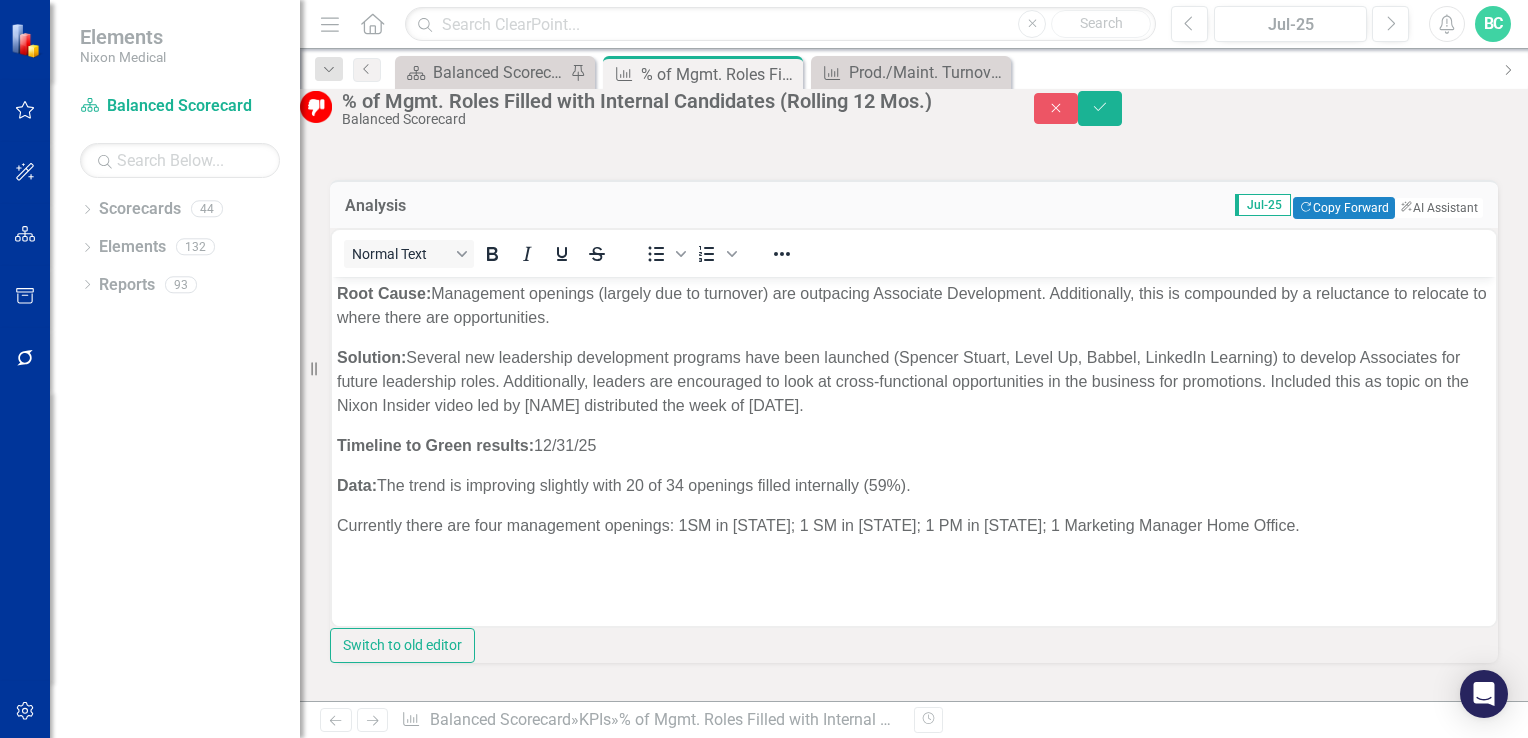 click on "Timeline to Green results:  [DATE]" at bounding box center [914, 446] 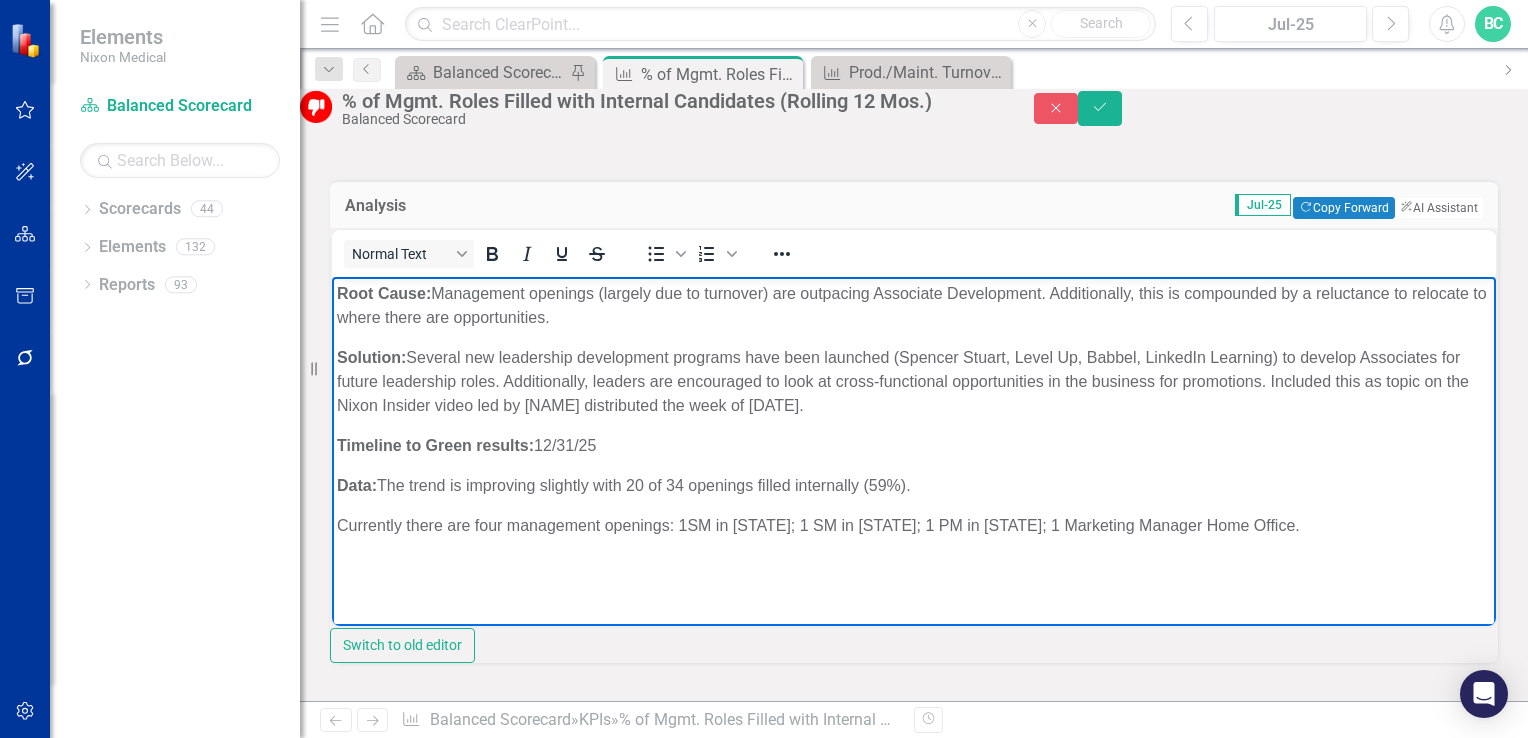drag, startPoint x: 1228, startPoint y: 452, endPoint x: 1230, endPoint y: 529, distance: 77.02597 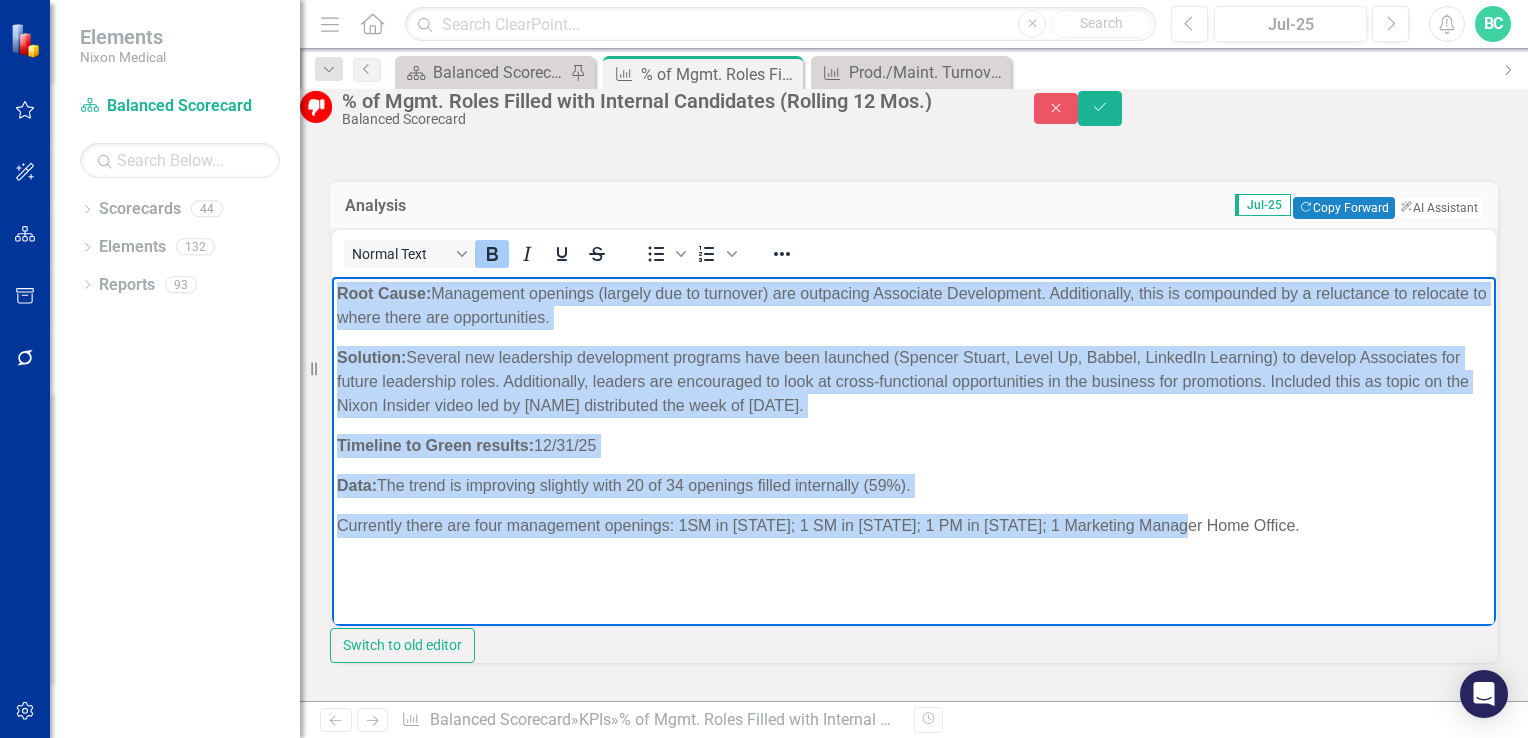 drag, startPoint x: 1205, startPoint y: 535, endPoint x: 338, endPoint y: 288, distance: 901.4976 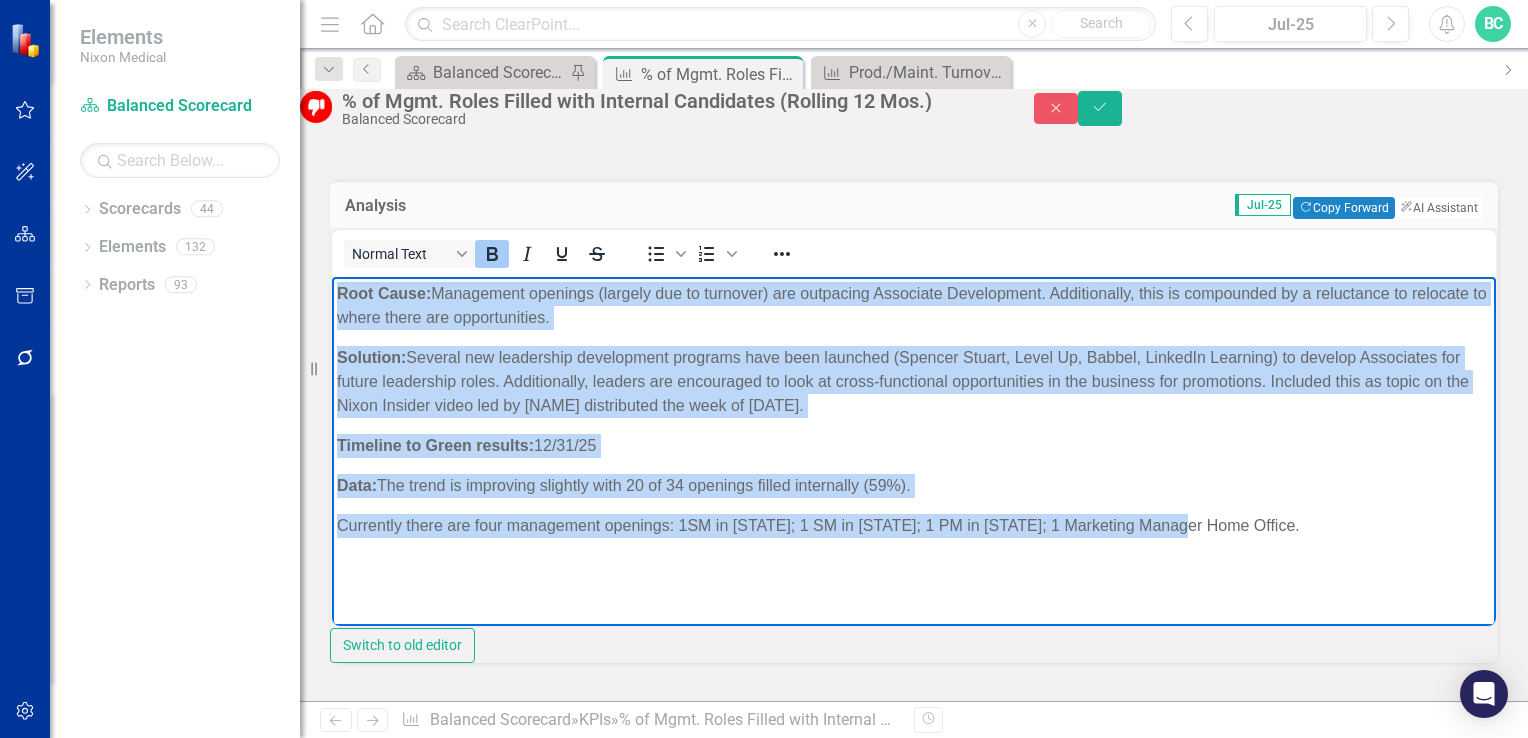 click on "Root Cause:  Management openings (largely due to turnover) are outpacing Associate Development. Additionally, this is compounded by a reluctance to relocate to where there are opportunities.  Solution:  Several new leadership development programs have been launched (Spencer Stuart, Level Up, Babbel, LinkedIn Learning) to develop Associates for future leadership roles. Additionally, leaders are encouraged to look at cross-functional opportunities in the business for promotions. Included this as topic on the Nixon Insider video led by [NAME] distributed the week of [DATE]. Timeline to Green results:  [DATE] Data:  The trend is improving slightly with 20 of 34 openings filled internally (59%).  Currently there are four management openings: 1SM in [STATE]; 1 SM in [STATE]; 1 PM in [STATE]; 1 Marketing Manager Home Office." at bounding box center [914, 427] 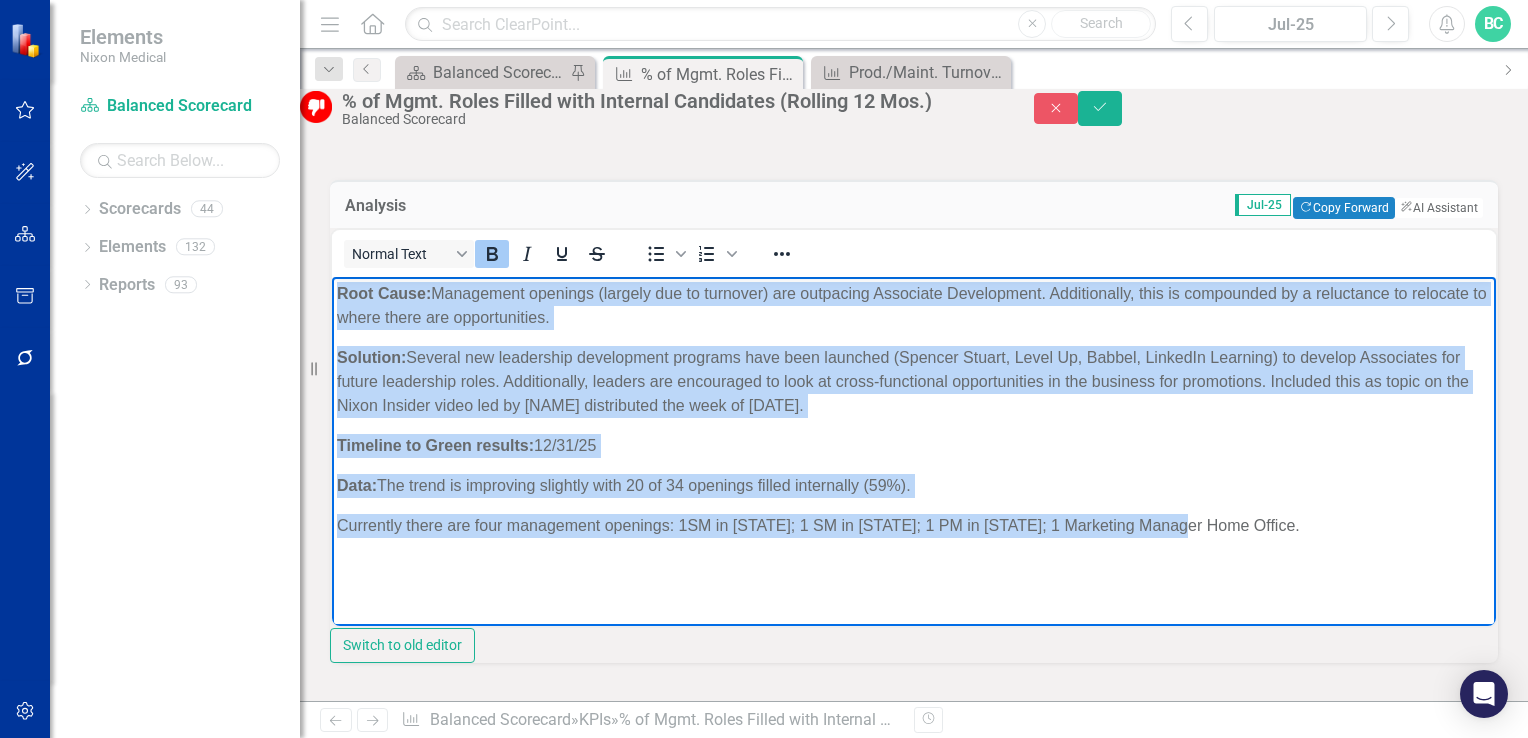 copy on "Root Cause:  Management openings (largely due to turnover) are outpacing Associate Development. Additionally, this is compounded by a reluctance to relocate to where there are opportunities.  Solution:  Several new leadership development programs have been launched (Spencer Stuart, Level Up, Babbel, LinkedIn Learning) to develop Associates for future leadership roles. Additionally, leaders are encouraged to look at cross-functional opportunities in the business for promotions. Included this as topic on the Nixon Insider video led by [NAME] distributed the week of [DATE]. Timeline to Green results:  [DATE] Data:  The trend is improving slightly with 20 of 34 openings filled internally (59%).  Currently there are four management openings: 1SM in [STATE]; 1 SM in [STATE]; 1 PM in [STATE]; 1 Marketing Manager Home Office." 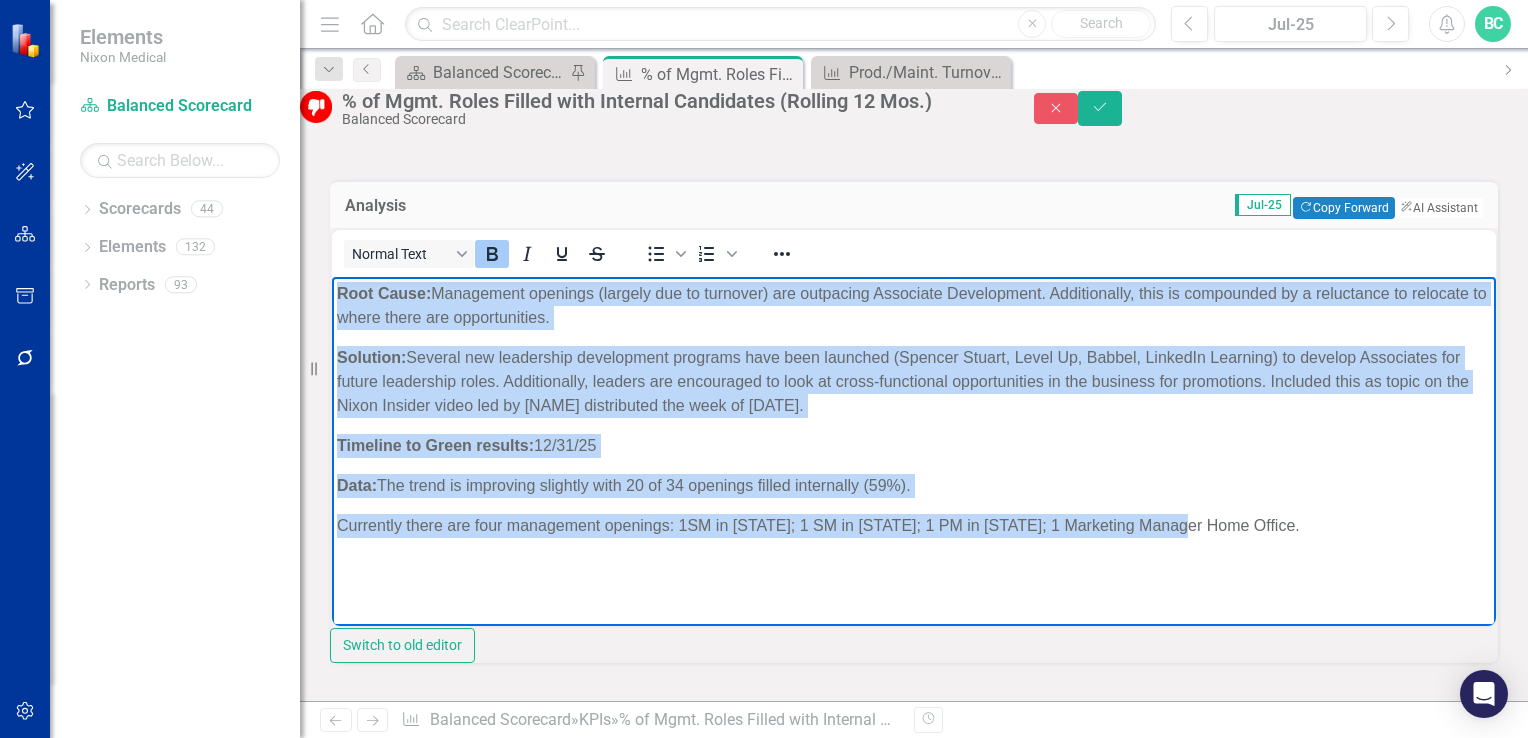 click on "Root Cause:  Management openings (largely due to turnover) are outpacing Associate Development. Additionally, this is compounded by a reluctance to relocate to where there are opportunities.  Solution:  Several new leadership development programs have been launched (Spencer Stuart, Level Up, Babbel, LinkedIn Learning) to develop Associates for future leadership roles. Additionally, leaders are encouraged to look at cross-functional opportunities in the business for promotions. Included this as topic on the Nixon Insider video led by [NAME] distributed the week of [DATE]. Timeline to Green results:  [DATE] Data:  The trend is improving slightly with 20 of 34 openings filled internally (59%).  Currently there are four management openings: 1SM in [STATE]; 1 SM in [STATE]; 1 PM in [STATE]; 1 Marketing Manager Home Office." at bounding box center [914, 427] 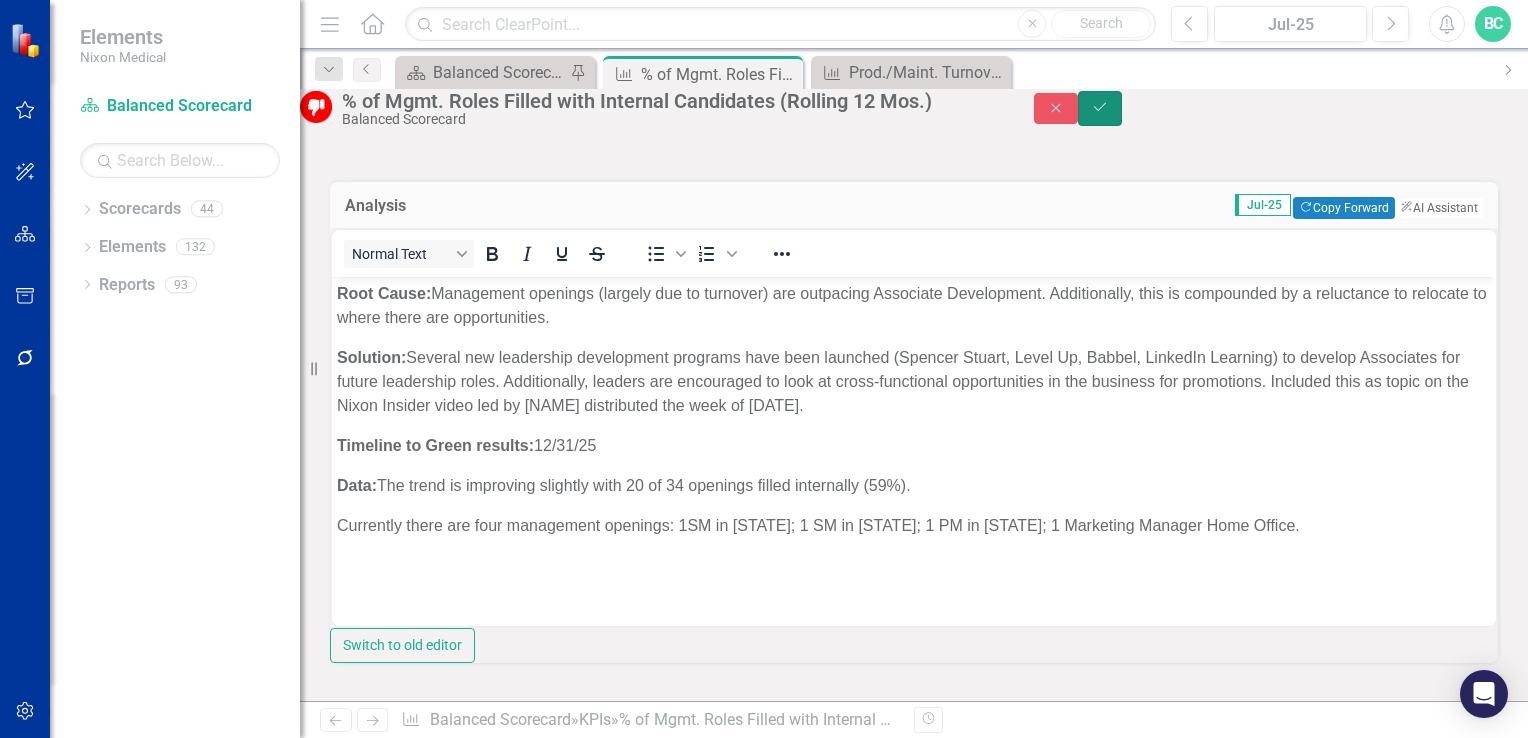 click 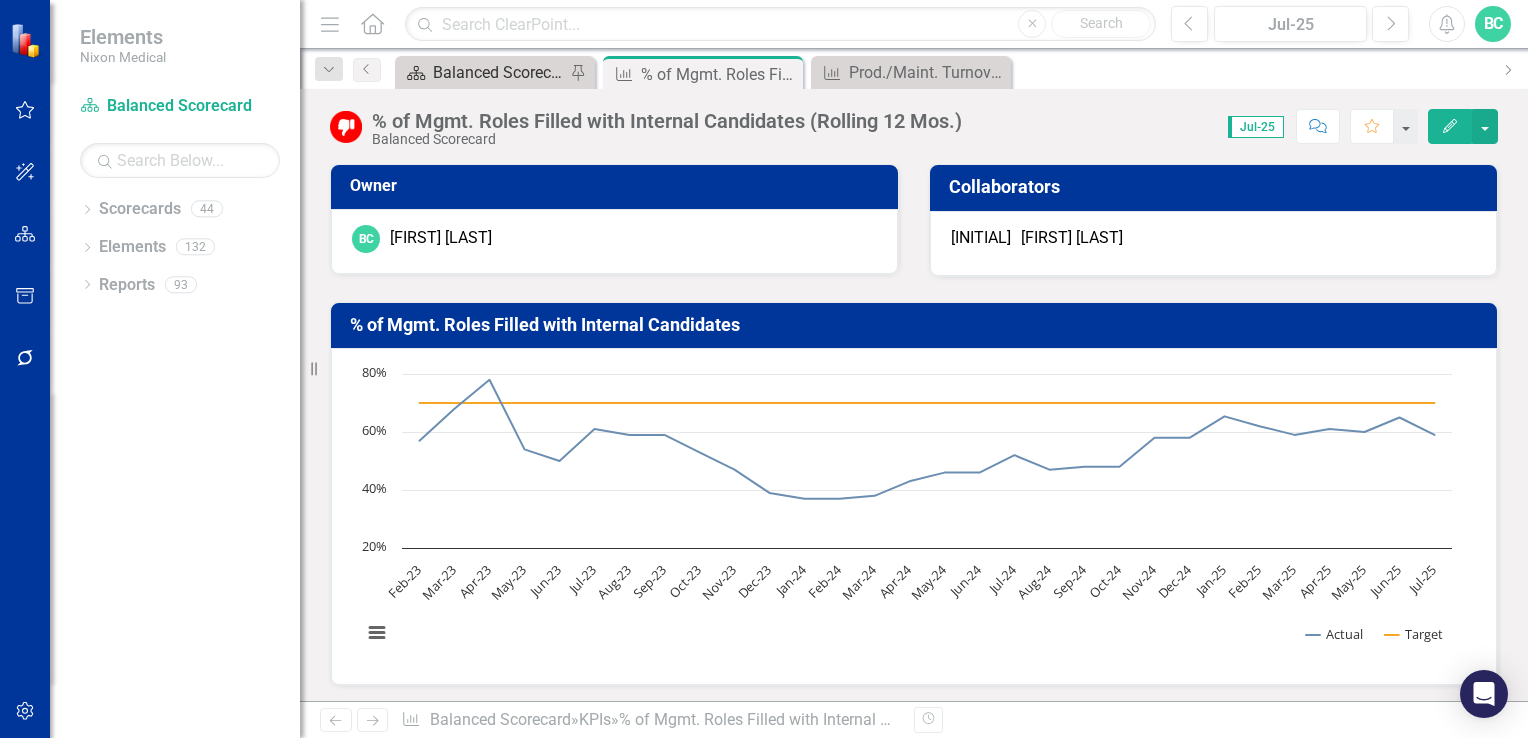 click on "Balanced Scorecard Welcome Page" at bounding box center (499, 72) 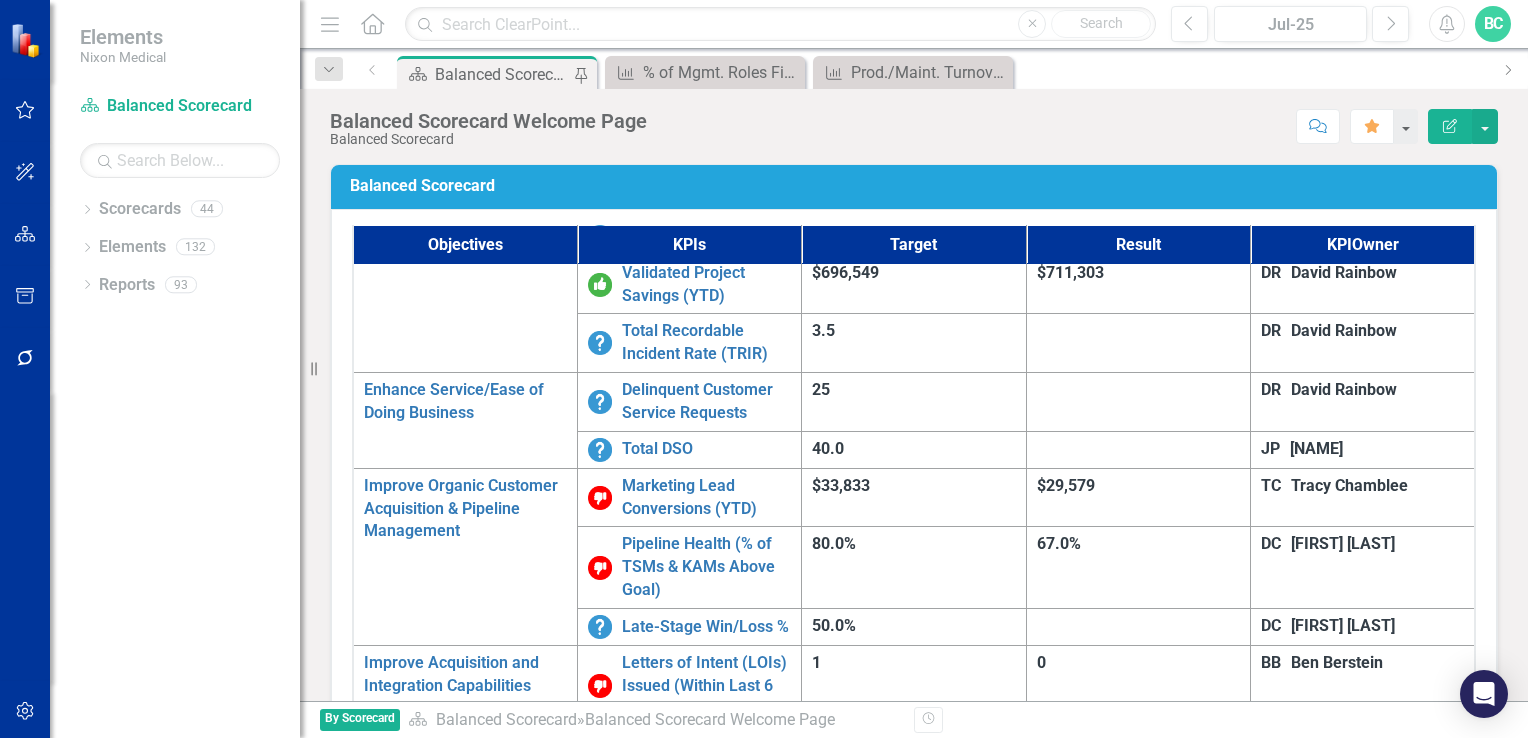 scroll, scrollTop: 1142, scrollLeft: 0, axis: vertical 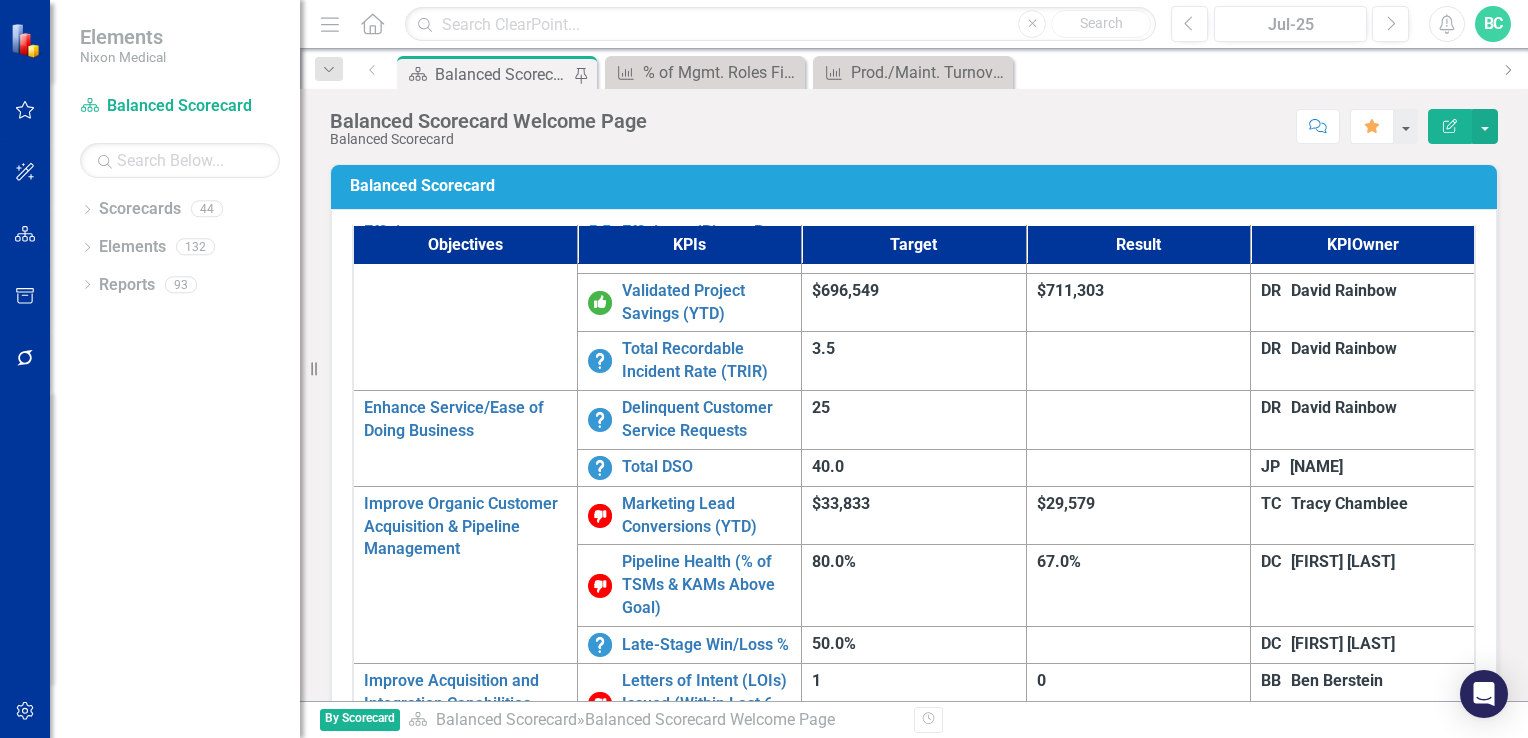 click on "Overall Associate Turnover (Rolling 12 Mos.)" at bounding box center (706, 1507) 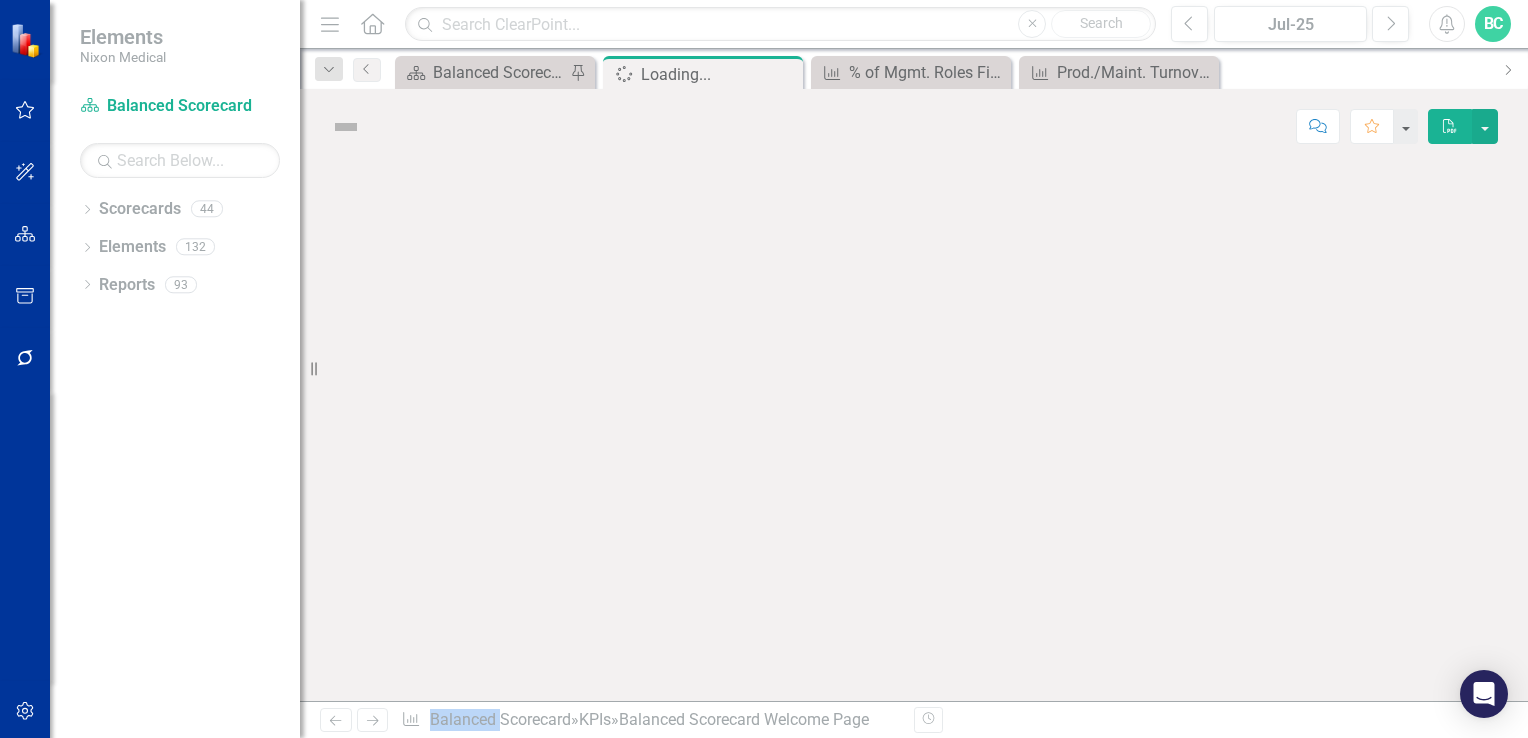 click at bounding box center (914, 432) 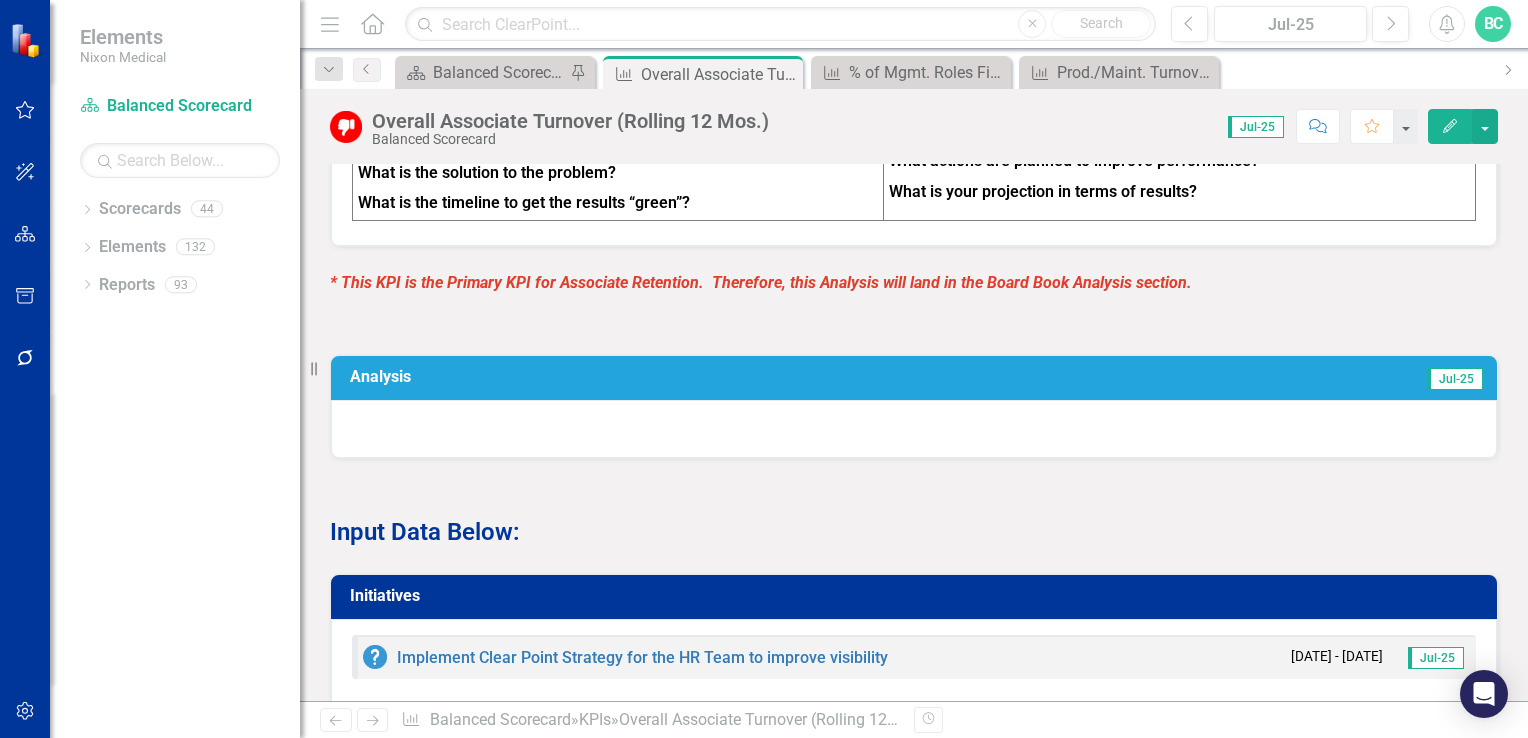 scroll, scrollTop: 1019, scrollLeft: 0, axis: vertical 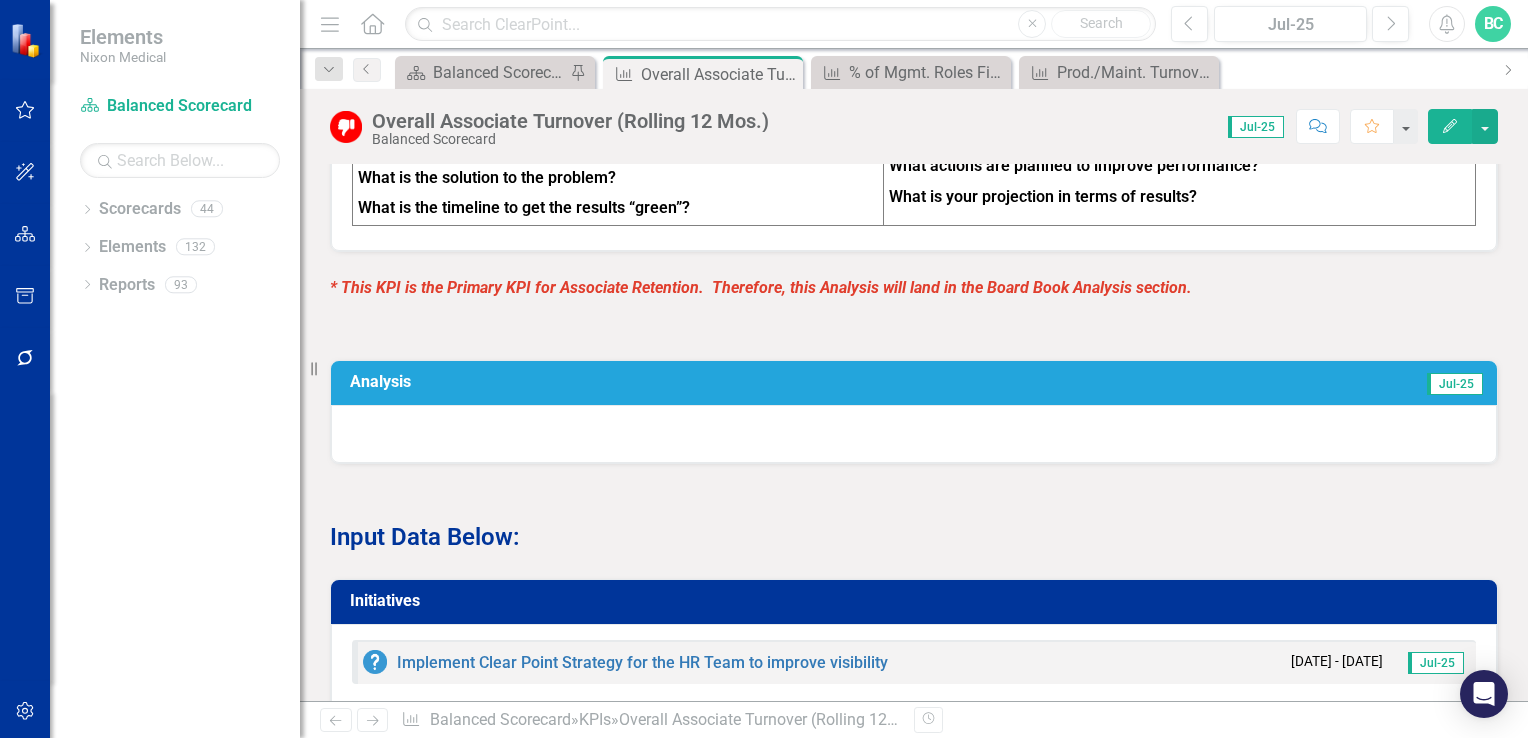 click on "Analysis" at bounding box center [641, 382] 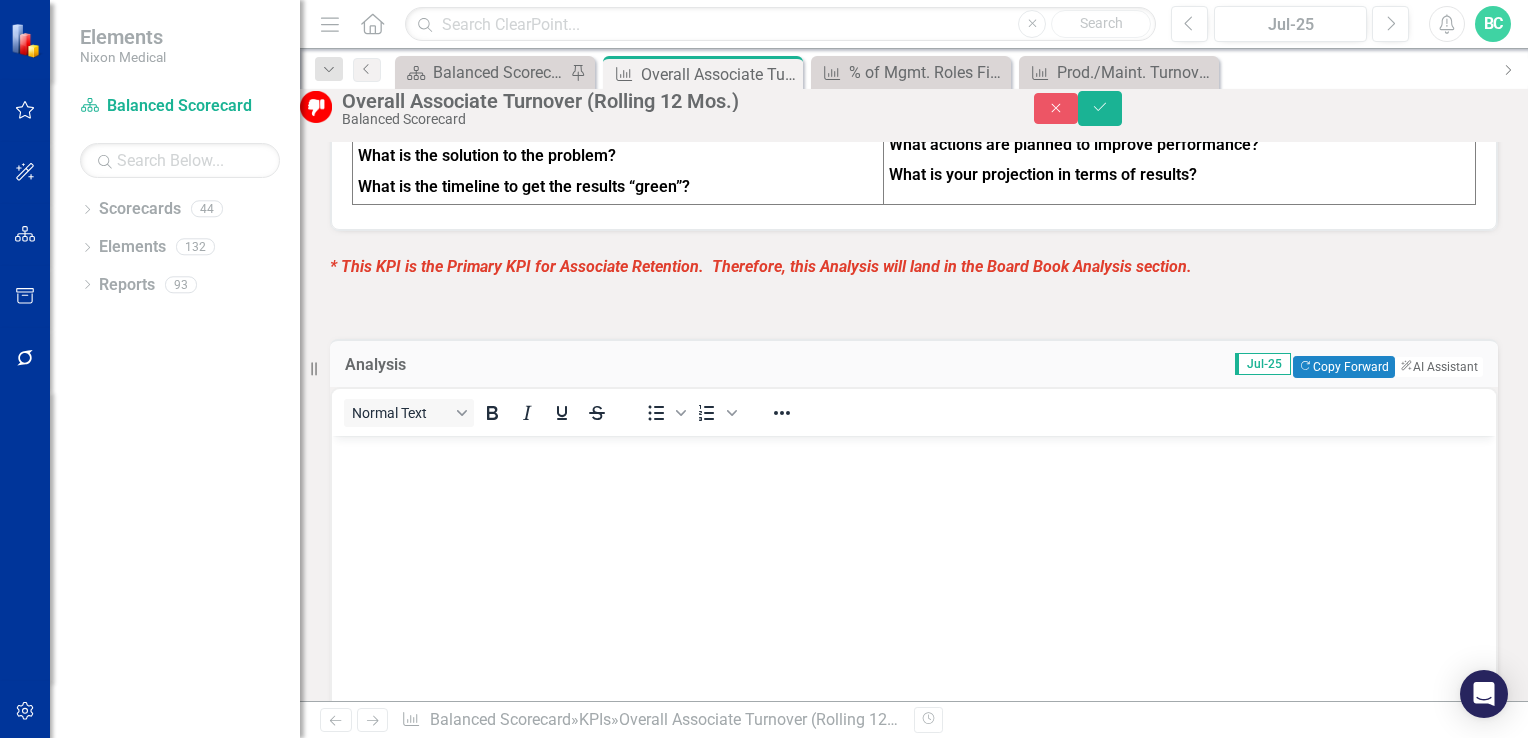 scroll, scrollTop: 0, scrollLeft: 0, axis: both 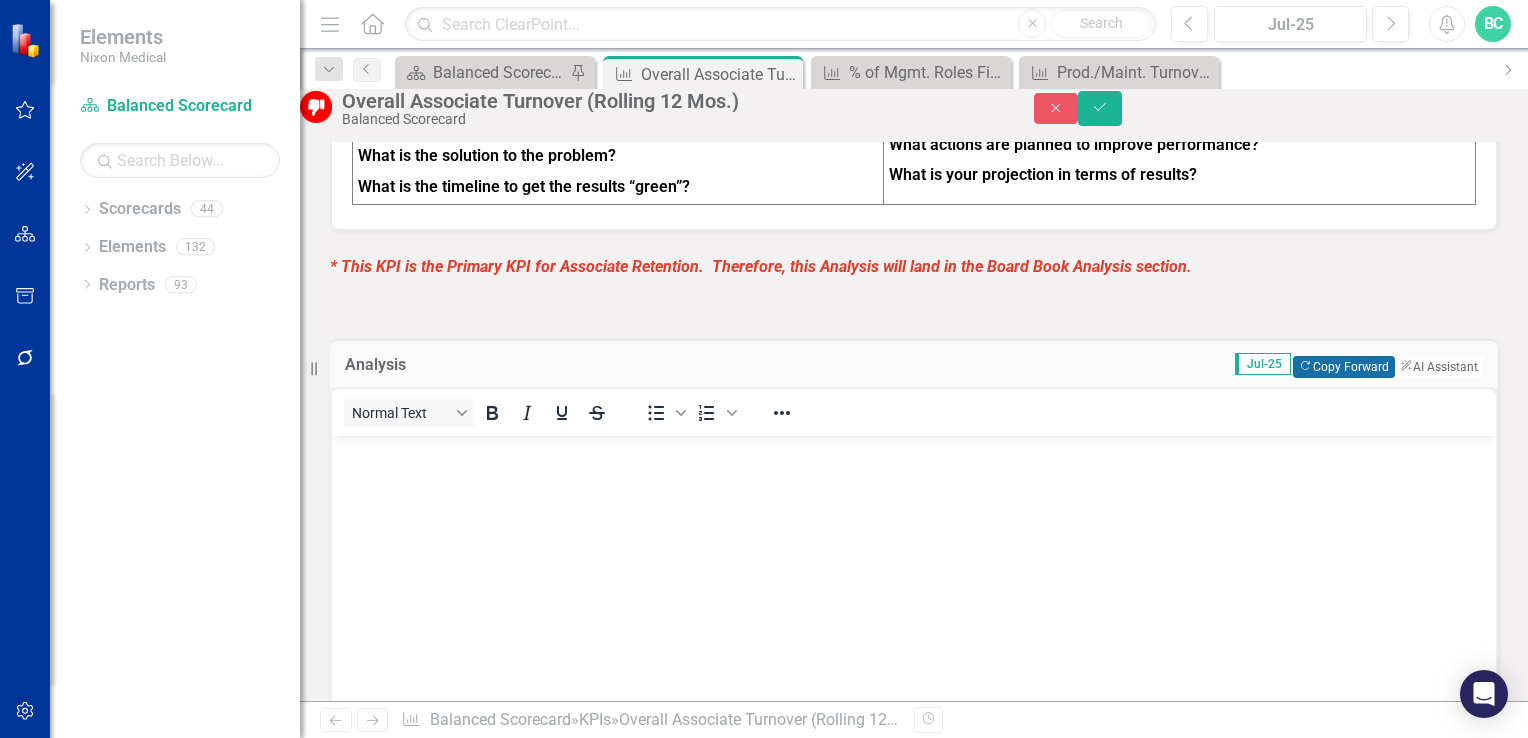 click on "Copy Forward  Copy Forward" at bounding box center (1343, 367) 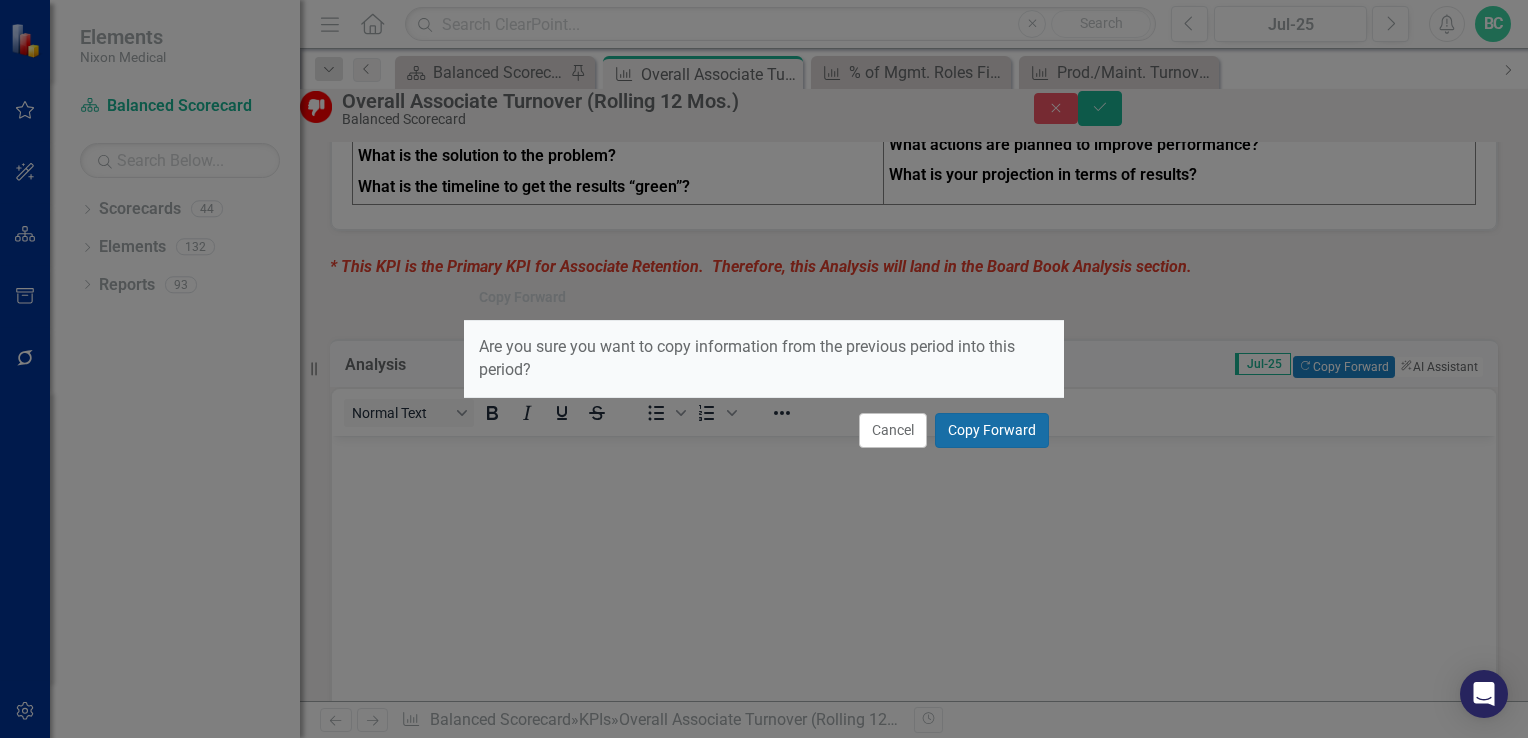 click on "Copy Forward" at bounding box center [992, 430] 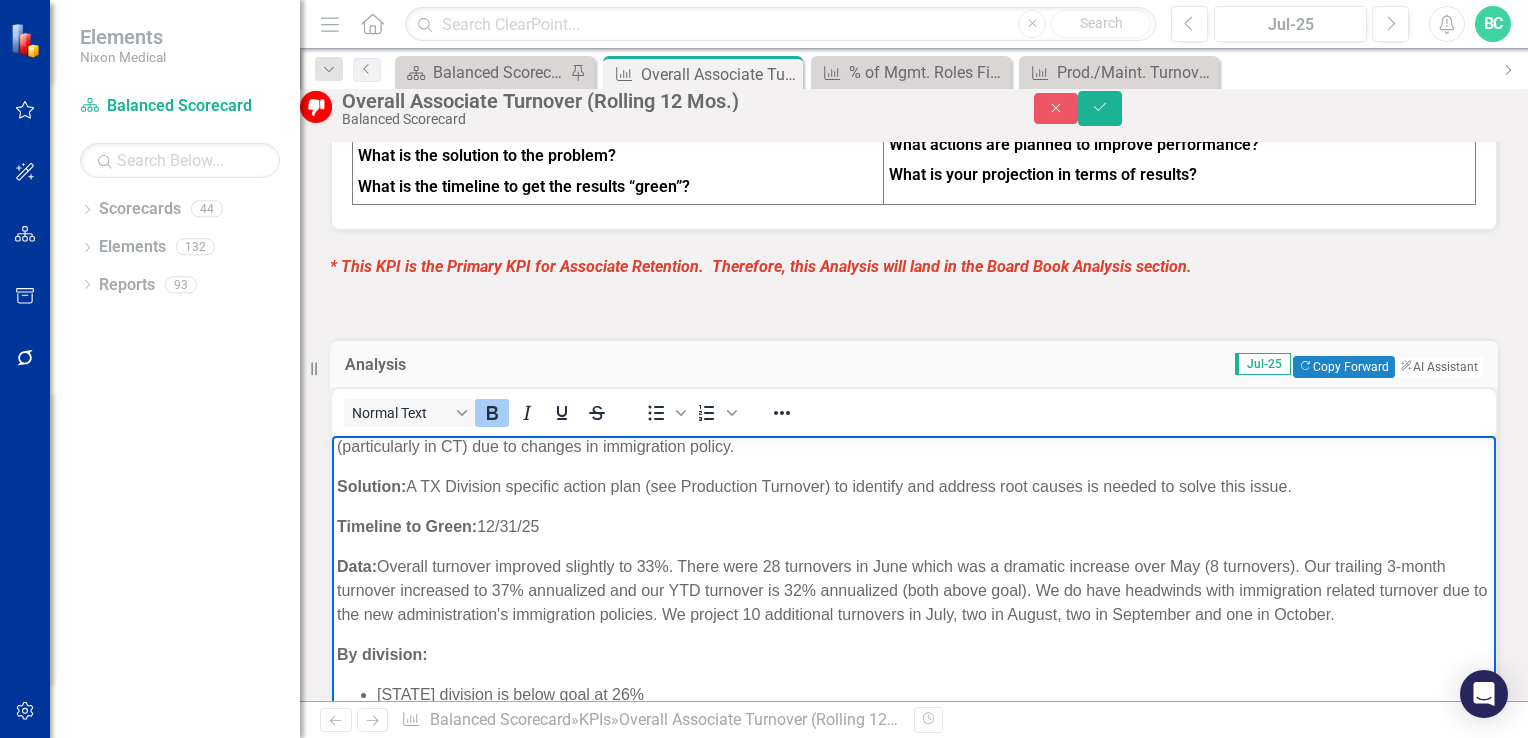 scroll, scrollTop: 116, scrollLeft: 0, axis: vertical 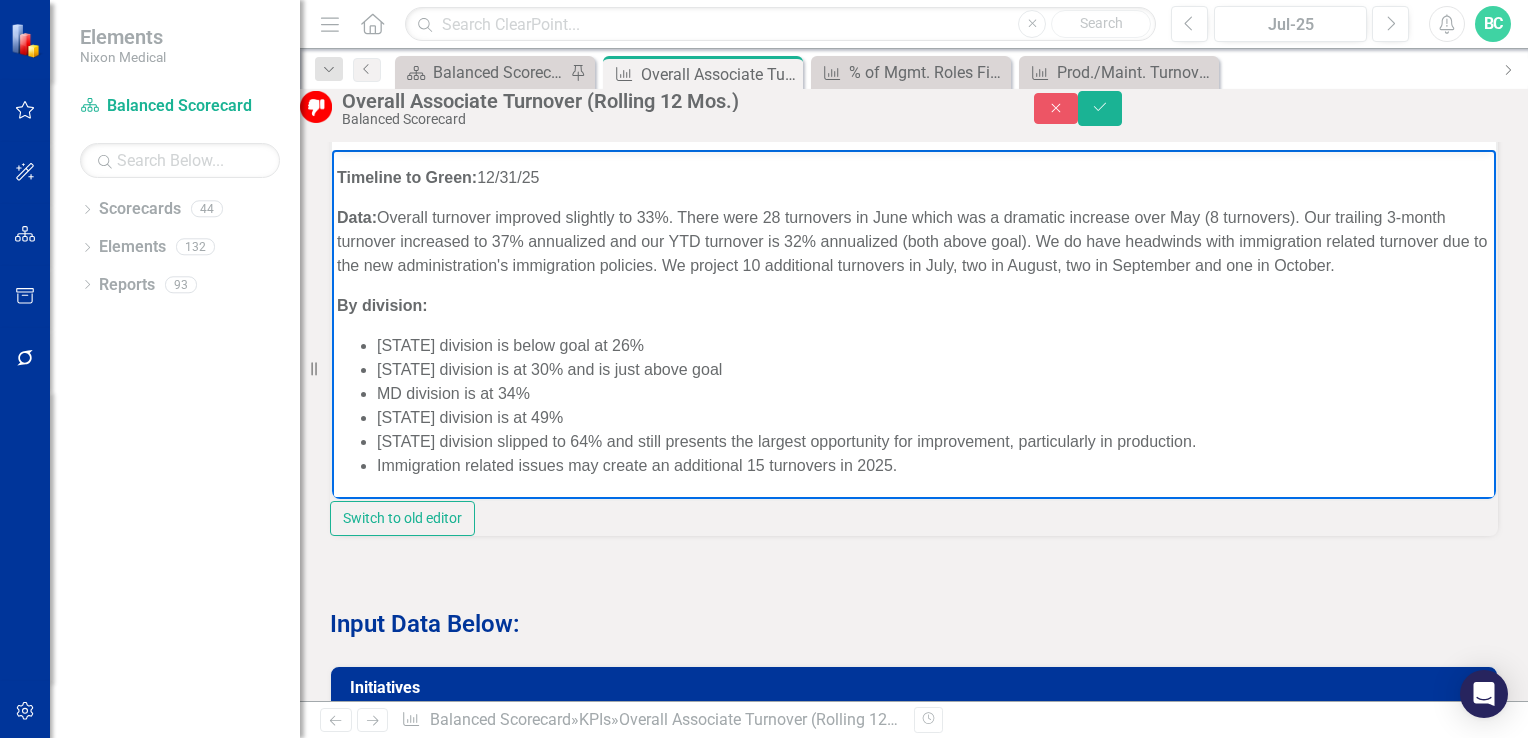 click on "[STATE] division is below goal at 26%" at bounding box center (934, 346) 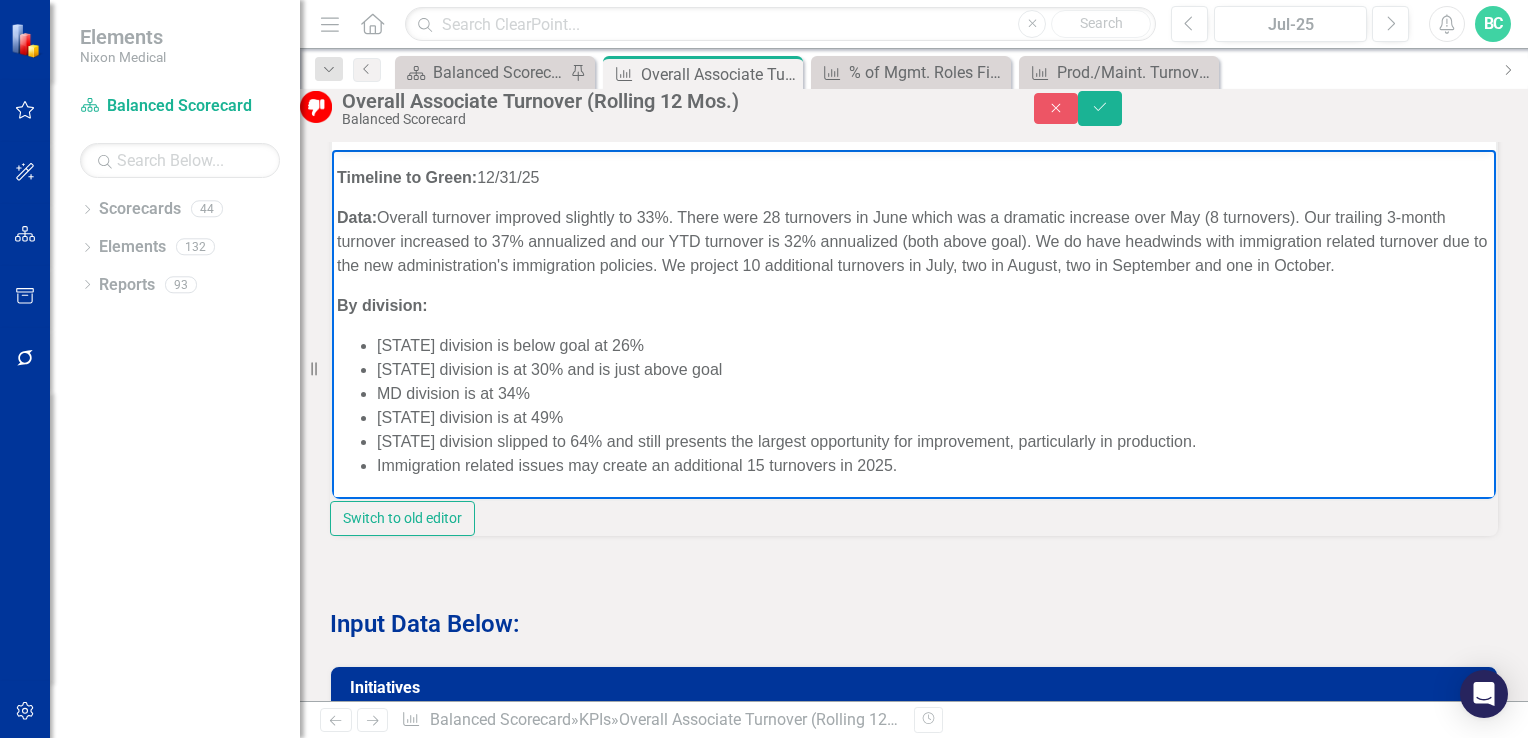 type 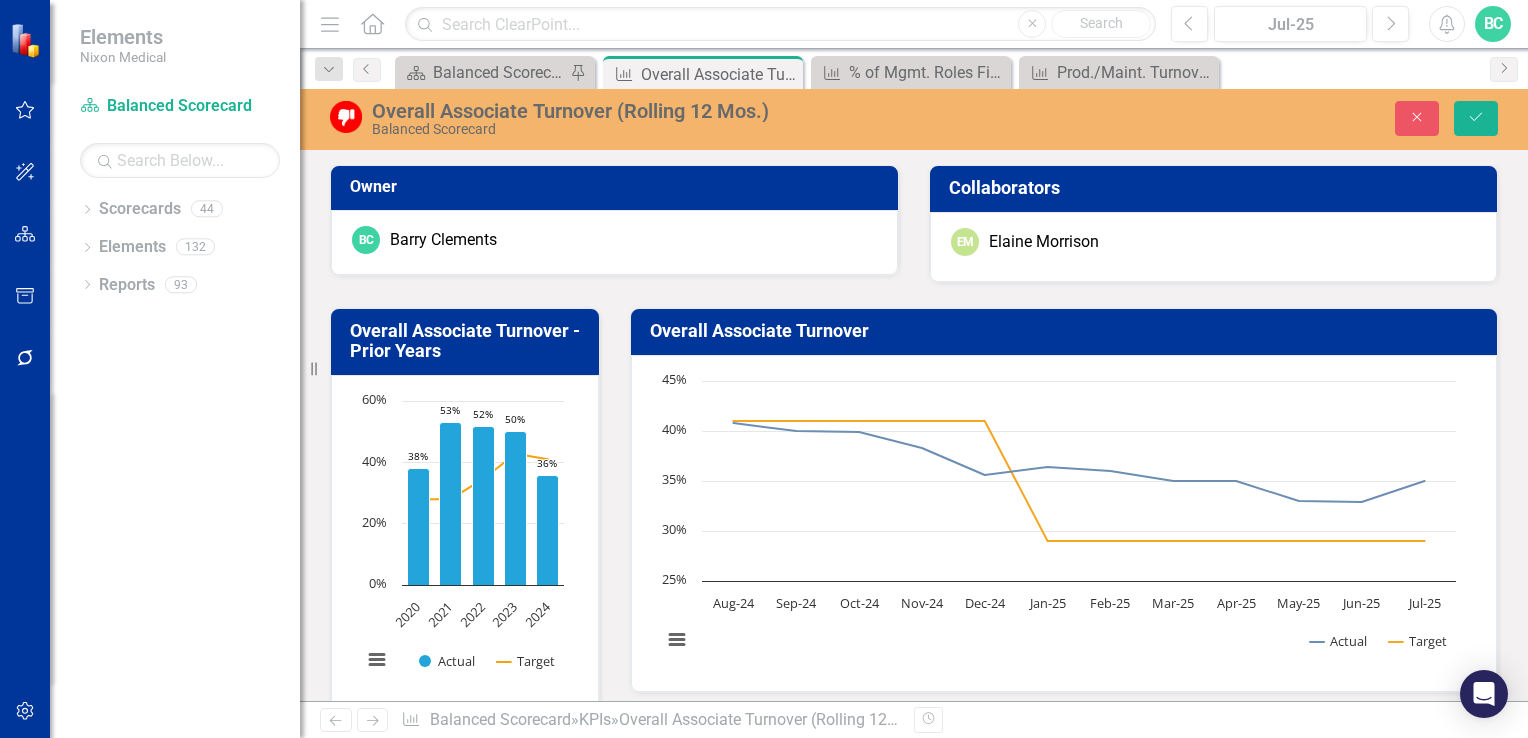 scroll, scrollTop: 116, scrollLeft: 0, axis: vertical 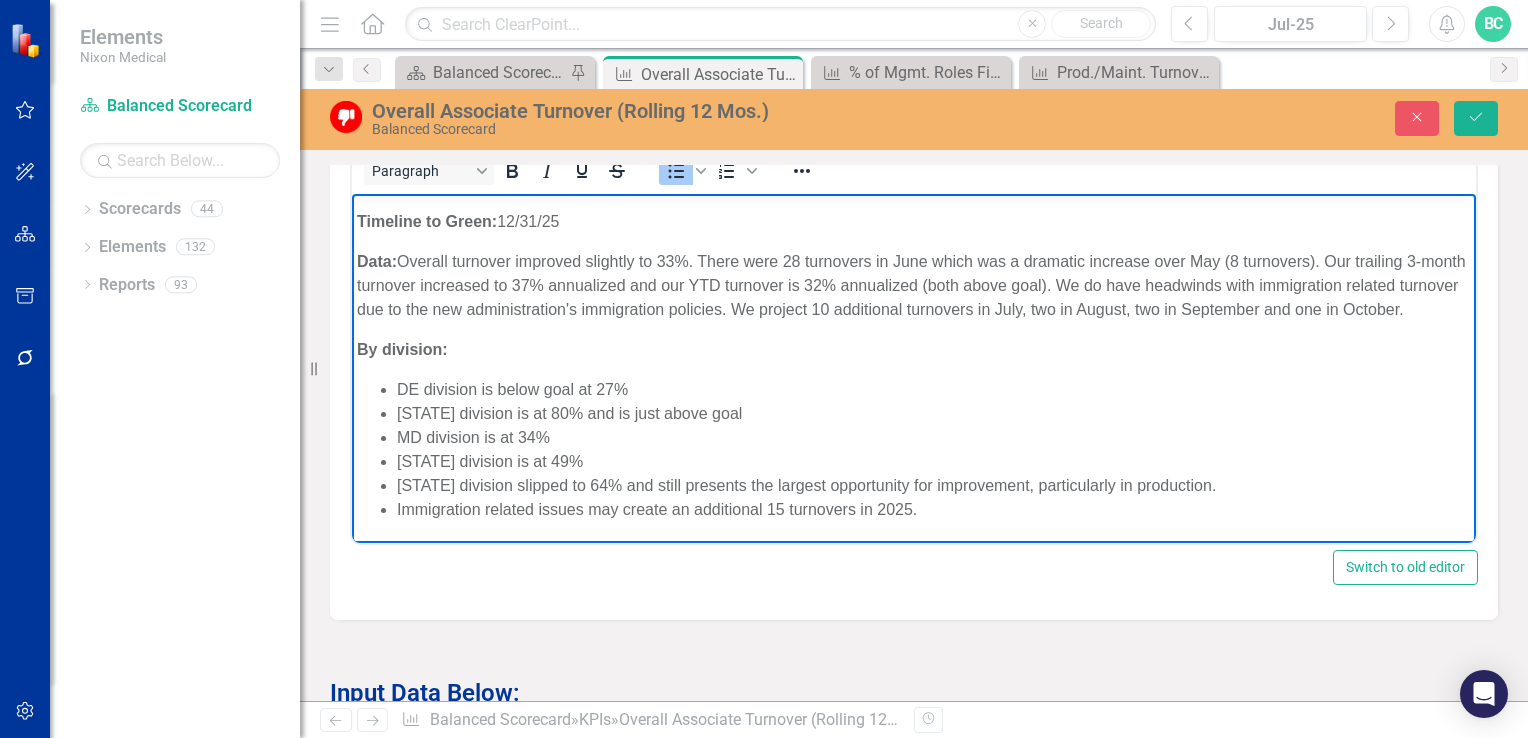 type 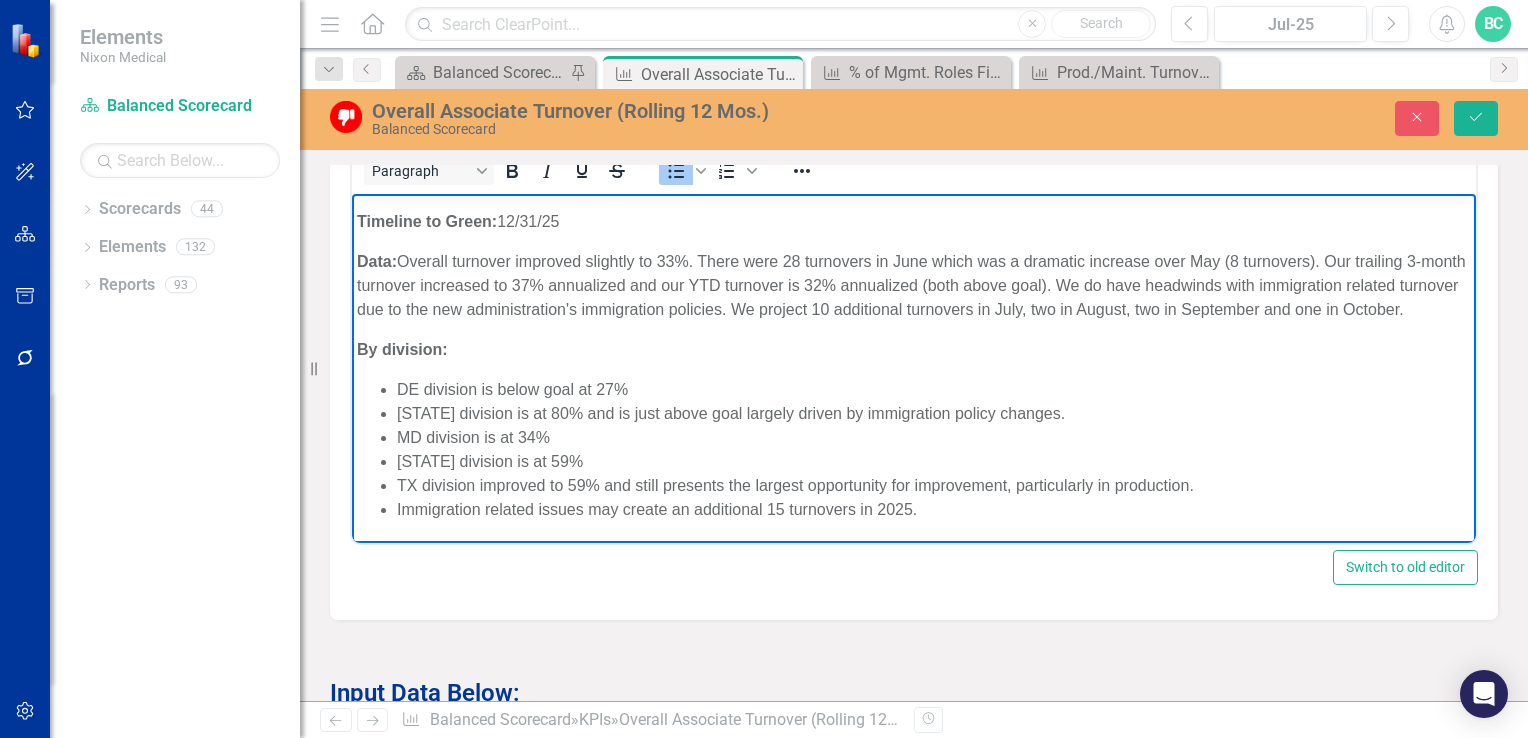 click on "Immigration related issues may create an additional 15 turnovers in 2025." at bounding box center [934, 509] 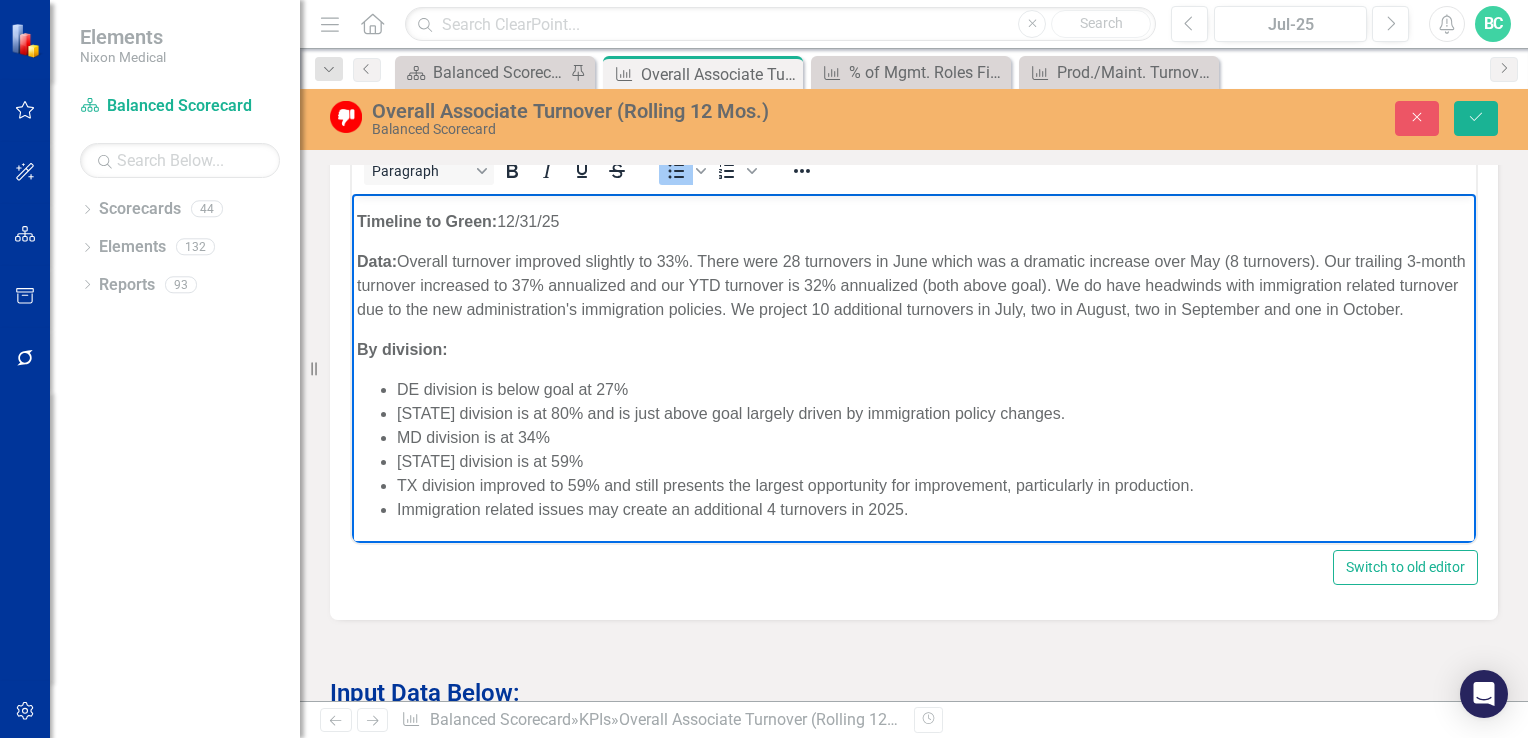 scroll, scrollTop: 0, scrollLeft: 0, axis: both 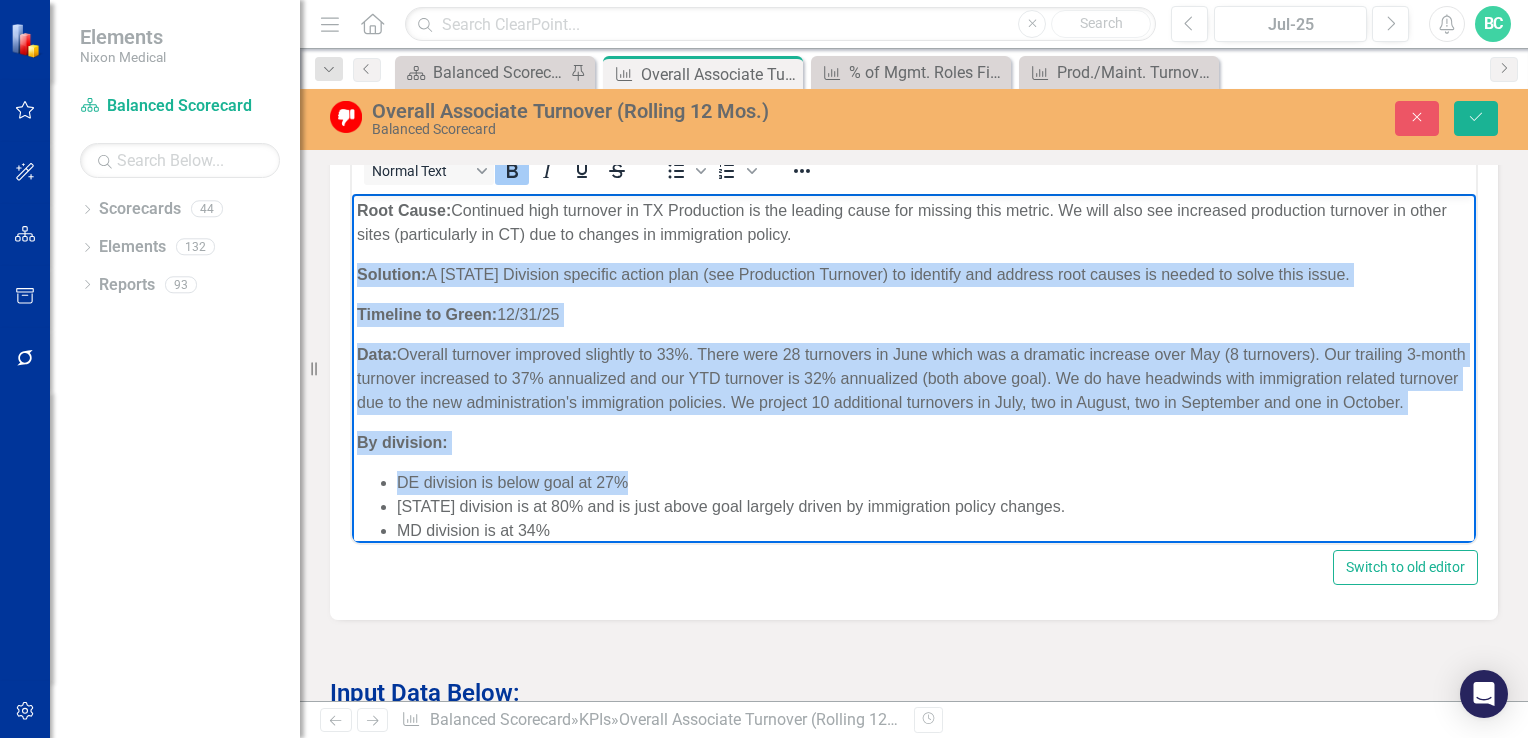 drag, startPoint x: 1079, startPoint y: 517, endPoint x: 355, endPoint y: 278, distance: 762.42834 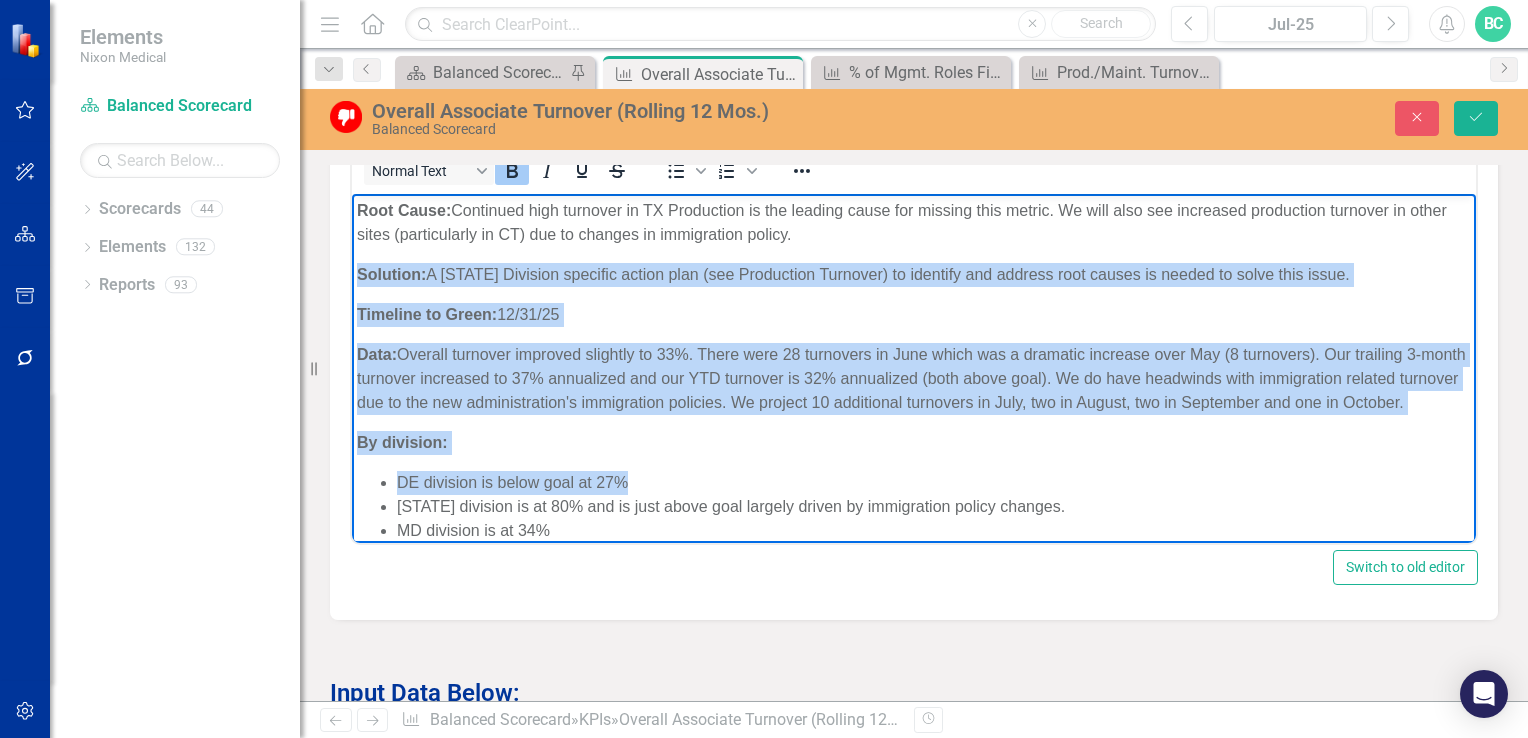 click on "Root Cause:  Continued high turnover in TX Production is the leading cause for missing this metric. We will also see increased production turnover in other sites (particularly in CT) due to changes in immigration policy.  Solution:  A TX Division specific action plan (see Production Turnover) to identify and address root causes is needed to solve this issue. Timeline to Green:  12/31/25 Data:  Overall turnover improved slightly to 33%. There were 28 turnovers in June which was a dramatic increase over May (8 turnovers). Our trailing 3-month turnover increased to 37% annualized and our YTD turnover is 32% annualized (both above goal). We do have headwinds with immigration related turnover due to the new administration's immigration policies. We project 10 additional turnovers in July, two in August, two in September and one in October. By division: DE division is below goal at 27% CT division is at 80% and is just above goal largely driven by immigration policy changes. MD division is at 34%" at bounding box center [914, 414] 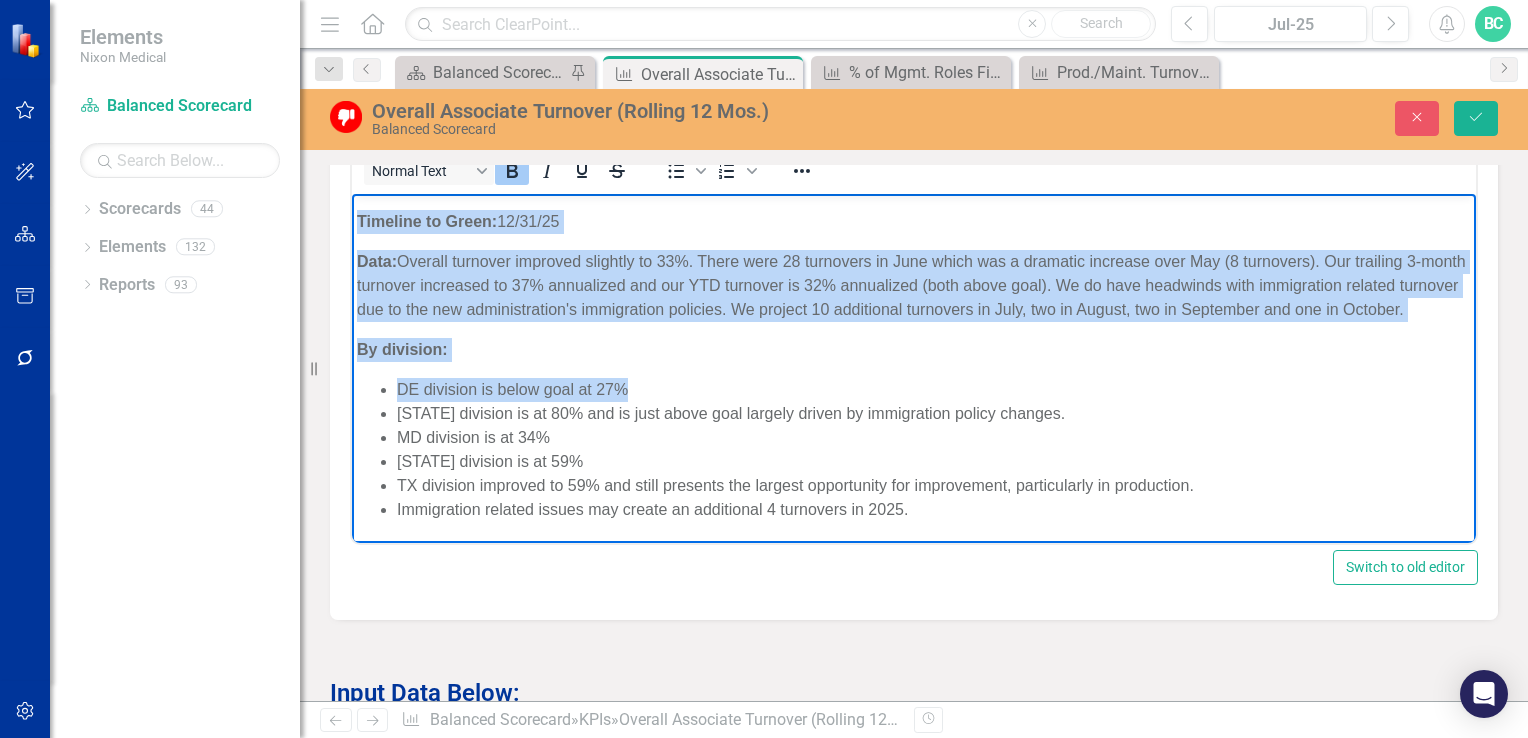 scroll, scrollTop: 116, scrollLeft: 0, axis: vertical 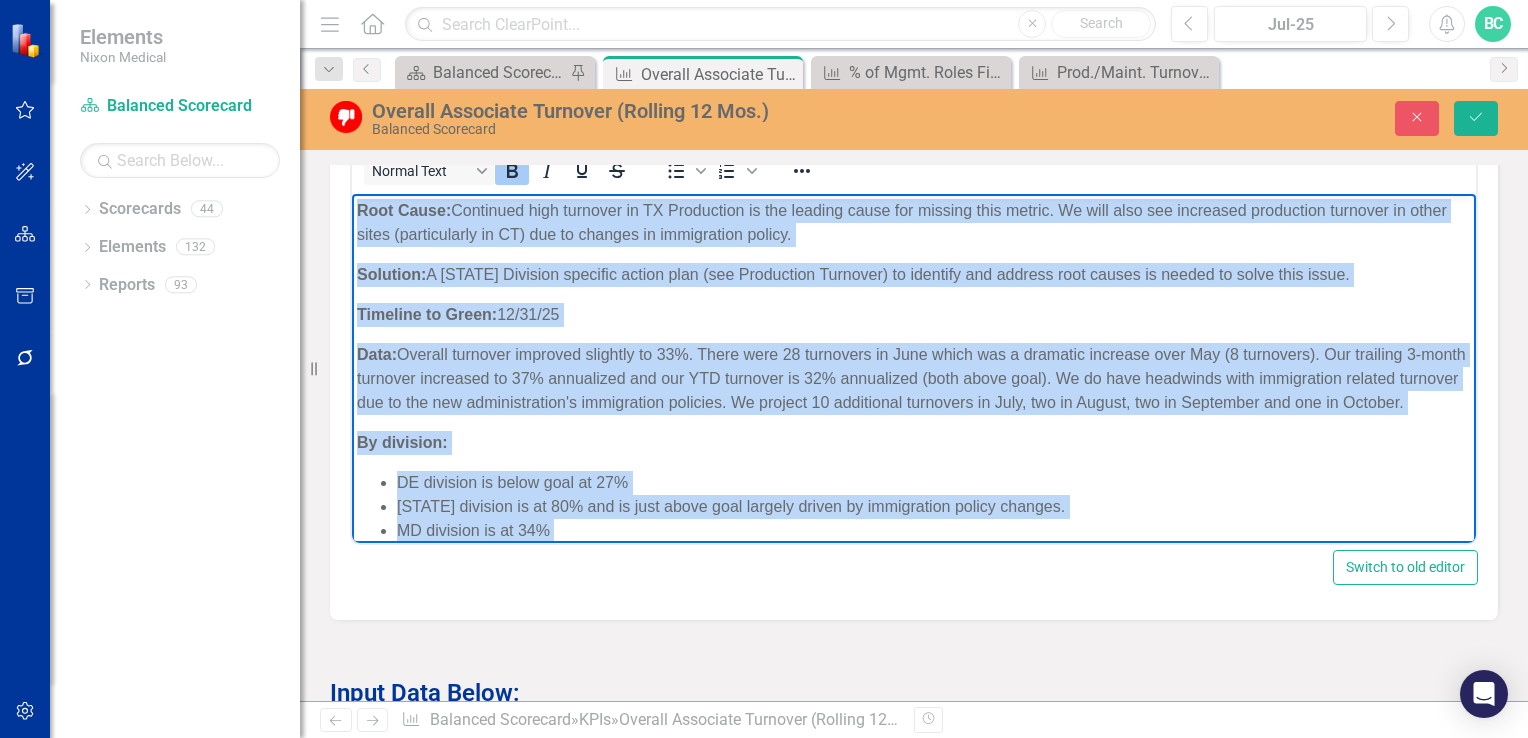 drag, startPoint x: 941, startPoint y: 520, endPoint x: 703, endPoint y: 393, distance: 269.7647 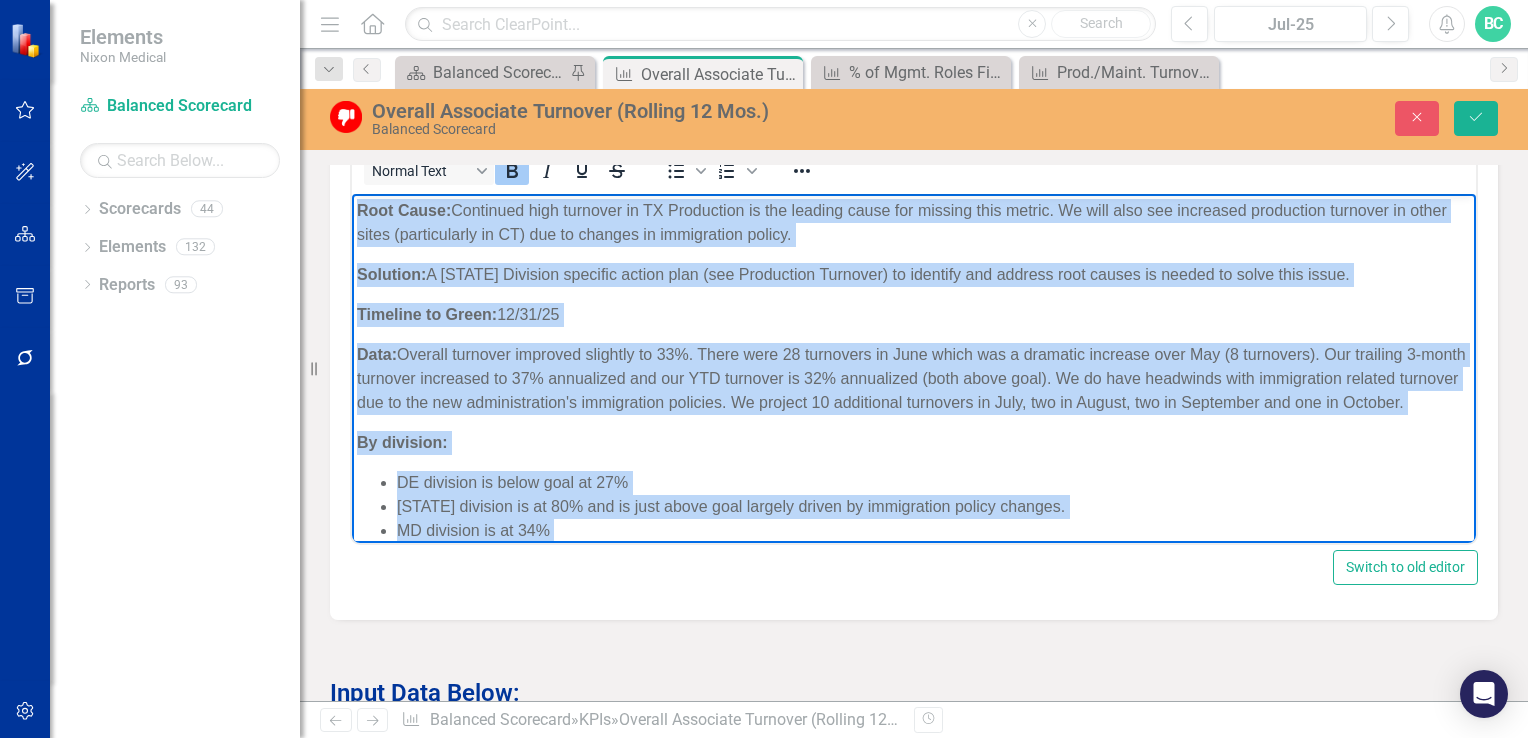 copy on "Root Cause:  Continued high turnover in TX Production is the leading cause for missing this metric. We will also see increased production turnover in other sites (particularly in CT) due to changes in immigration policy.  Solution:  A TX Division specific action plan (see Production Turnover) to identify and address root causes is needed to solve this issue. Timeline to Green:  12/31/25 Data:  Overall turnover improved slightly to 33%. There were 28 turnovers in June which was a dramatic increase over May (8 turnovers). Our trailing 3-month turnover increased to 37% annualized and our YTD turnover is 32% annualized (both above goal). We do have headwinds with immigration related turnover due to the new administration's immigration policies. We project 10 additional turnovers in July, two in August, two in September and one in October. By division: DE division is below goal at 27% CT division is at 80% and is just above goal largely driven by immigration policy changes. MD division is at 34% FL division is ..." 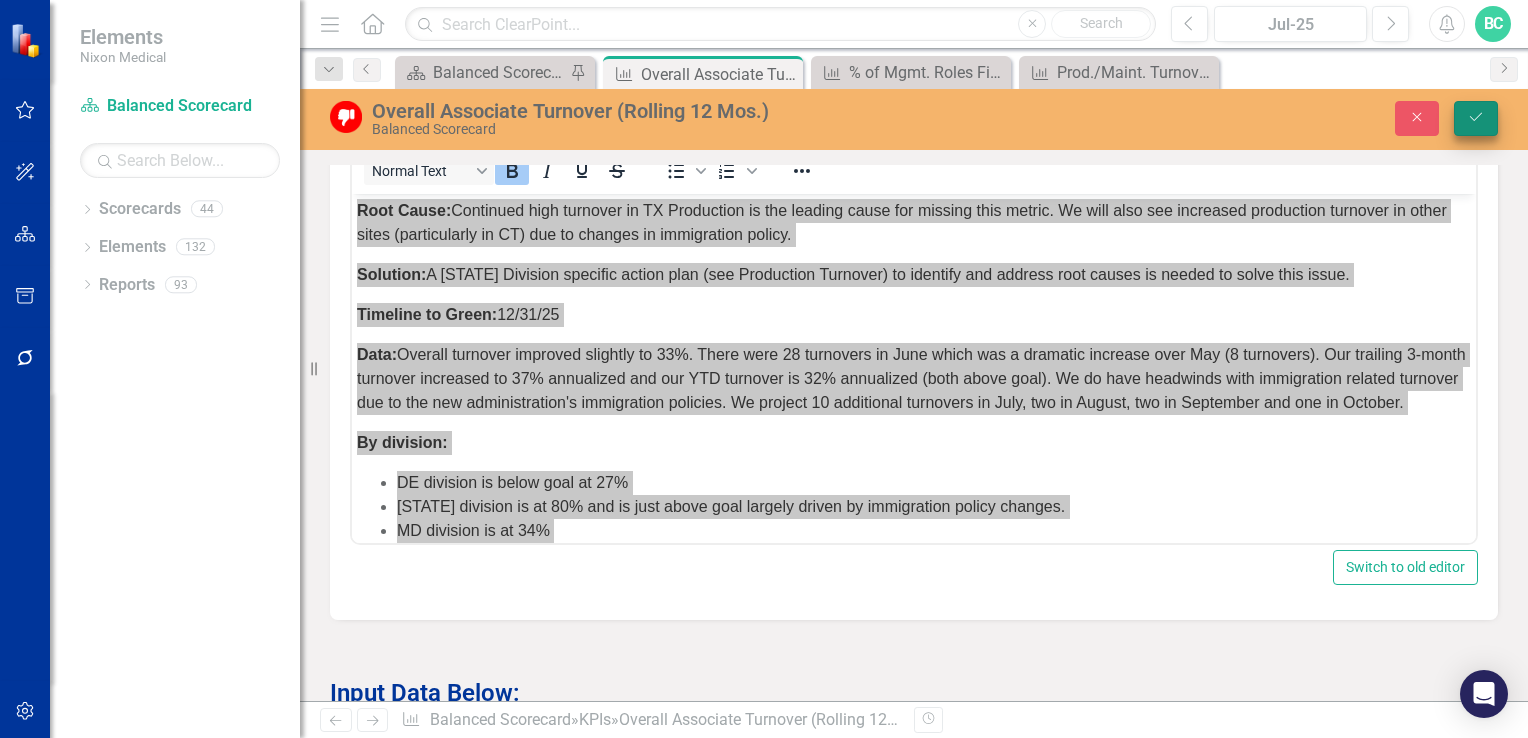 click on "Save" 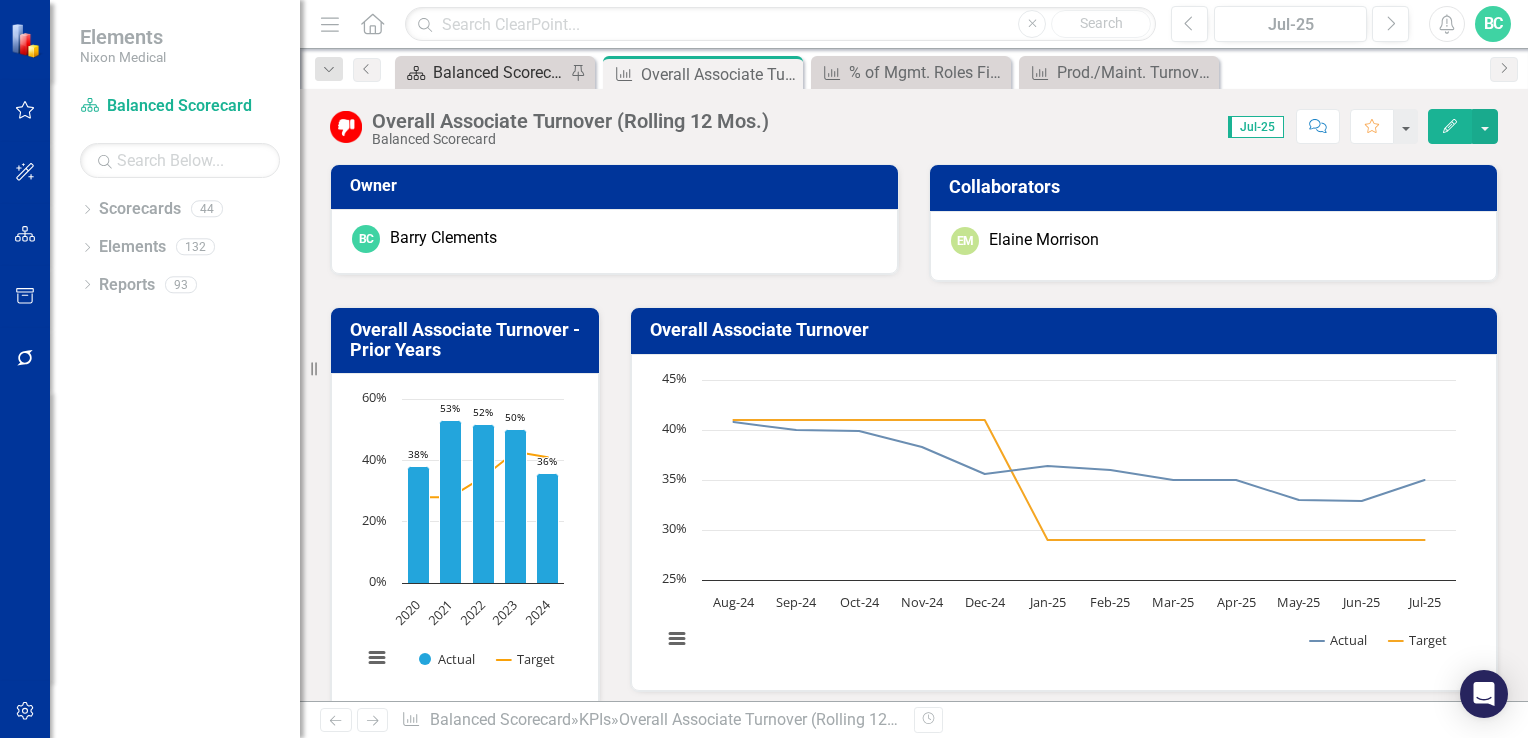 click on "Balanced Scorecard Welcome Page" at bounding box center [499, 72] 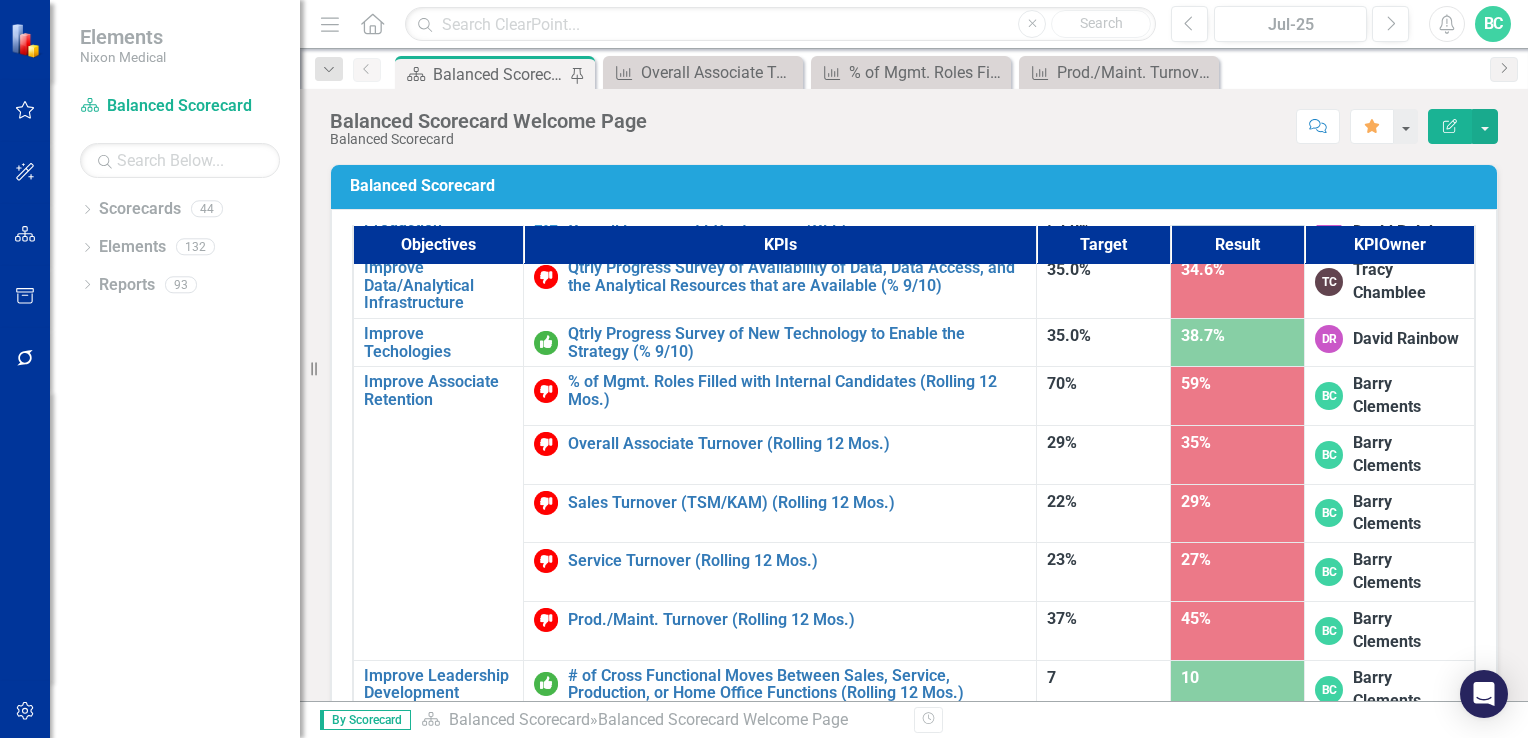 scroll, scrollTop: 1257, scrollLeft: 0, axis: vertical 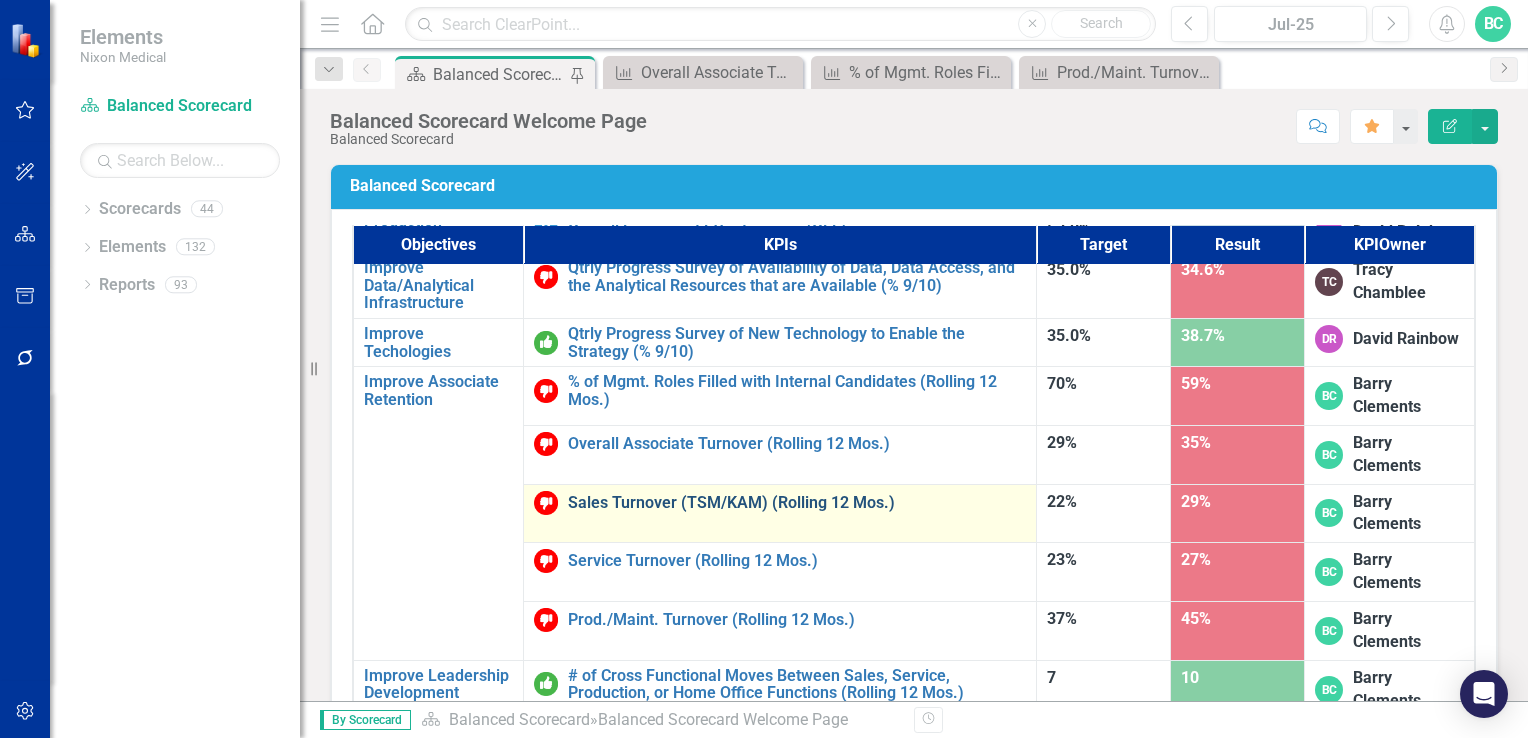 click on "Sales Turnover (TSM/KAM) (Rolling 12 Mos.)" at bounding box center [797, 503] 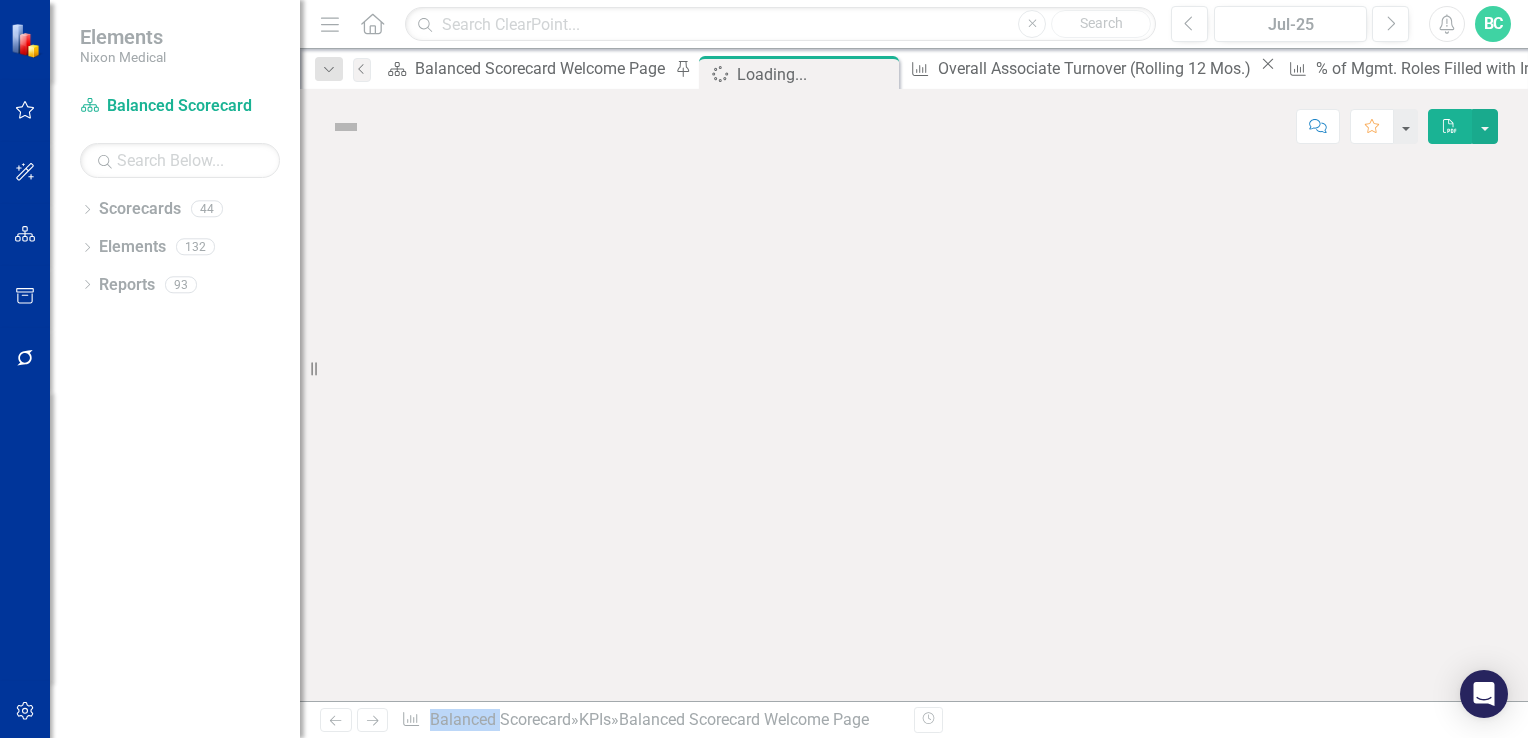 click at bounding box center (914, 432) 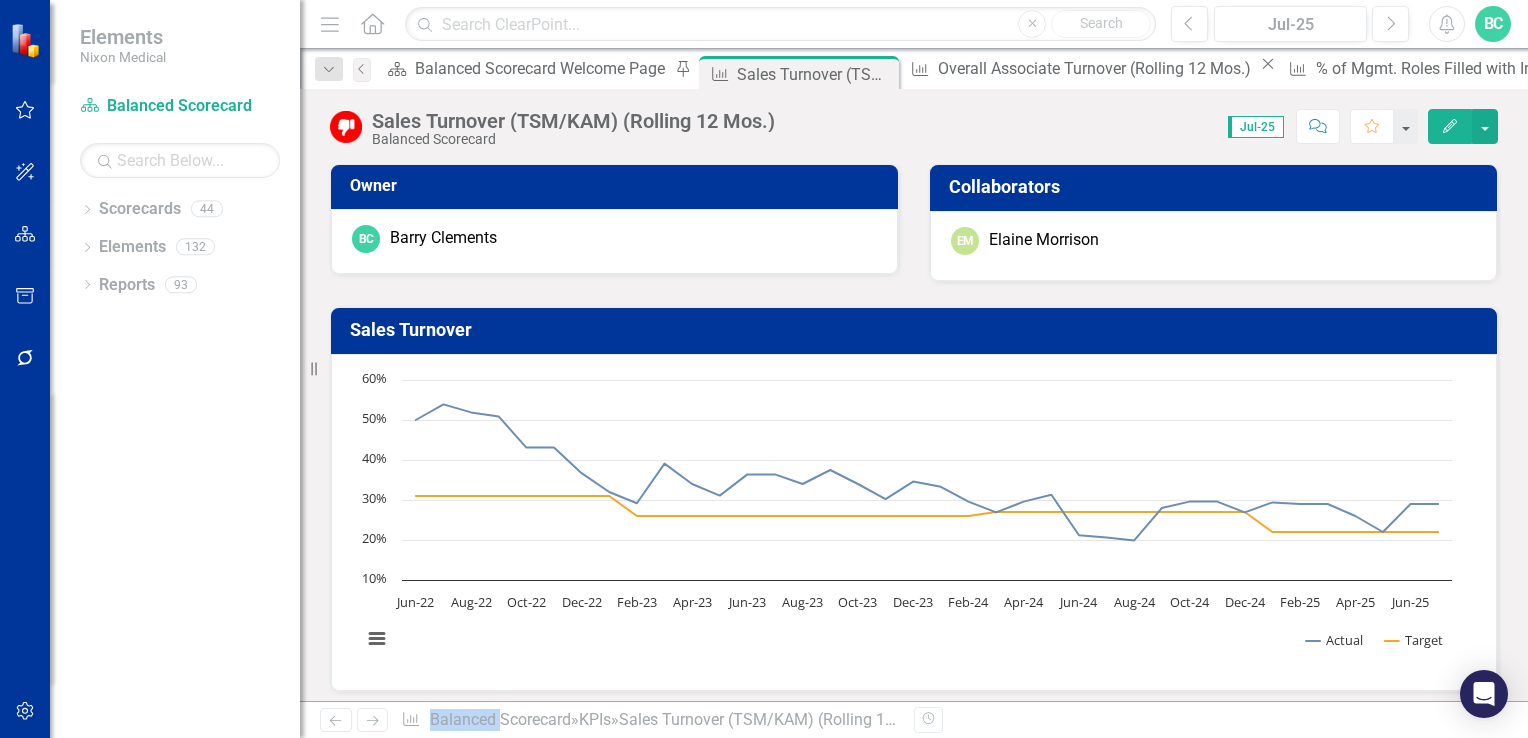 scroll, scrollTop: 1084, scrollLeft: 0, axis: vertical 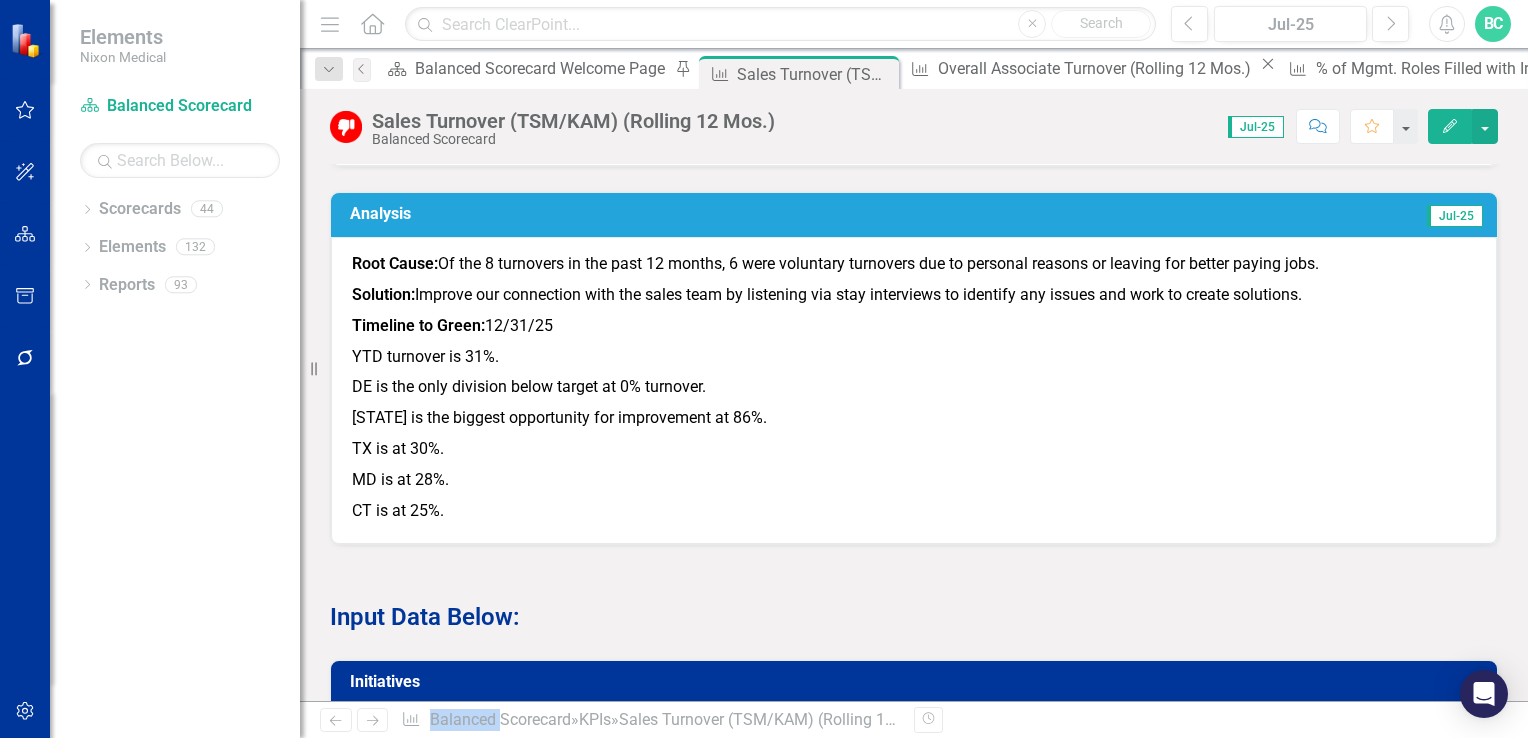 click on "Analysis" at bounding box center (641, 214) 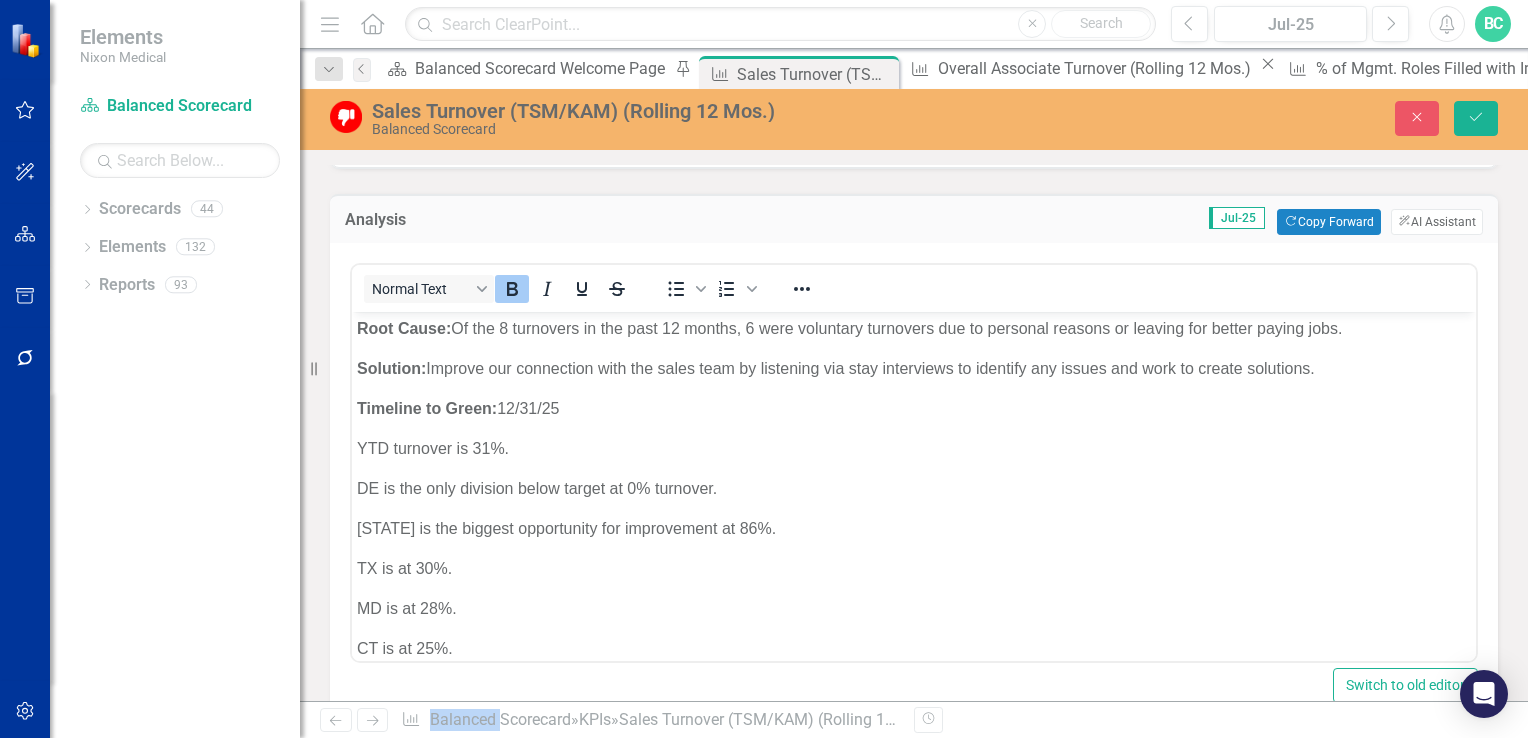 scroll, scrollTop: 0, scrollLeft: 0, axis: both 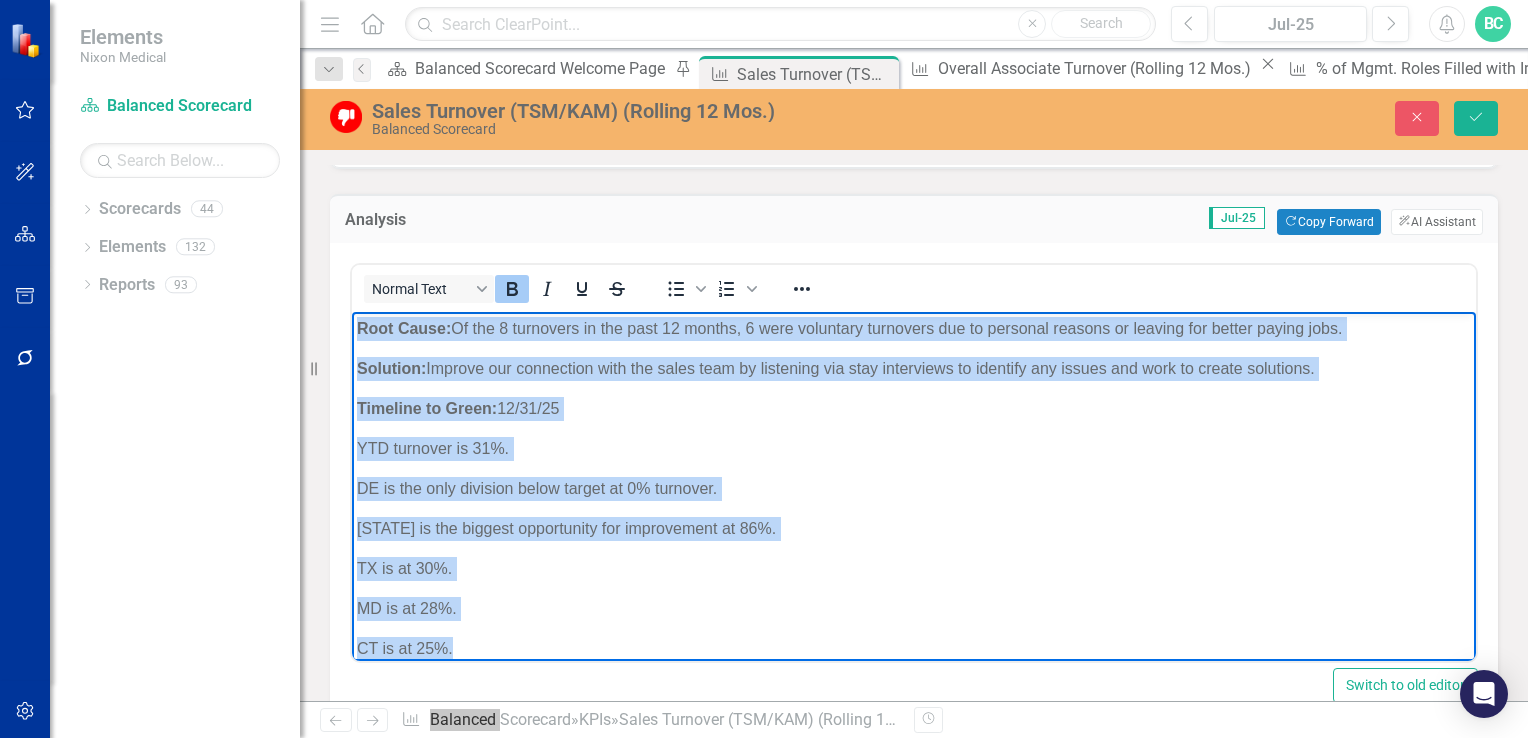 drag, startPoint x: 491, startPoint y: 626, endPoint x: 687, endPoint y: 610, distance: 196.65198 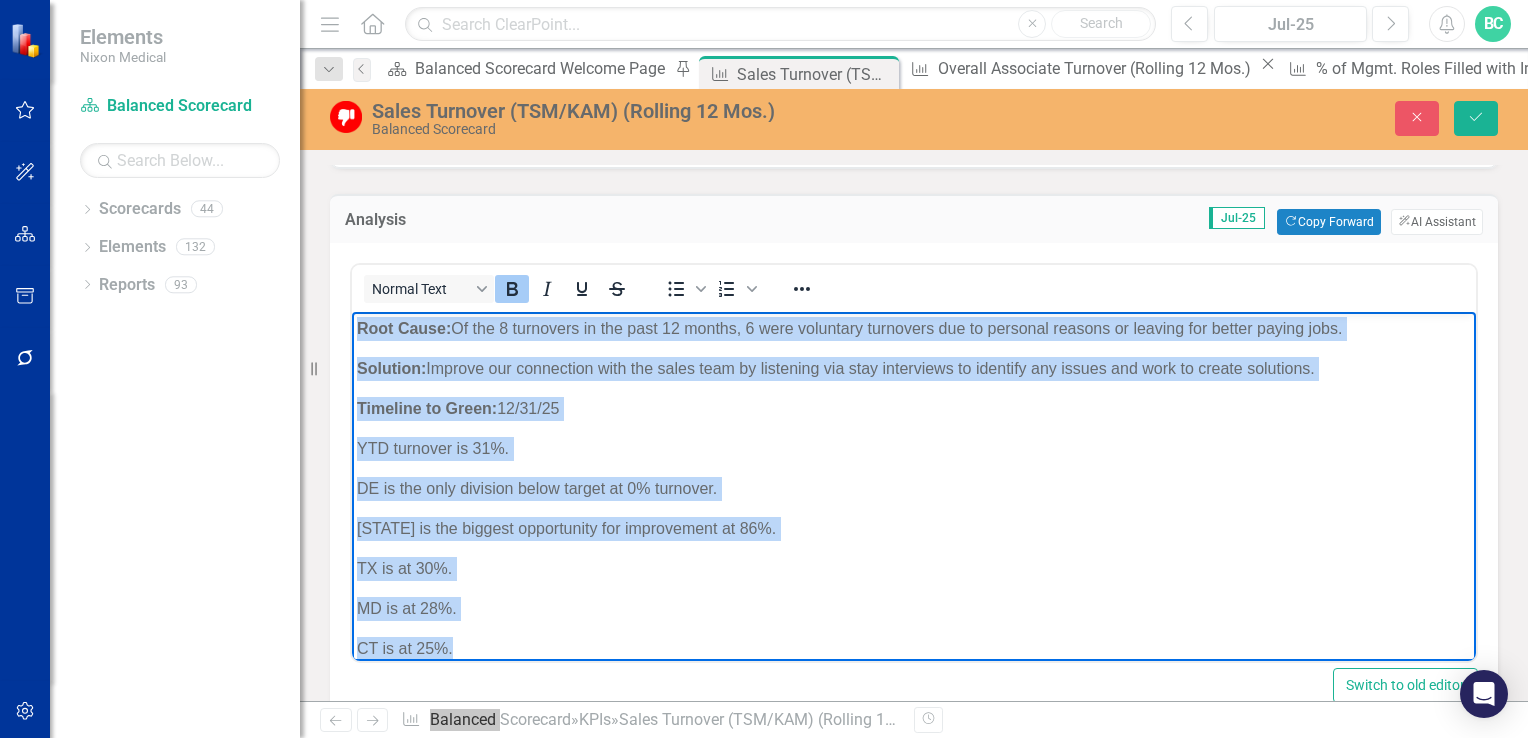 click on "Root Cause:  Of the 8 turnovers in the past 12 months, 6 were voluntary turnovers due to personal reasons or leaving for better paying jobs.  Solution:  Improve our connection with the sales team by listening via stay interviews to identify any issues and work to create solutions.  Timeline to Green:  12/31/25 YTD turnover is 31%. DE is the only division below target at 0% turnover. FL is the biggest opportunity for improvement at 86%. TX is at 30%. MD is at 28%. CT is at 25%." at bounding box center (914, 496) 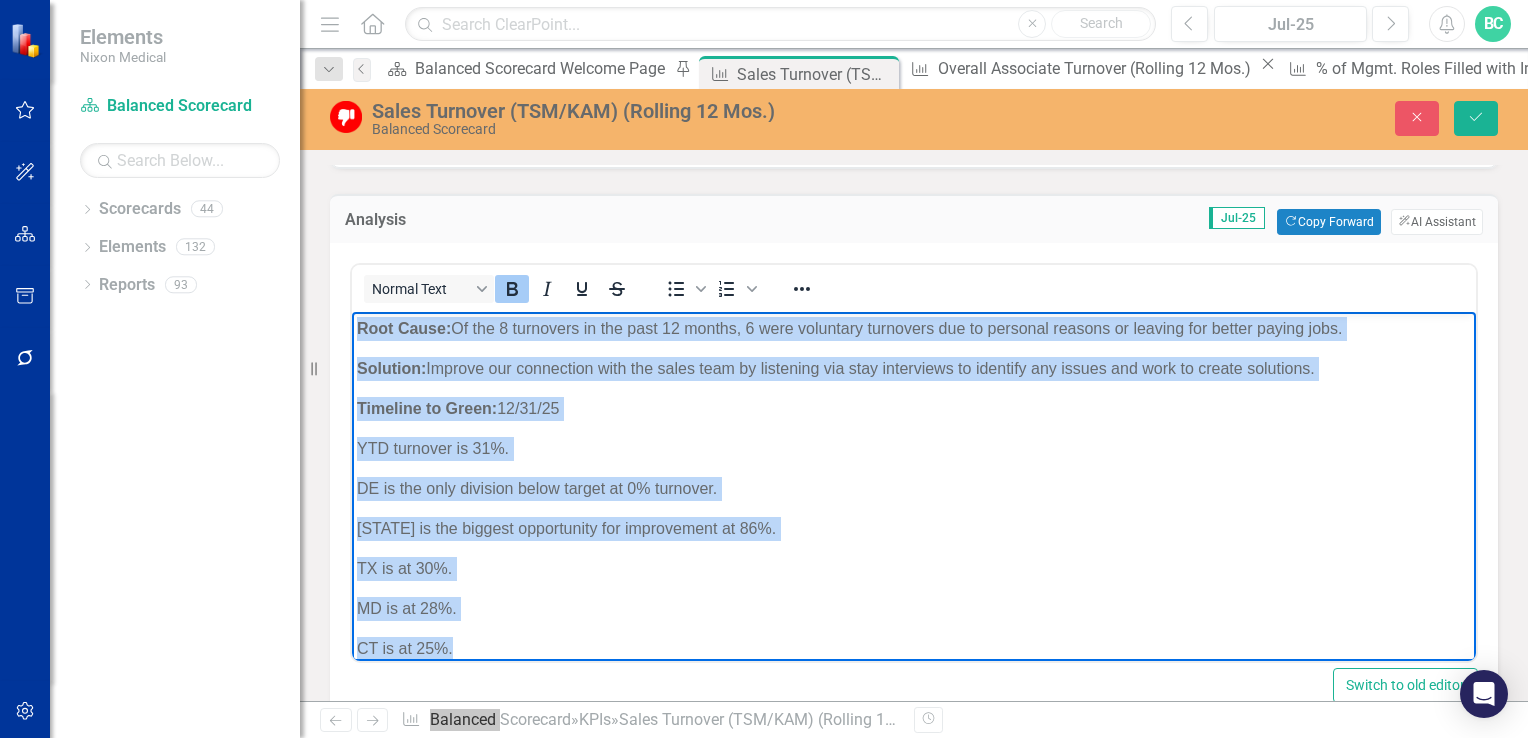 copy on "Root Cause:  Of the 8 turnovers in the past 12 months, 6 were voluntary turnovers due to personal reasons or leaving for better paying jobs.  Solution:  Improve our connection with the sales team by listening via stay interviews to identify any issues and work to create solutions.  Timeline to Green:  12/31/25 YTD turnover is 31%. DE is the only division below target at 0% turnover. FL is the biggest opportunity for improvement at 86%. TX is at 30%. MD is at 28%. CT is at 25%." 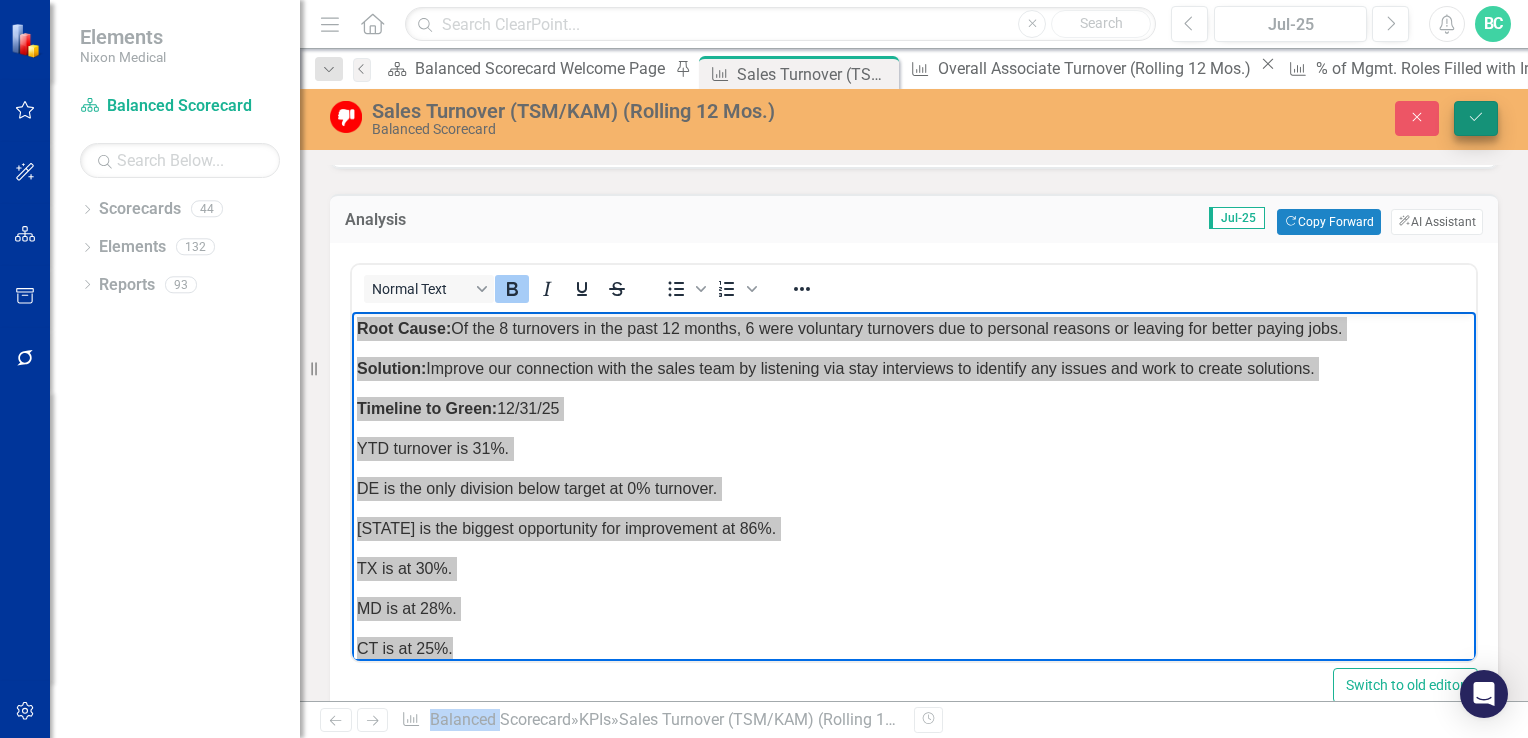 click on "Save" at bounding box center [1476, 118] 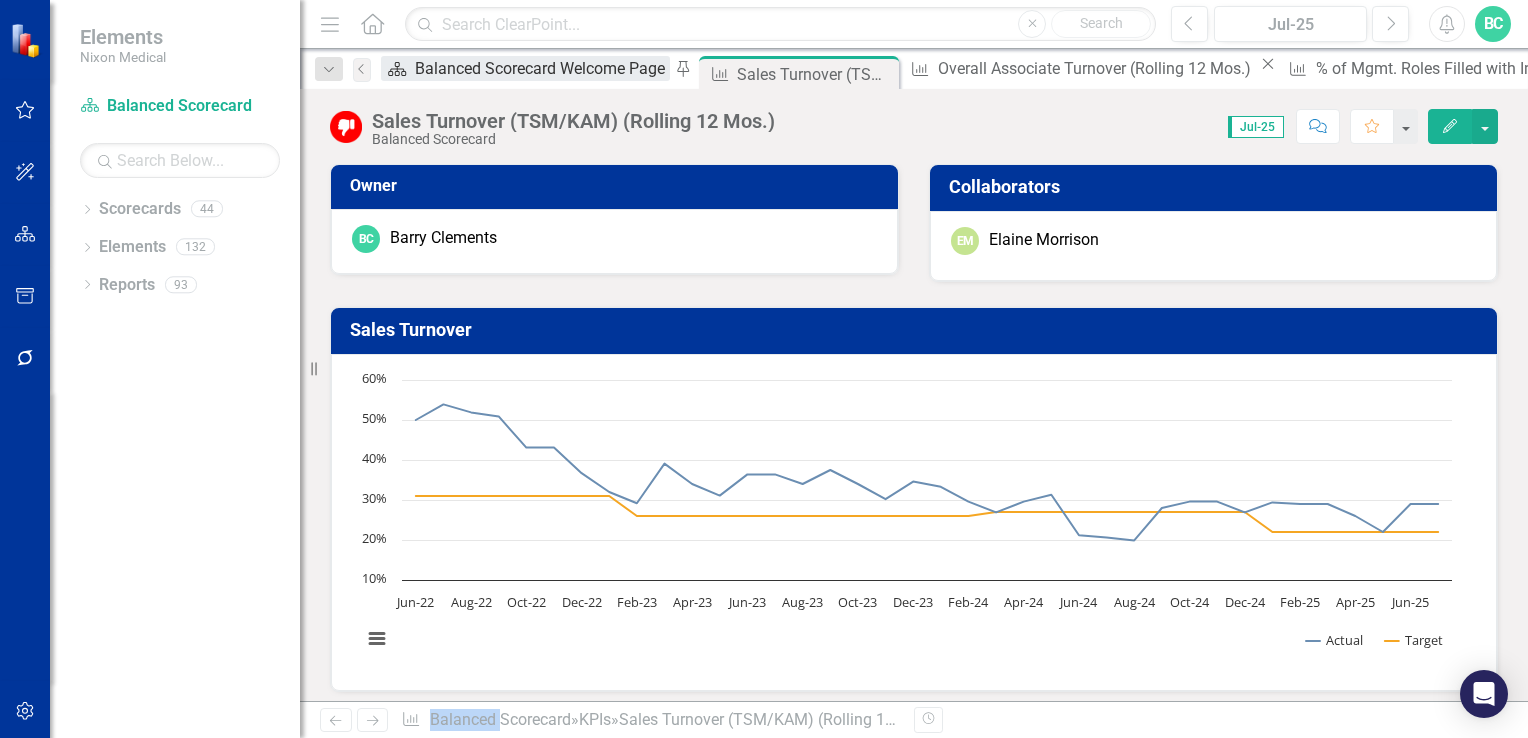 click on "Balanced Scorecard Welcome Page" at bounding box center (542, 68) 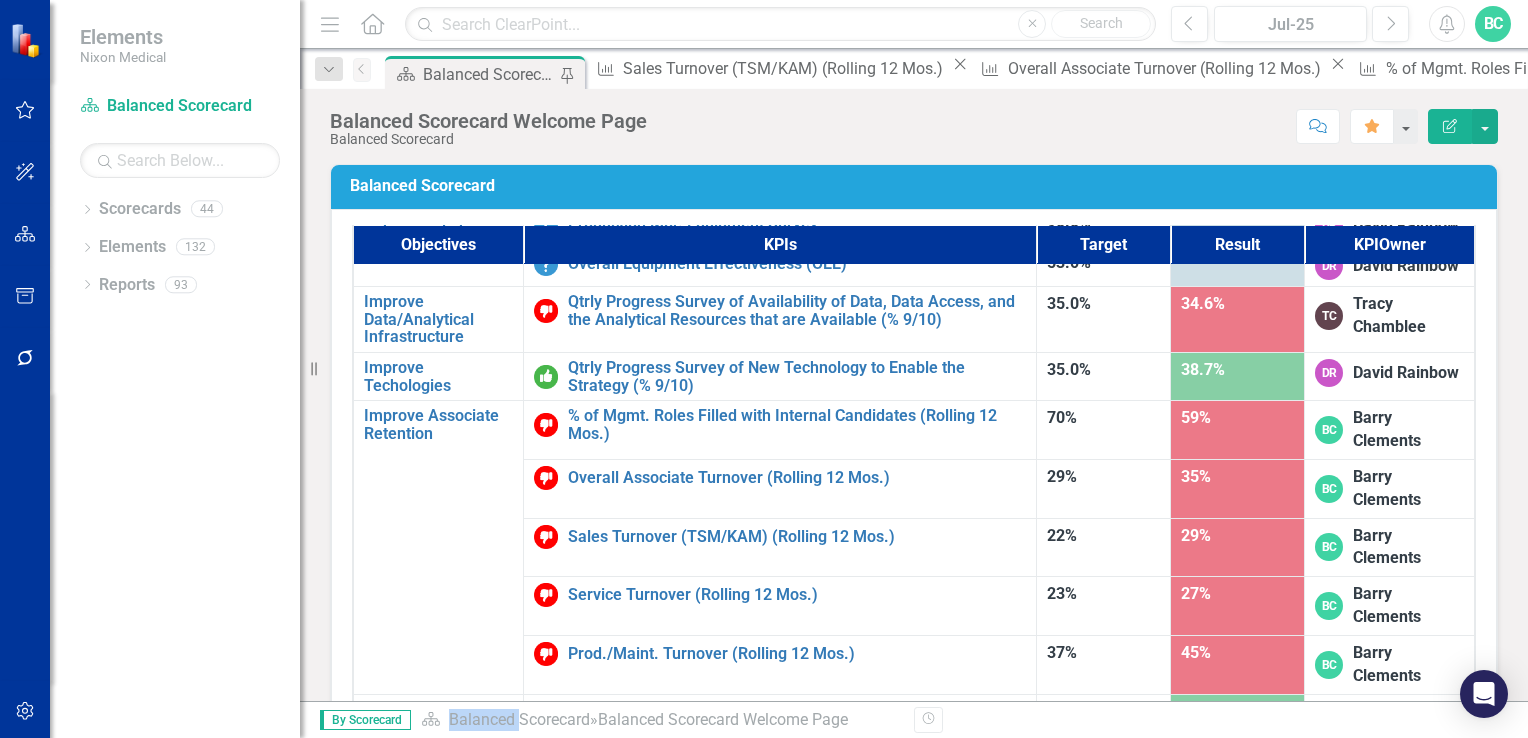 scroll, scrollTop: 1268, scrollLeft: 0, axis: vertical 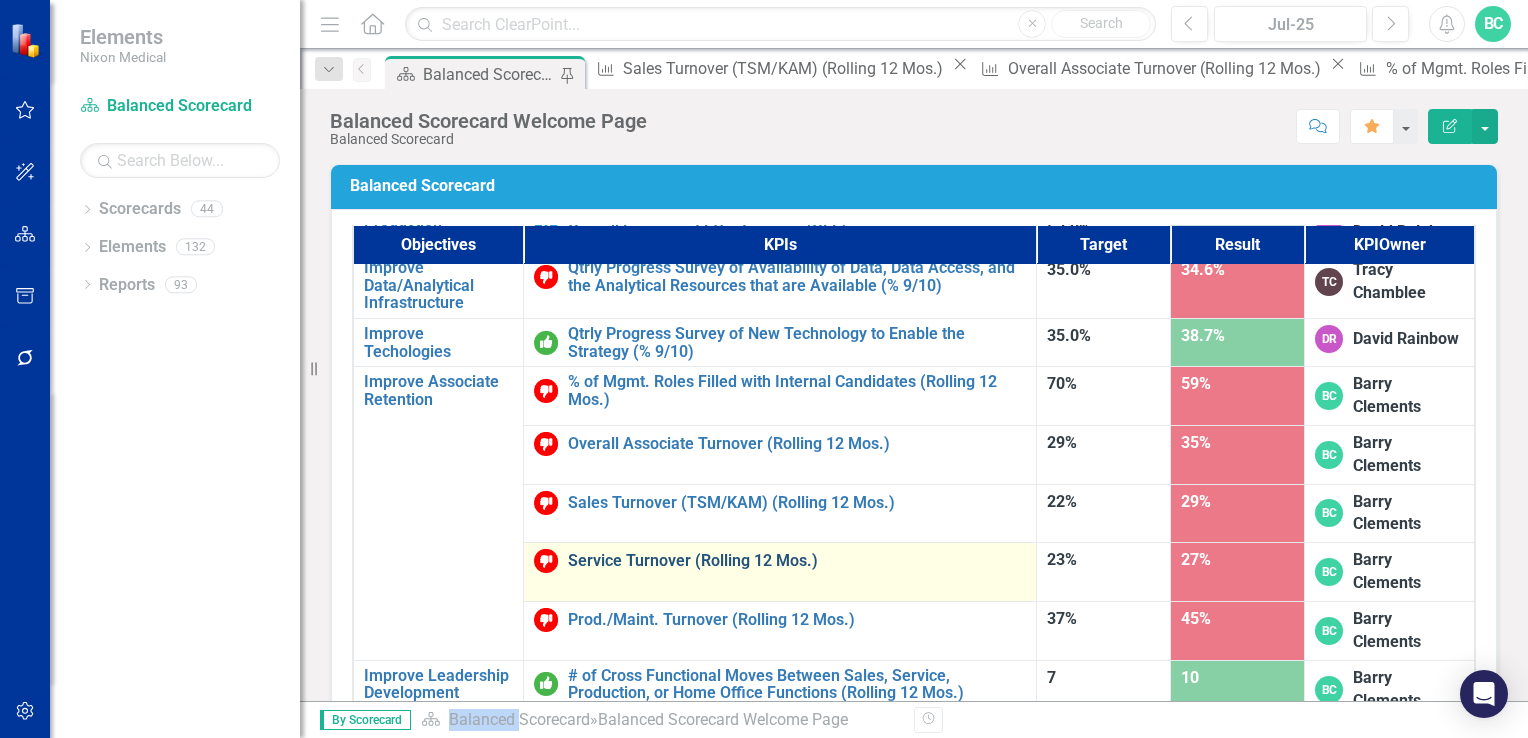click on "Service Turnover (Rolling 12 Mos.)" at bounding box center (797, 561) 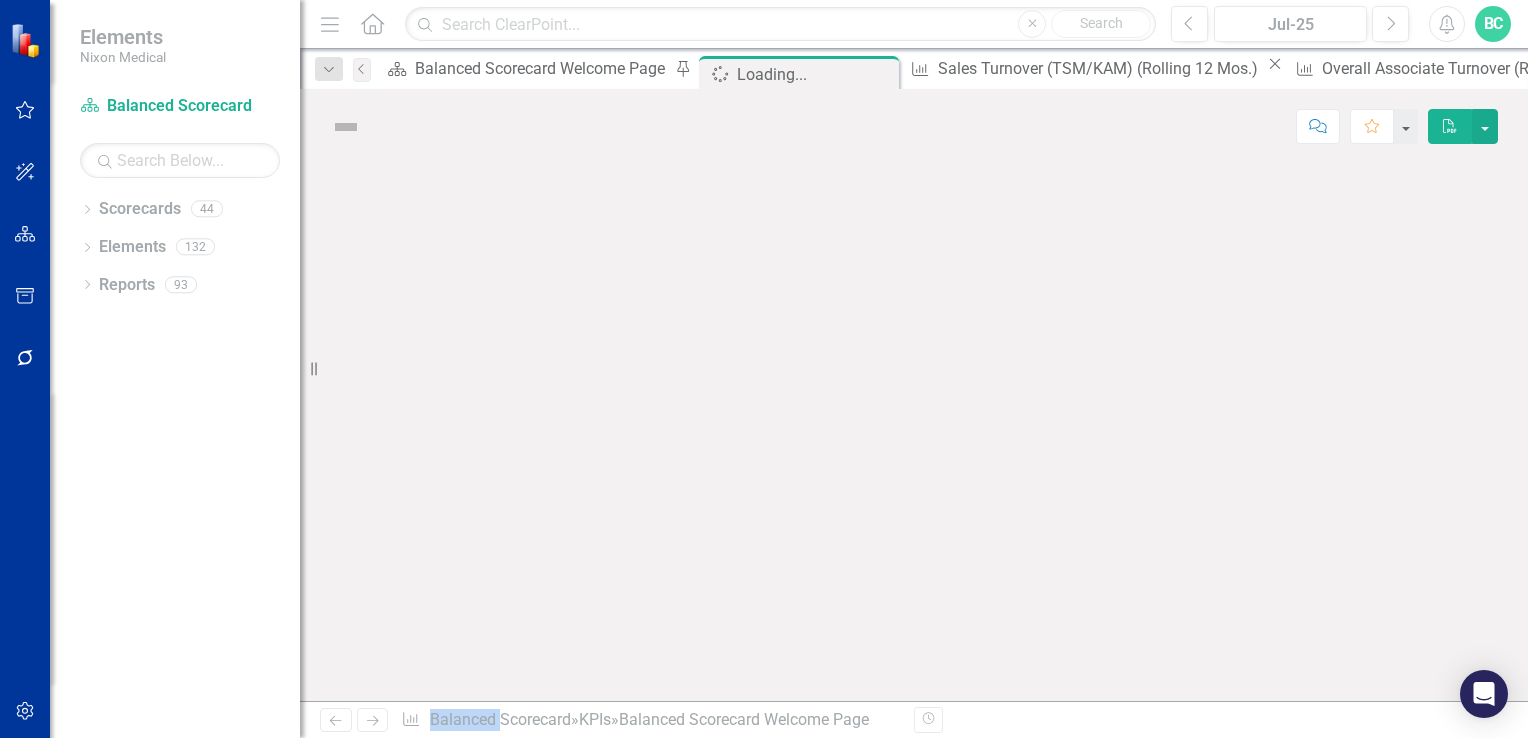 click at bounding box center (914, 432) 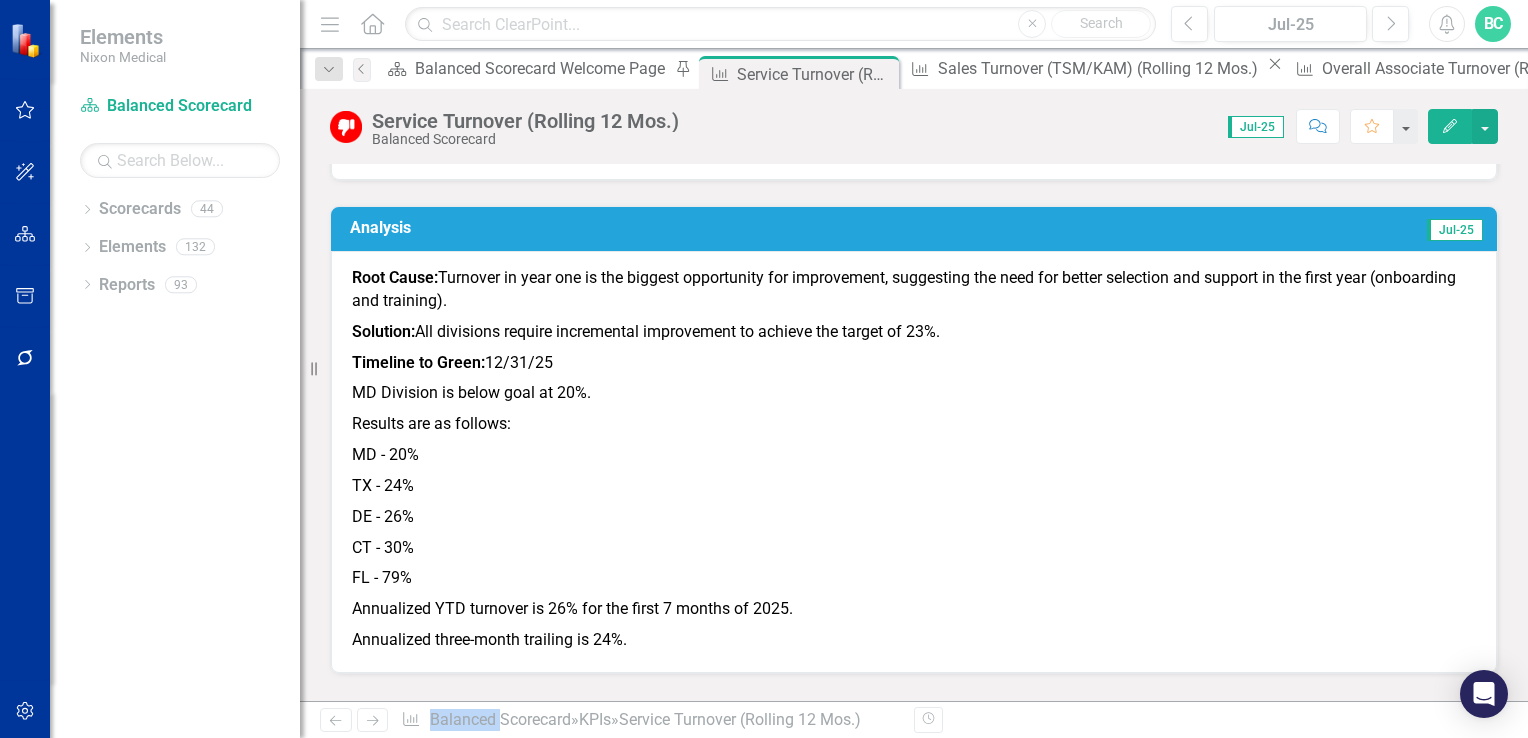 scroll, scrollTop: 1140, scrollLeft: 0, axis: vertical 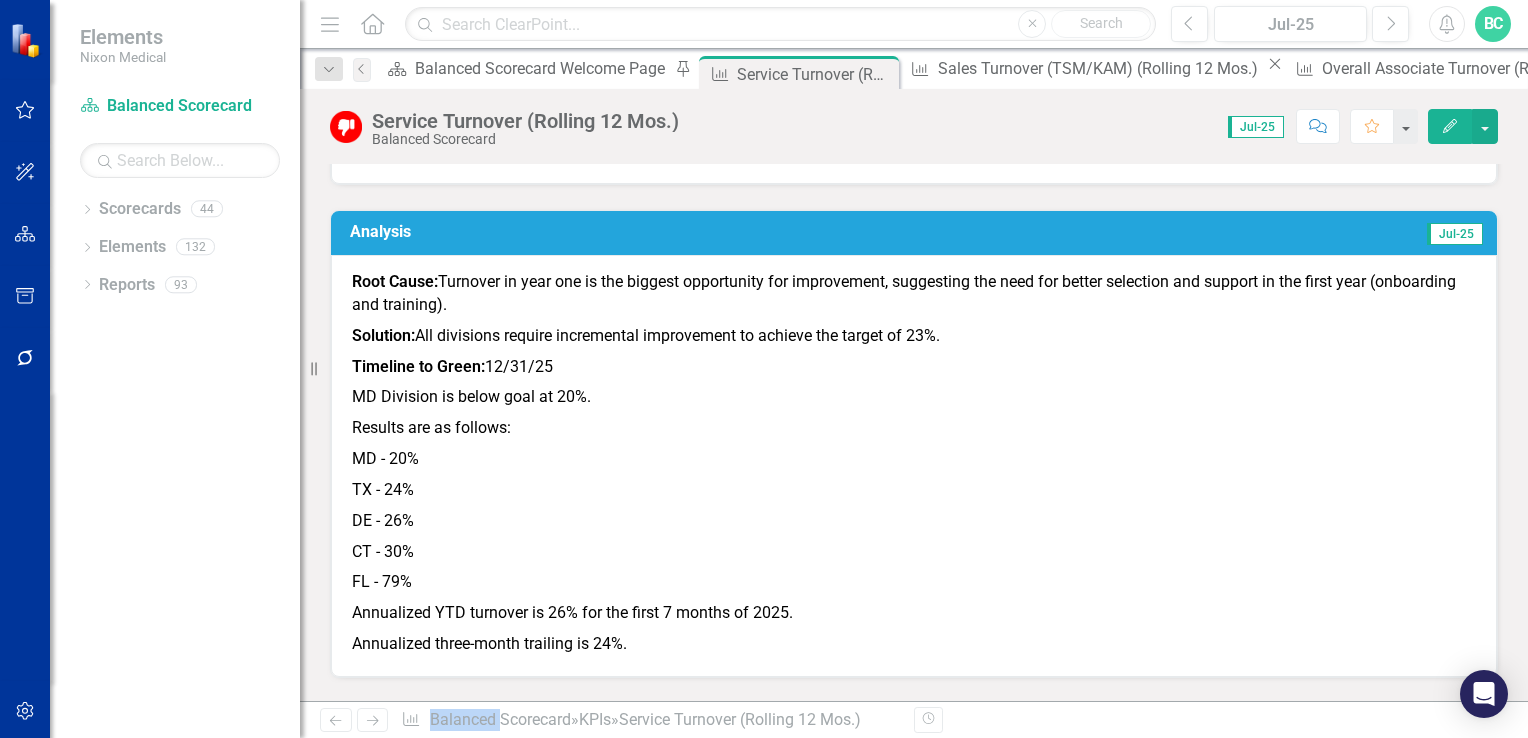 click on "Annualized three-month trailing is 24%." at bounding box center [914, 642] 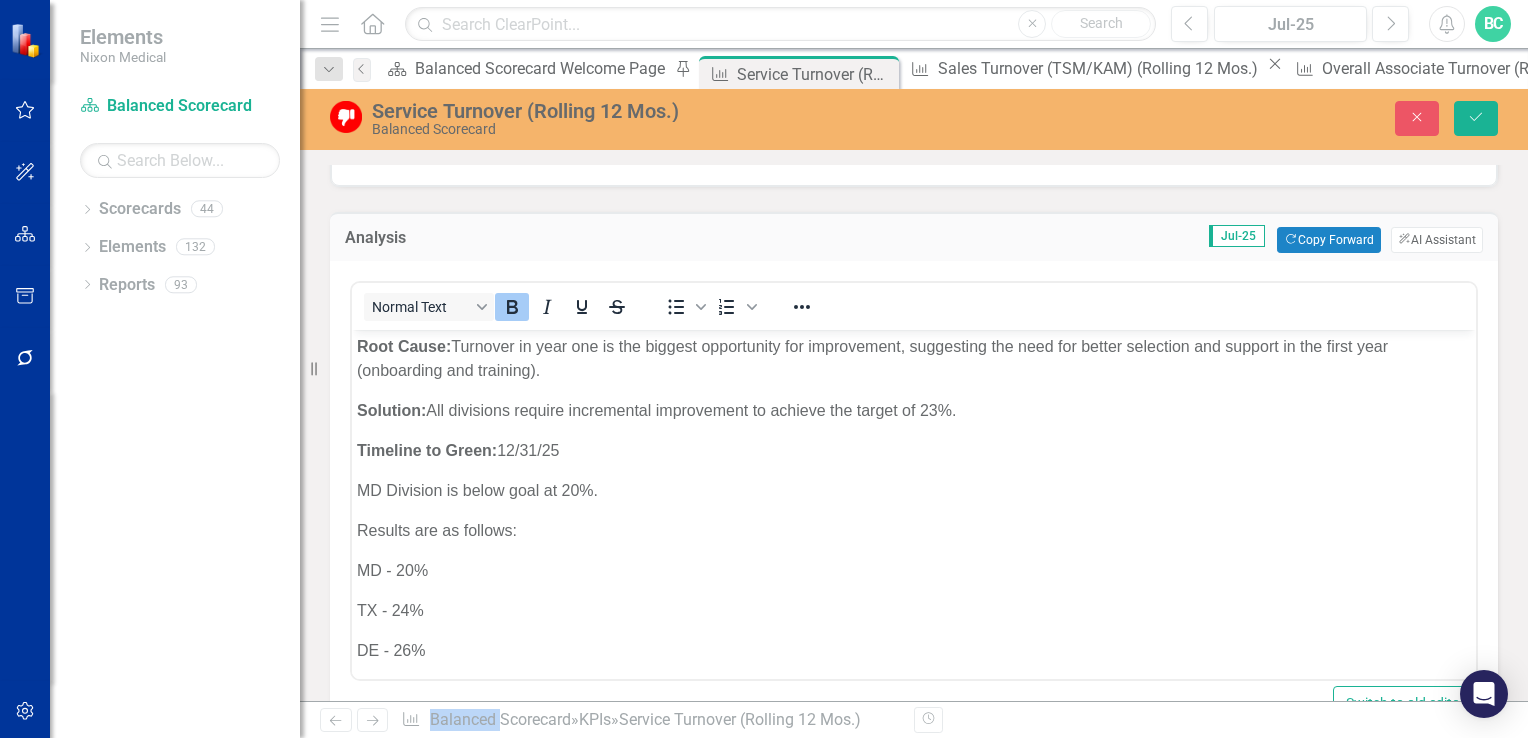 scroll, scrollTop: 0, scrollLeft: 0, axis: both 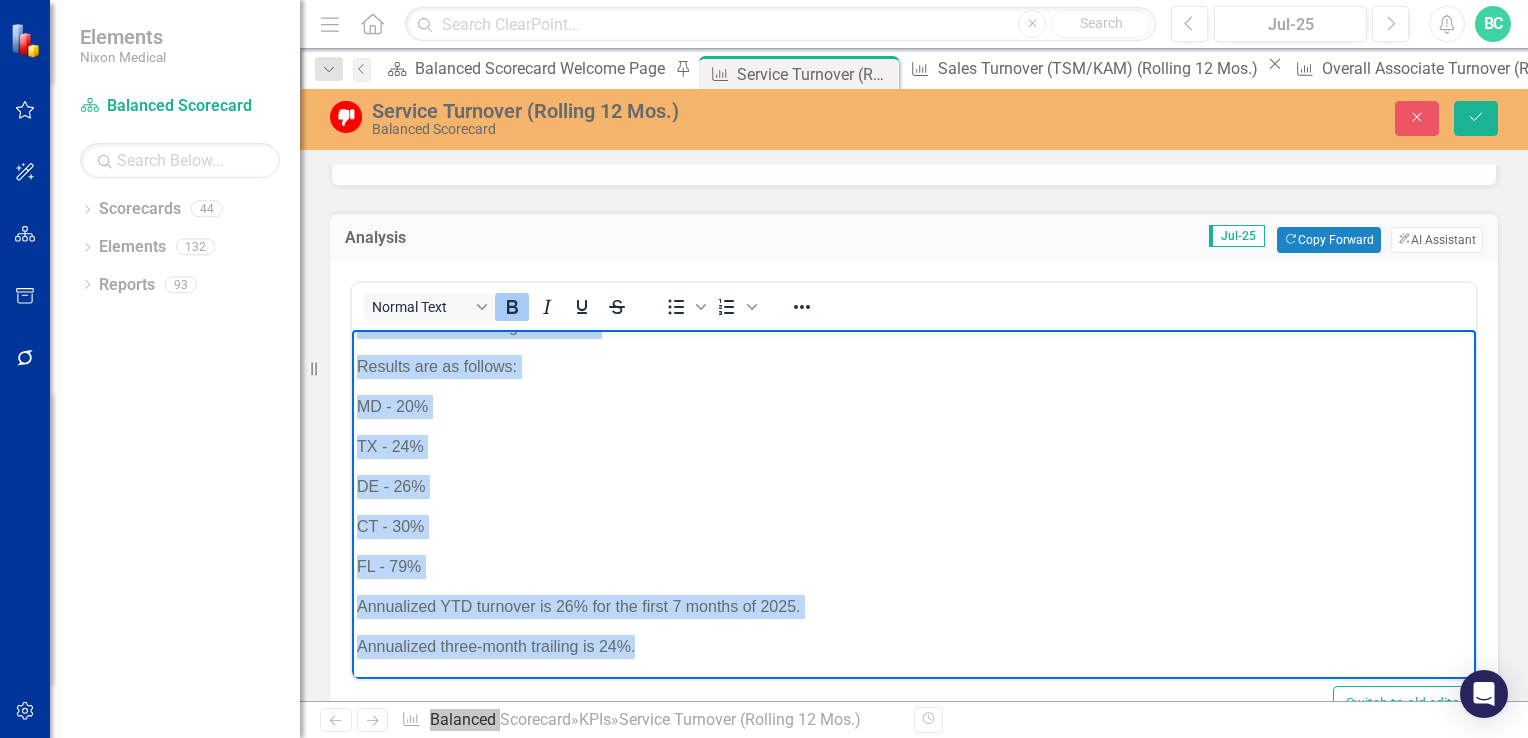 drag, startPoint x: 761, startPoint y: 563, endPoint x: 709, endPoint y: 646, distance: 97.94386 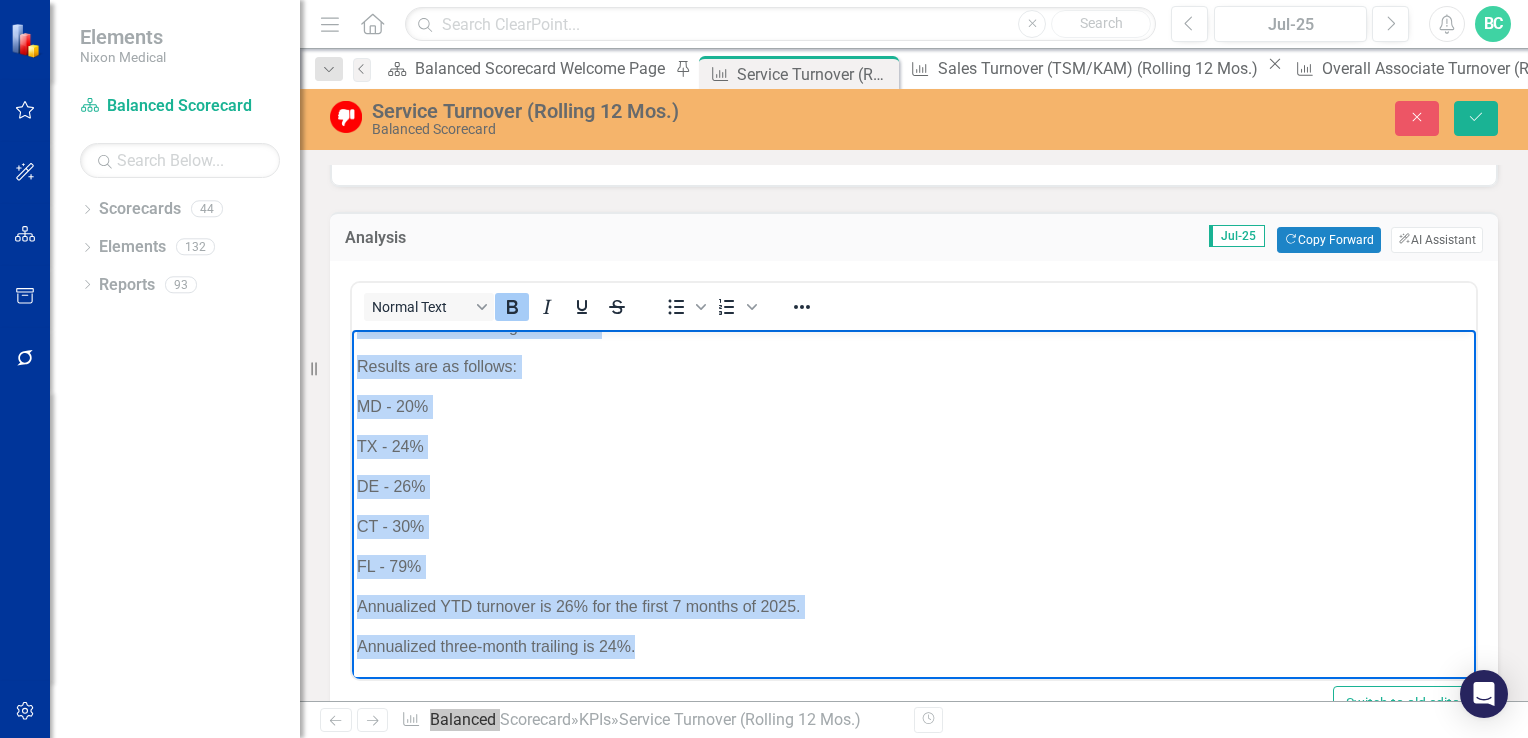 click on "Root Cause:  Turnover in year one is the biggest opportunity for improvement, suggesting the need for better selection and support in the first year (onboarding and training).  Solution:  All divisions require incremental improvement to achieve the target of 23%. Timeline to Green:  12/31/25 MD Division is below goal at 20%. Results are as follows: MD - 20% TX - 24% DE - 26% CT - 30% FL - 79% Annualized YTD turnover is 26% for the first 7 months of 2025. Annualized three-month trailing is 24%." at bounding box center (914, 422) 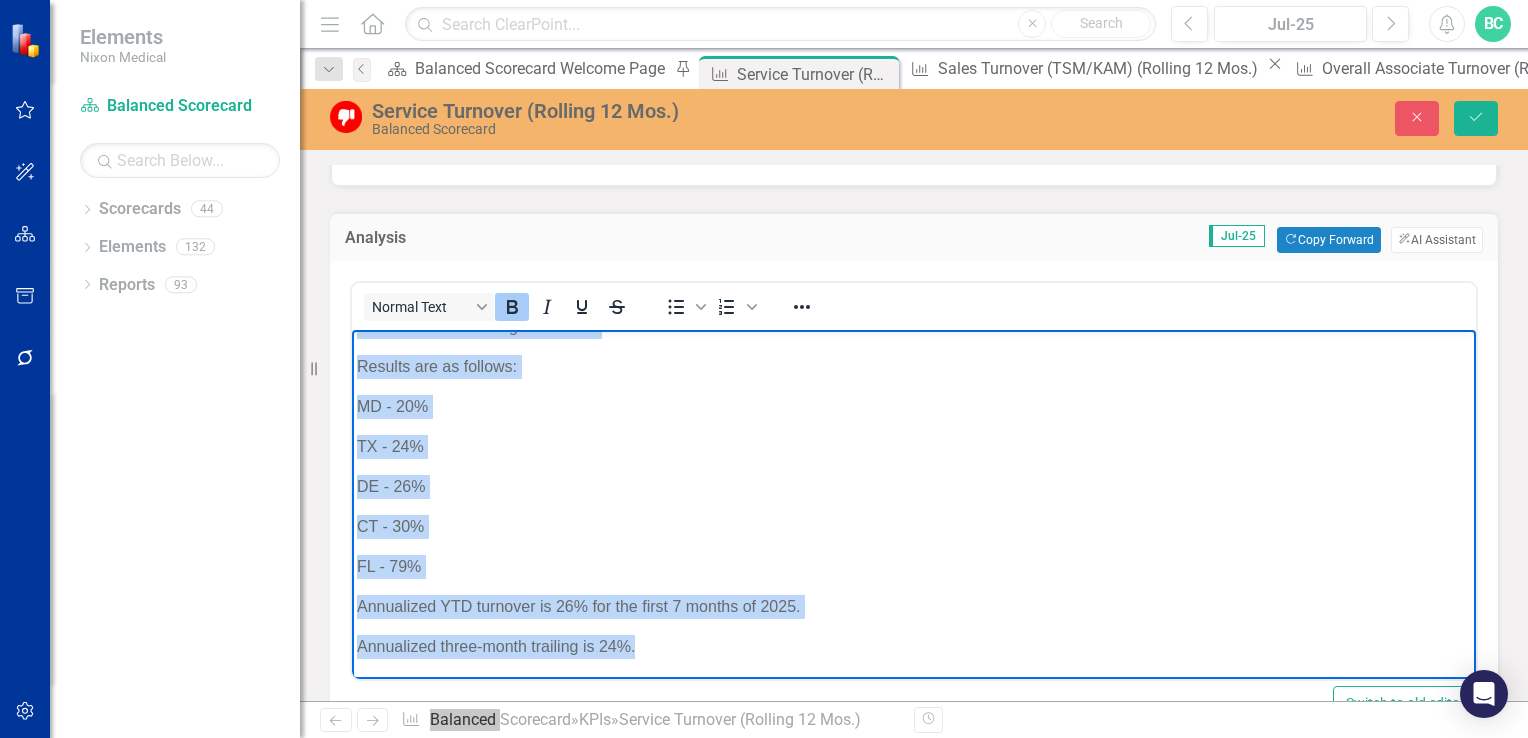 copy on "Root Cause:  Turnover in year one is the biggest opportunity for improvement, suggesting the need for better selection and support in the first year (onboarding and training).  Solution:  All divisions require incremental improvement to achieve the target of 23%. Timeline to Green:  12/31/25 MD Division is below goal at 20%. Results are as follows: MD - 20% TX - 24% DE - 26% CT - 30% FL - 79% Annualized YTD turnover is 26% for the first 7 months of 2025. Annualized three-month trailing is 24%." 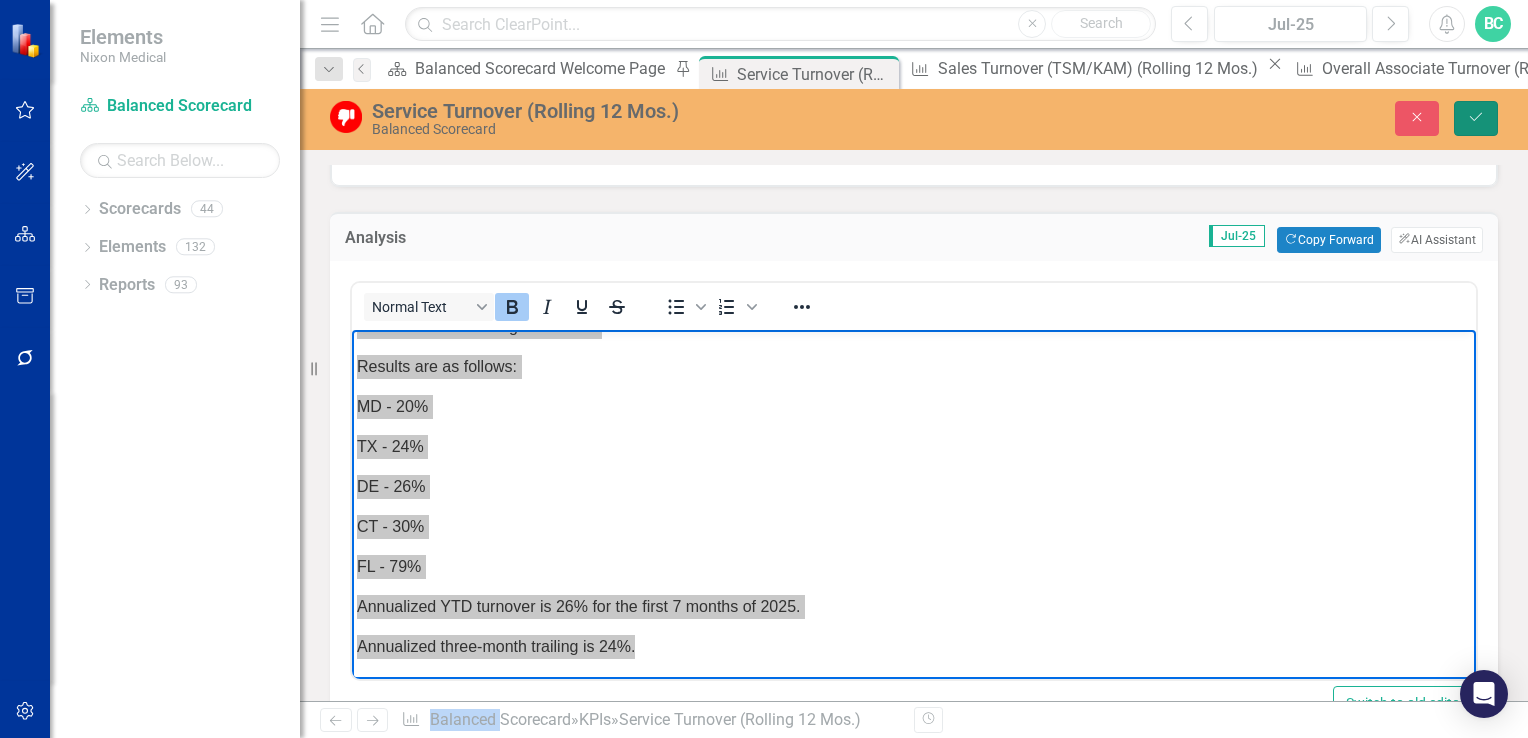 click on "Save" 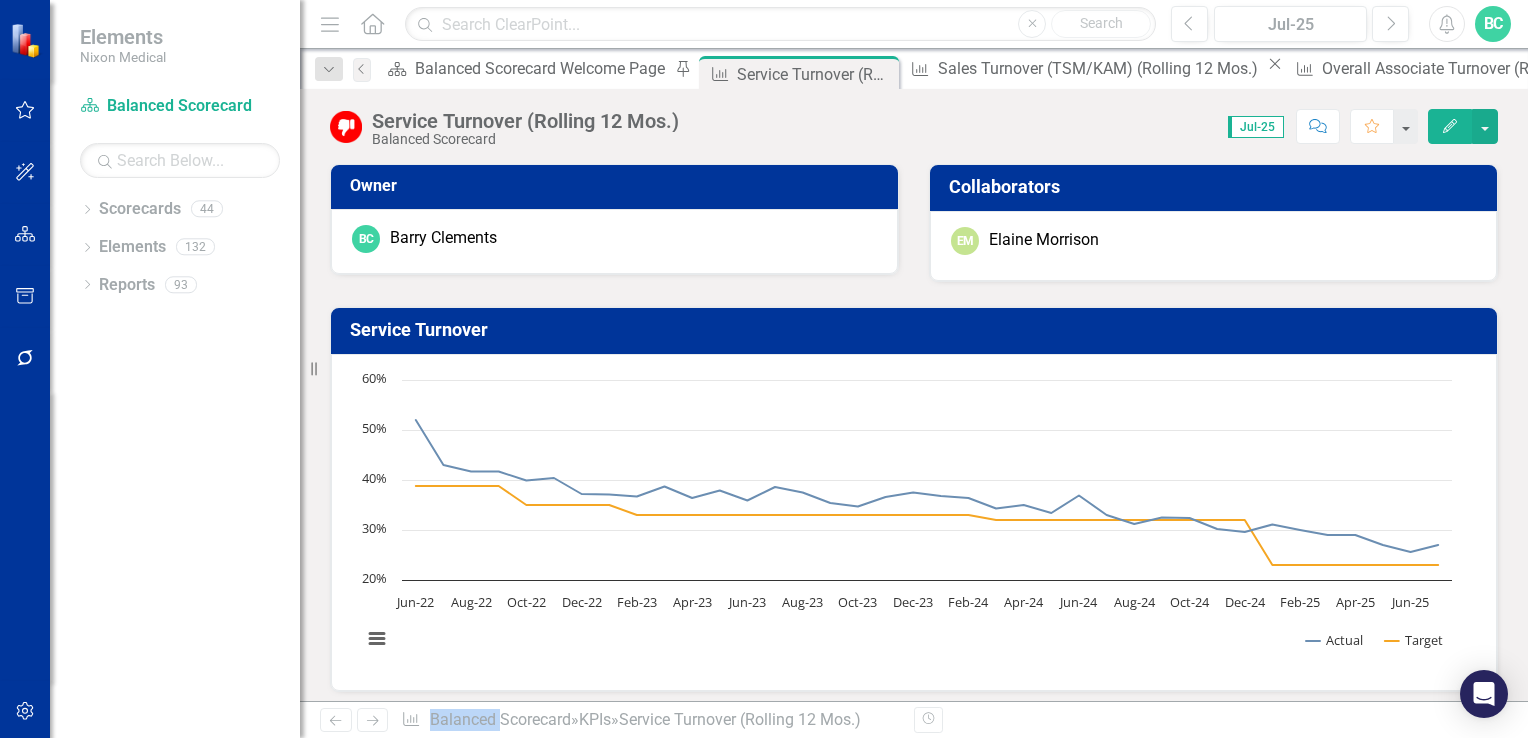 click on "Prod./Maint. Turnover (Rolling 12 Mos.)" at bounding box center (2372, 68) 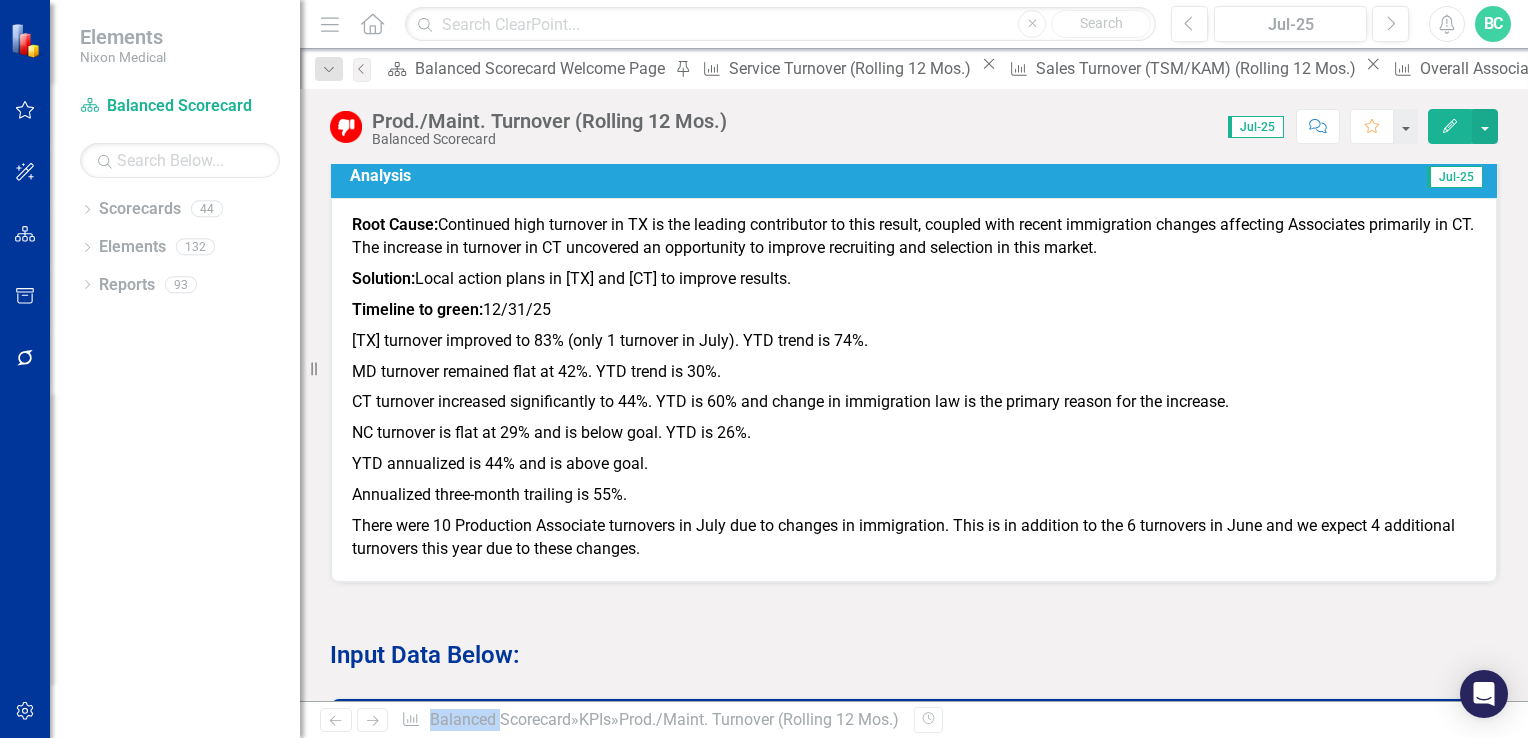 scroll, scrollTop: 1719, scrollLeft: 0, axis: vertical 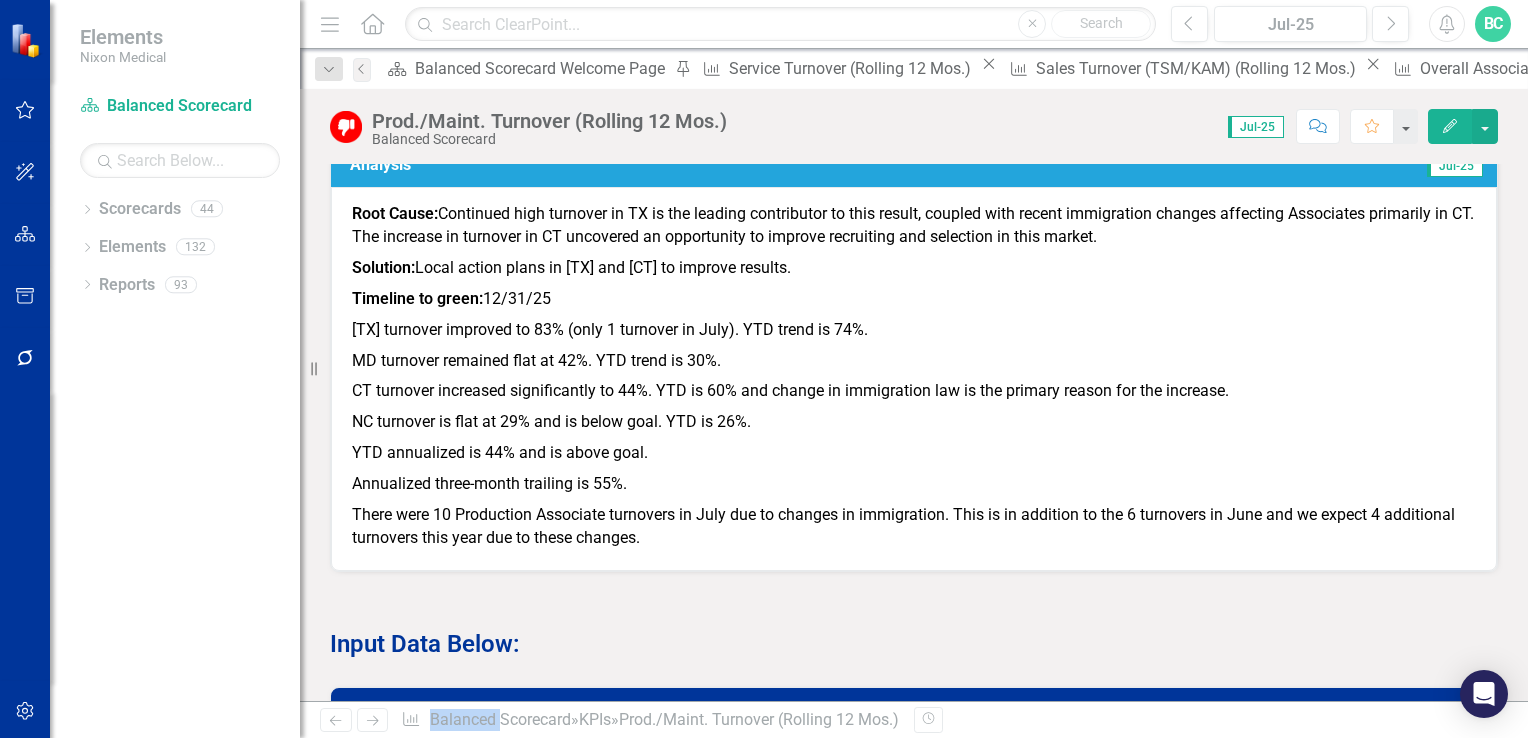 drag, startPoint x: 654, startPoint y: 545, endPoint x: 598, endPoint y: 526, distance: 59.135437 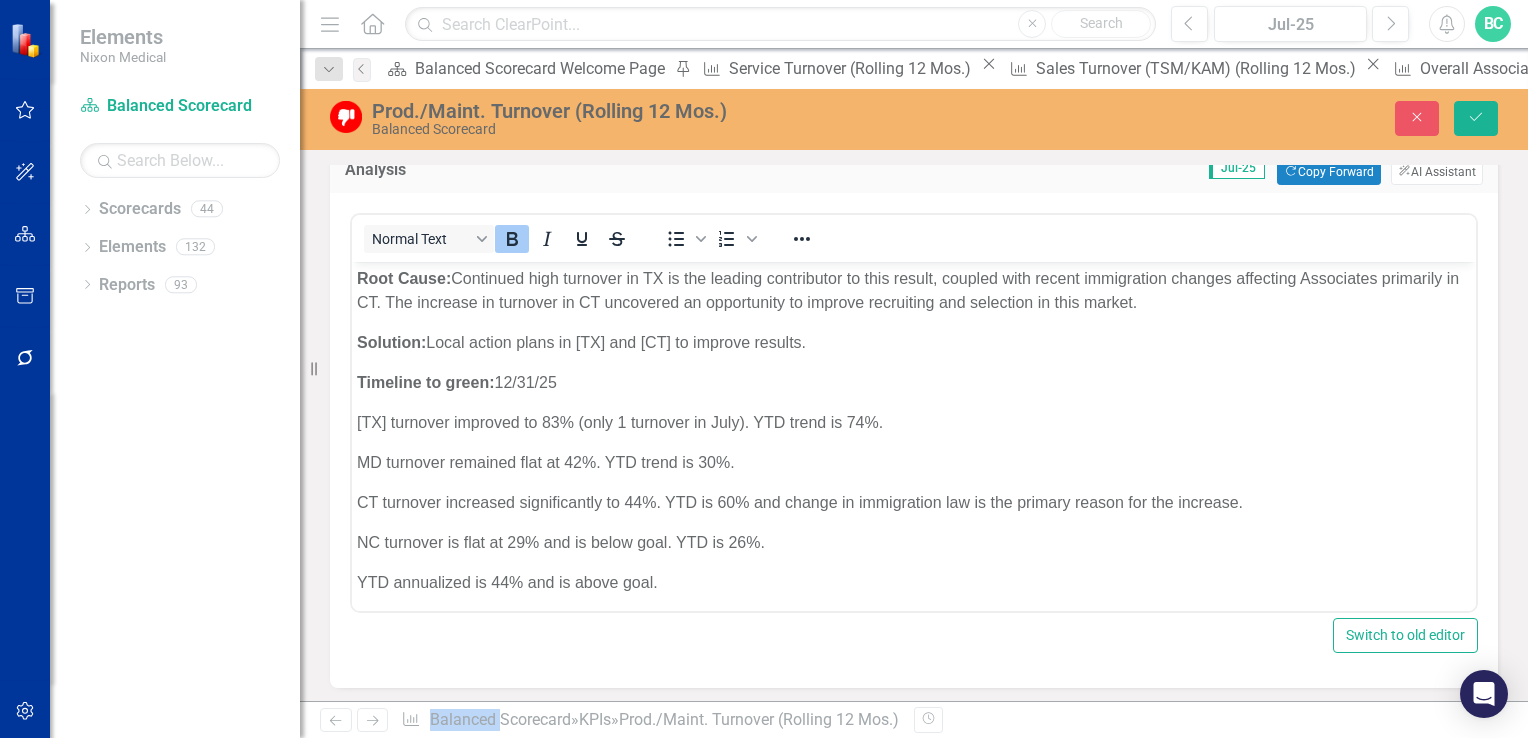 scroll, scrollTop: 0, scrollLeft: 0, axis: both 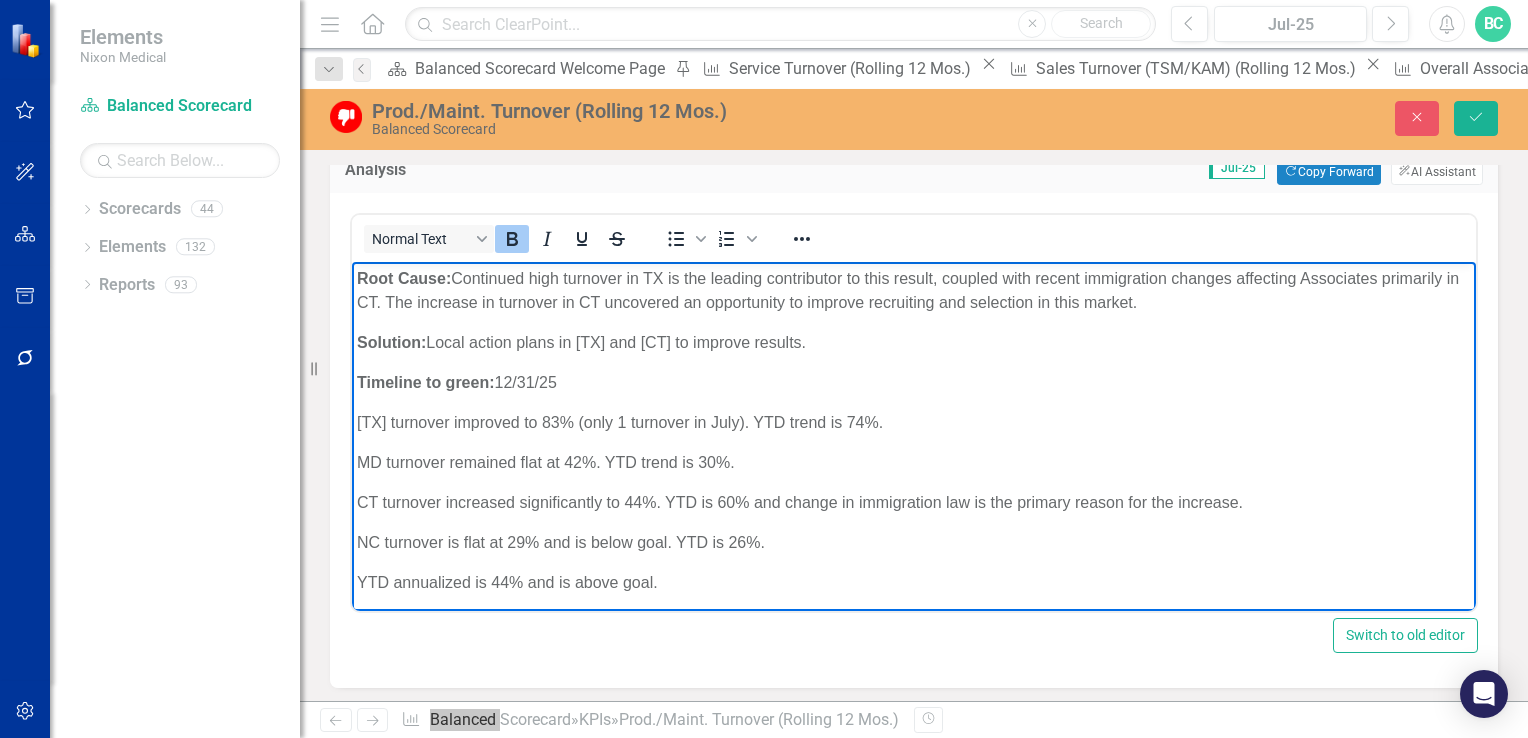drag, startPoint x: 724, startPoint y: 430, endPoint x: 671, endPoint y: 591, distance: 169.49927 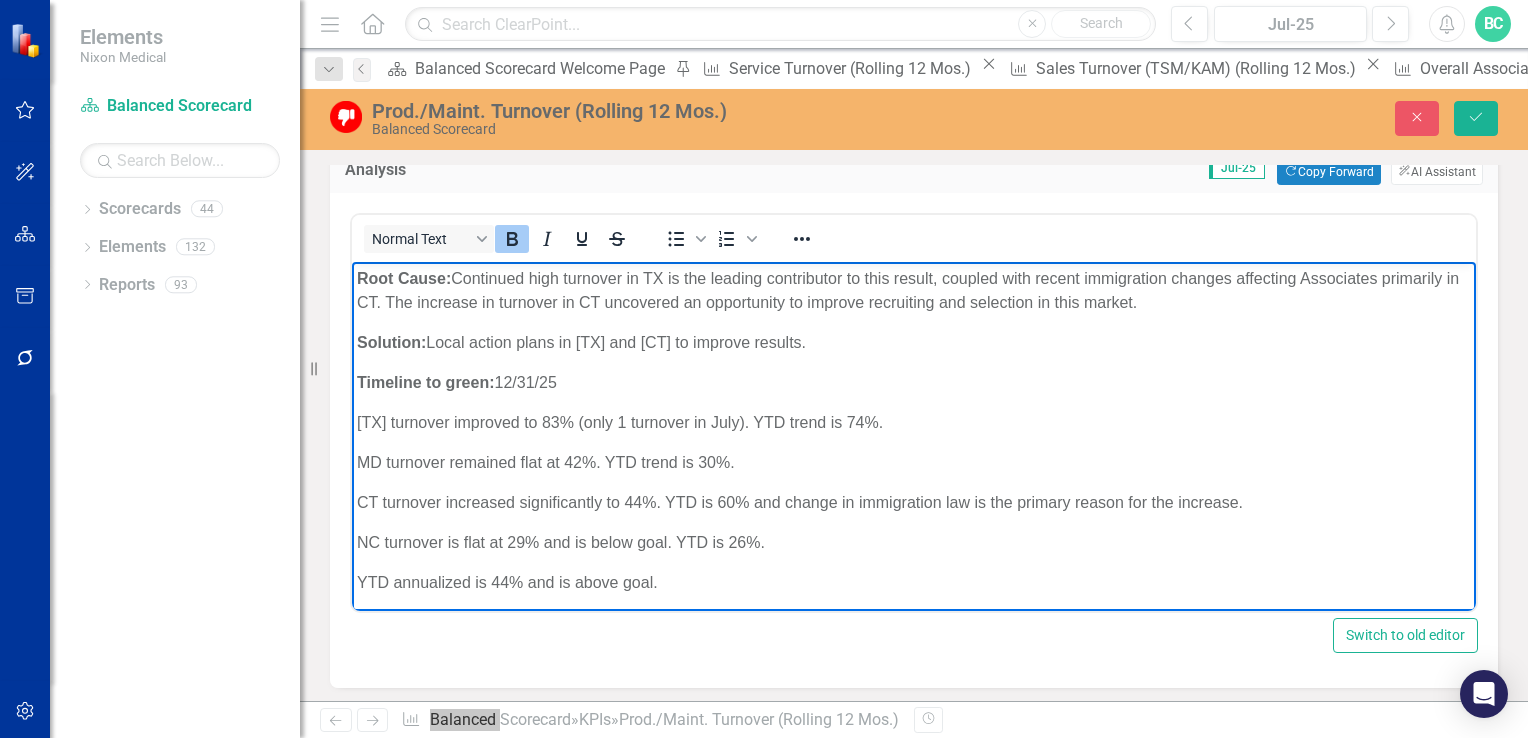 click on "Root Cause:  Continued high turnover in TX is the leading contributor to this result, coupled with recent immigration changes affecting Associates primarily in CT. The increase in turnover in CT uncovered an opportunity to improve recruiting and selection in this market.  Solution:  Local action plans in TX and CT to improve results.  Timeline to green:  12/31/25 TX turnover improved to 83% (only 1 turnover in July). YTD trend is 74%. MD turnover remained flat at 42%. YTD trend is 30%. CT turnover increased significantly to 44%. YTD is 60% and change in immigration law is the primary reason for the increase. NC turnover is flat at 29% and is below goal. YTD is 26%. YTD annualized is 44% and is above goal.  Annualized three-month trailing is 55%. There were 10 Production Associate turnovers in July due to changes in immigration. This is in addition to the 6 turnovers in June and we expect 4 additional turnovers this year due to these changes." at bounding box center [914, 491] 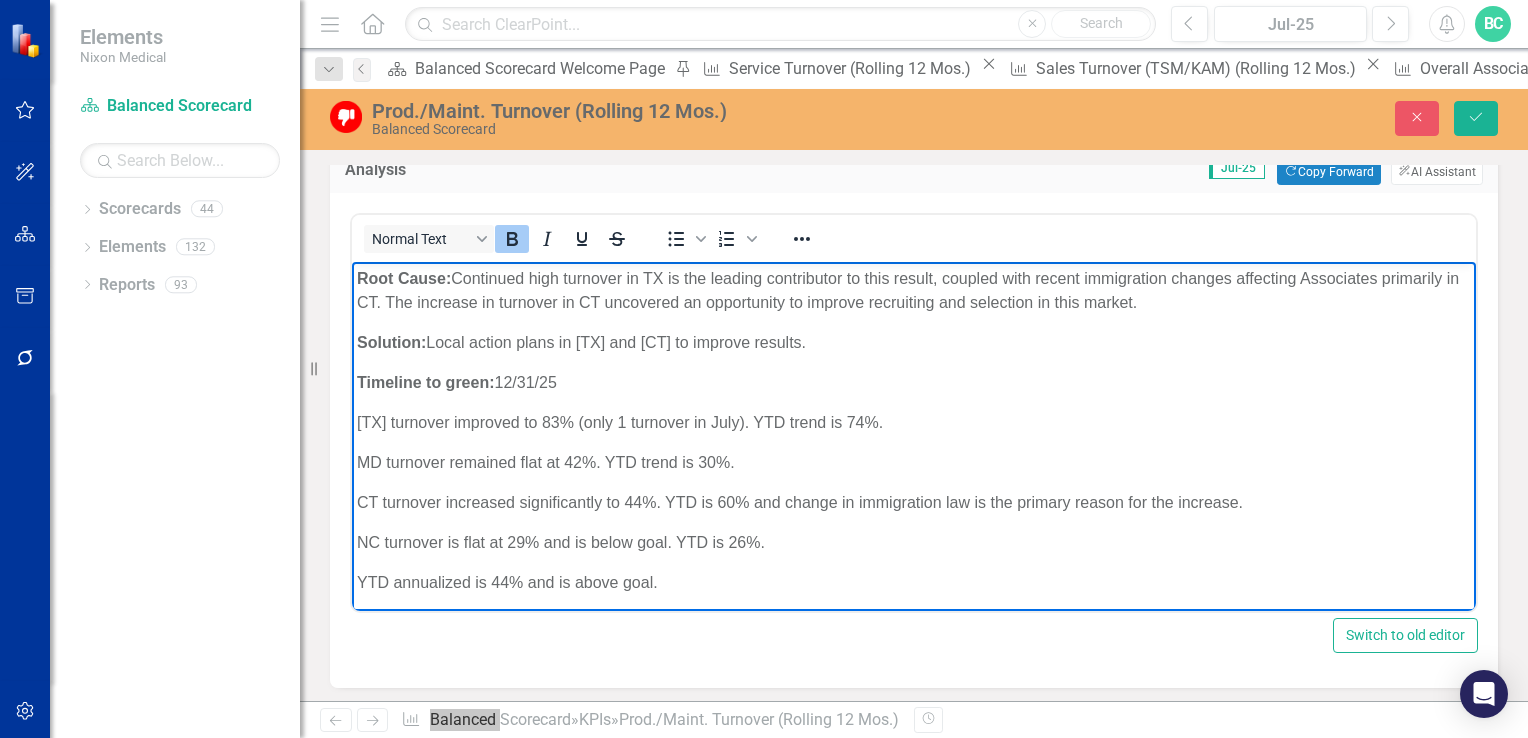 copy on "Root Cause:  Continued high turnover in TX is the leading contributor to this result, coupled with recent immigration changes affecting Associates primarily in CT. The increase in turnover in CT uncovered an opportunity to improve recruiting and selection in this market.  Solution:  Local action plans in TX and CT to improve results.  Timeline to green:  12/31/25 TX turnover improved to 83% (only 1 turnover in July). YTD trend is 74%. MD turnover remained flat at 42%. YTD trend is 30%. CT turnover increased significantly to 44%. YTD is 60% and change in immigration law is the primary reason for the increase. NC turnover is flat at 29% and is below goal. YTD is 26%. YTD annualized is 44% and is above goal." 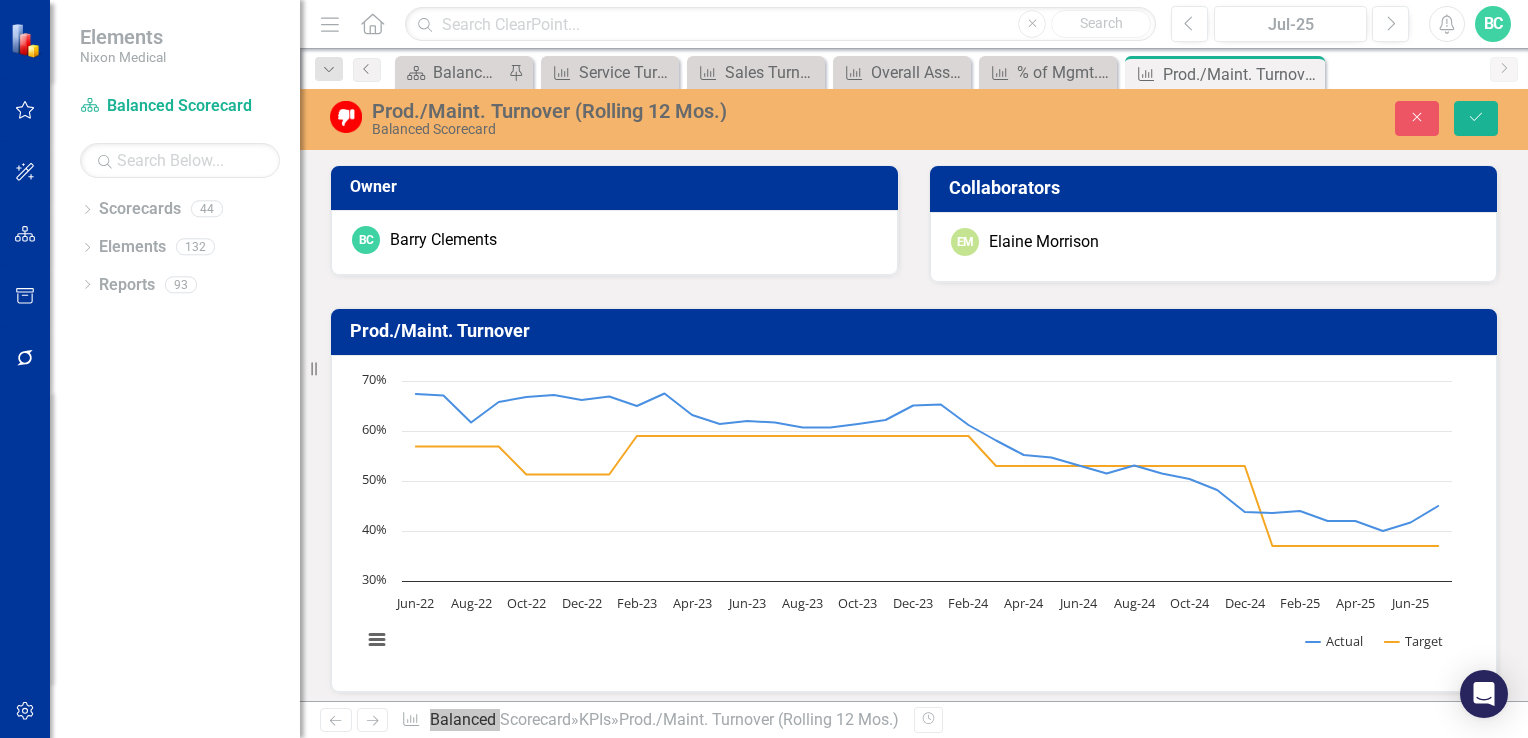 scroll, scrollTop: 0, scrollLeft: 0, axis: both 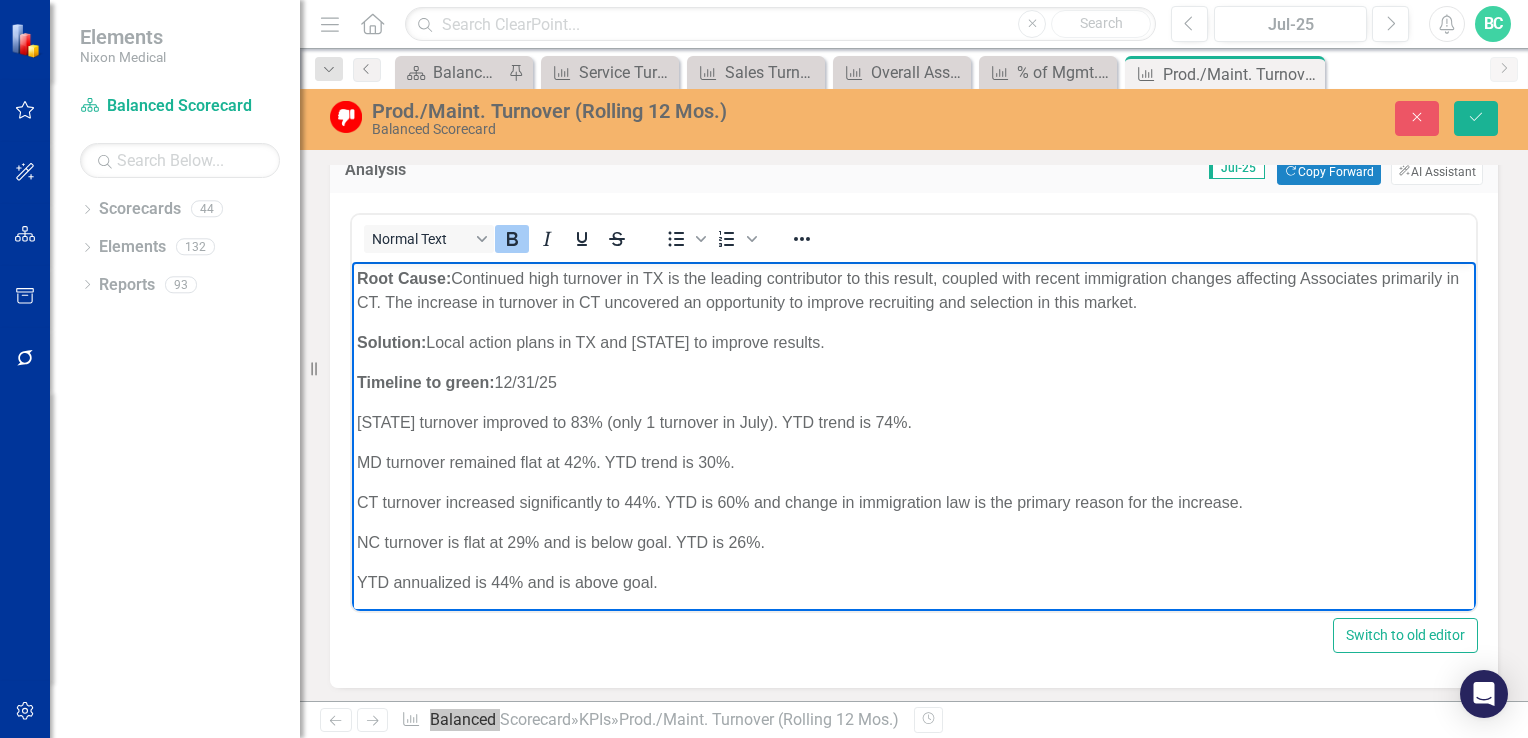 click on "MD turnover remained flat at 42%. YTD trend is 30%." at bounding box center (914, 463) 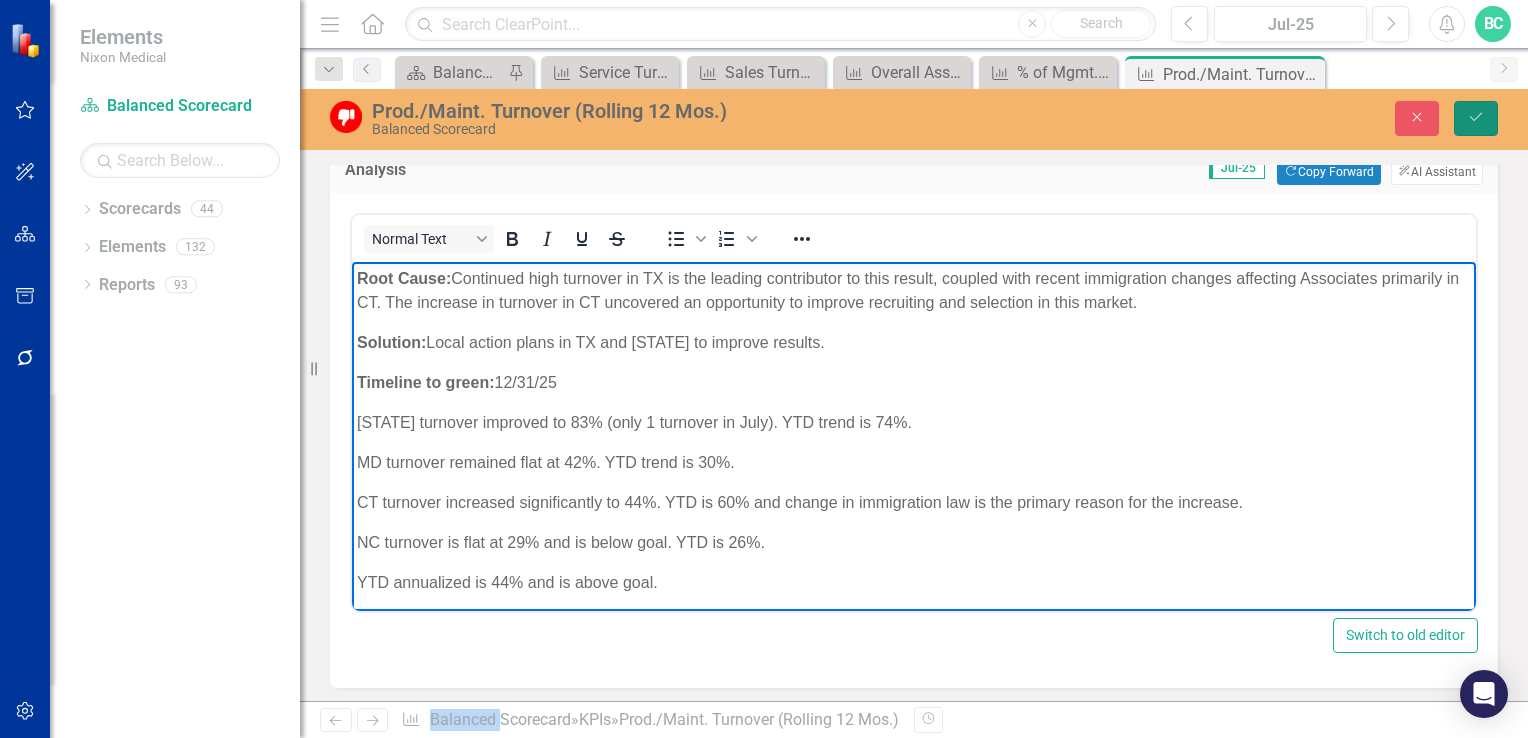 click on "Save" 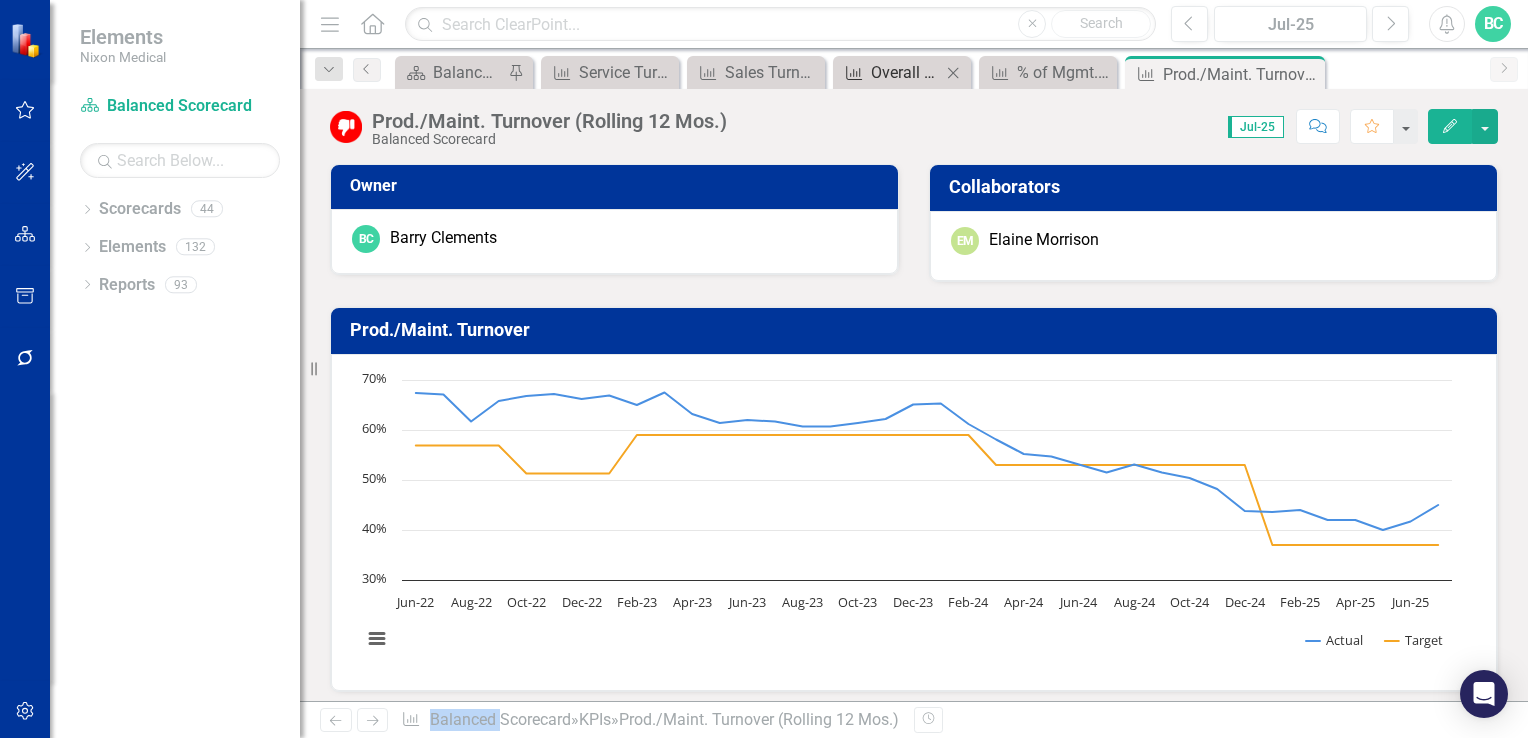 click on "Overall Associate Turnover (Rolling 12 Mos.)" at bounding box center (906, 72) 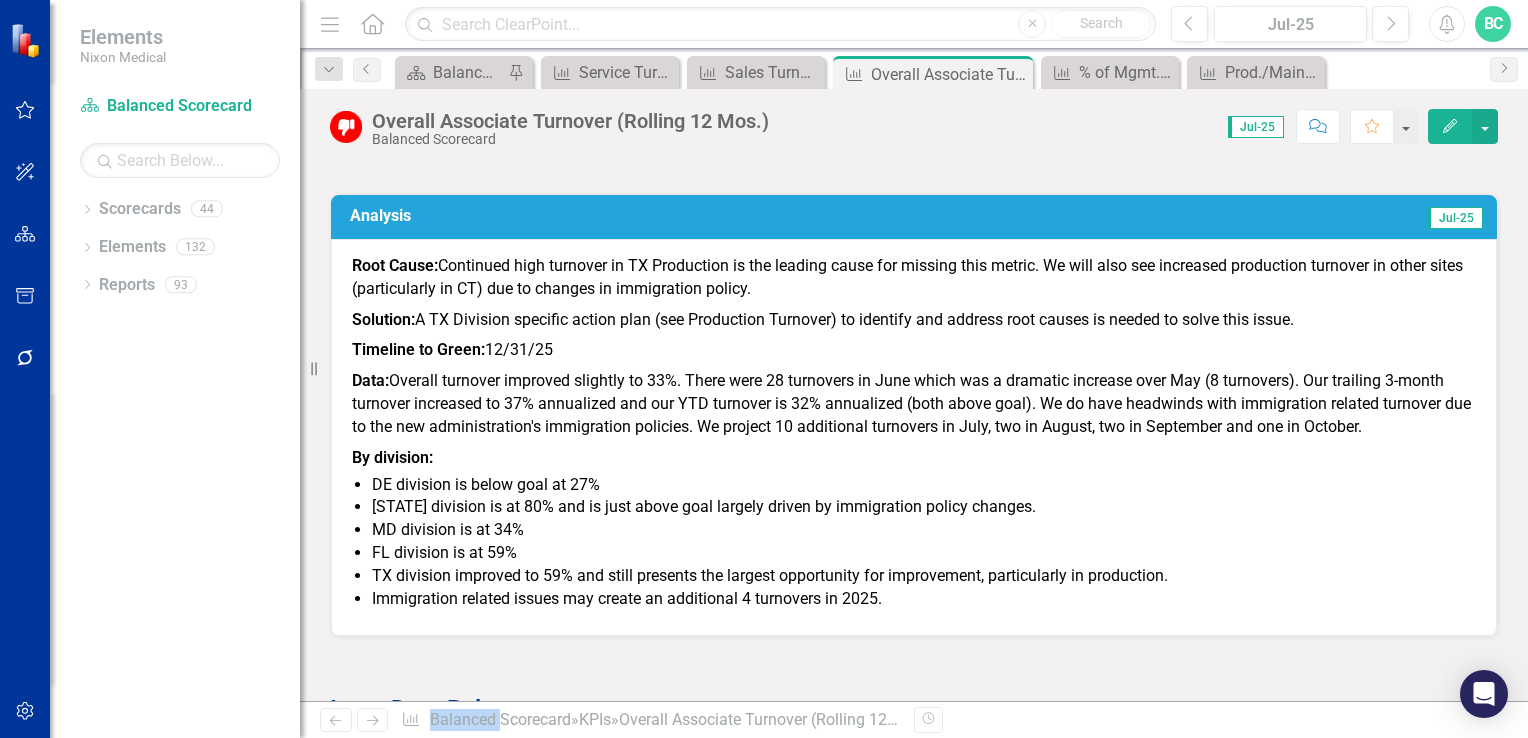 scroll, scrollTop: 1162, scrollLeft: 0, axis: vertical 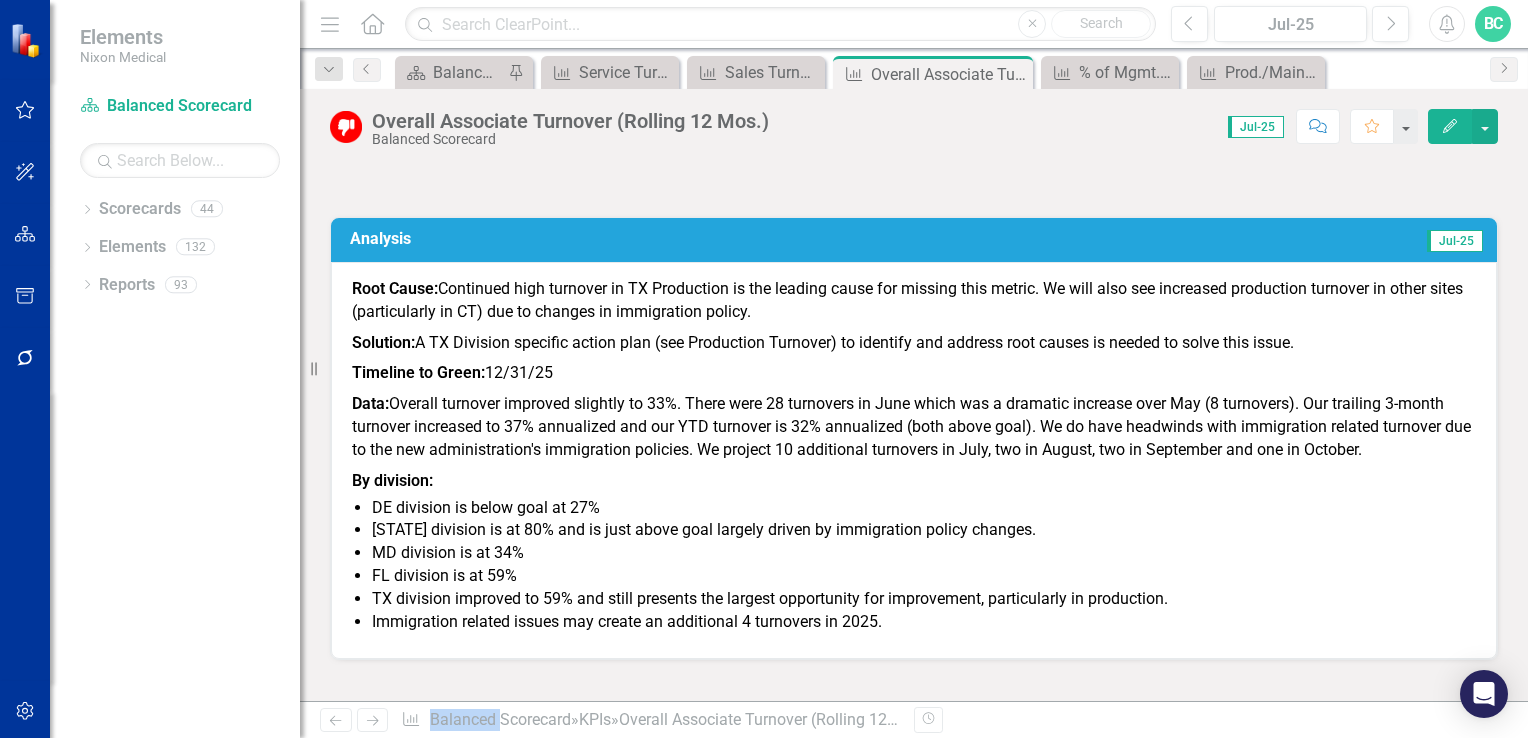 click on "Analysis" at bounding box center [641, 239] 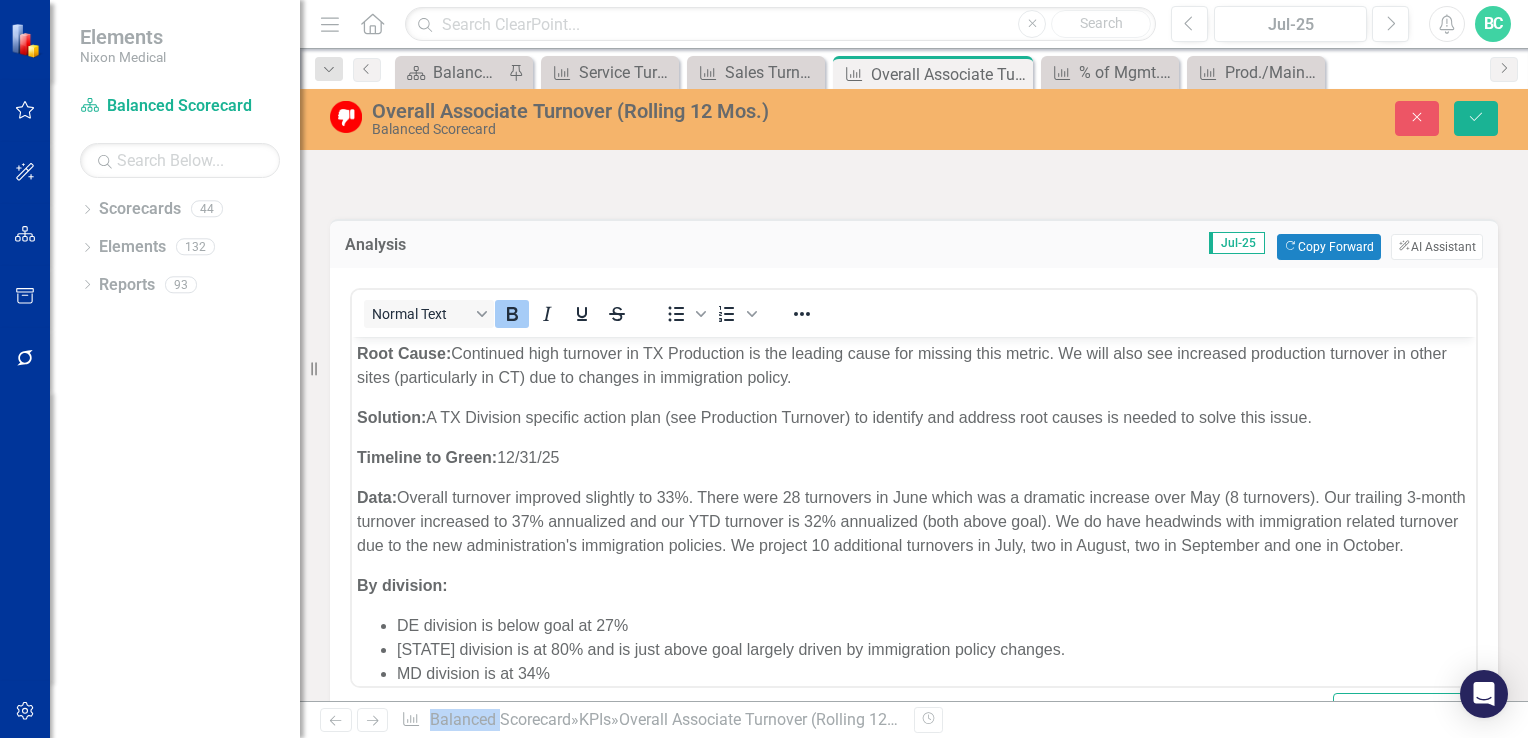 scroll, scrollTop: 0, scrollLeft: 0, axis: both 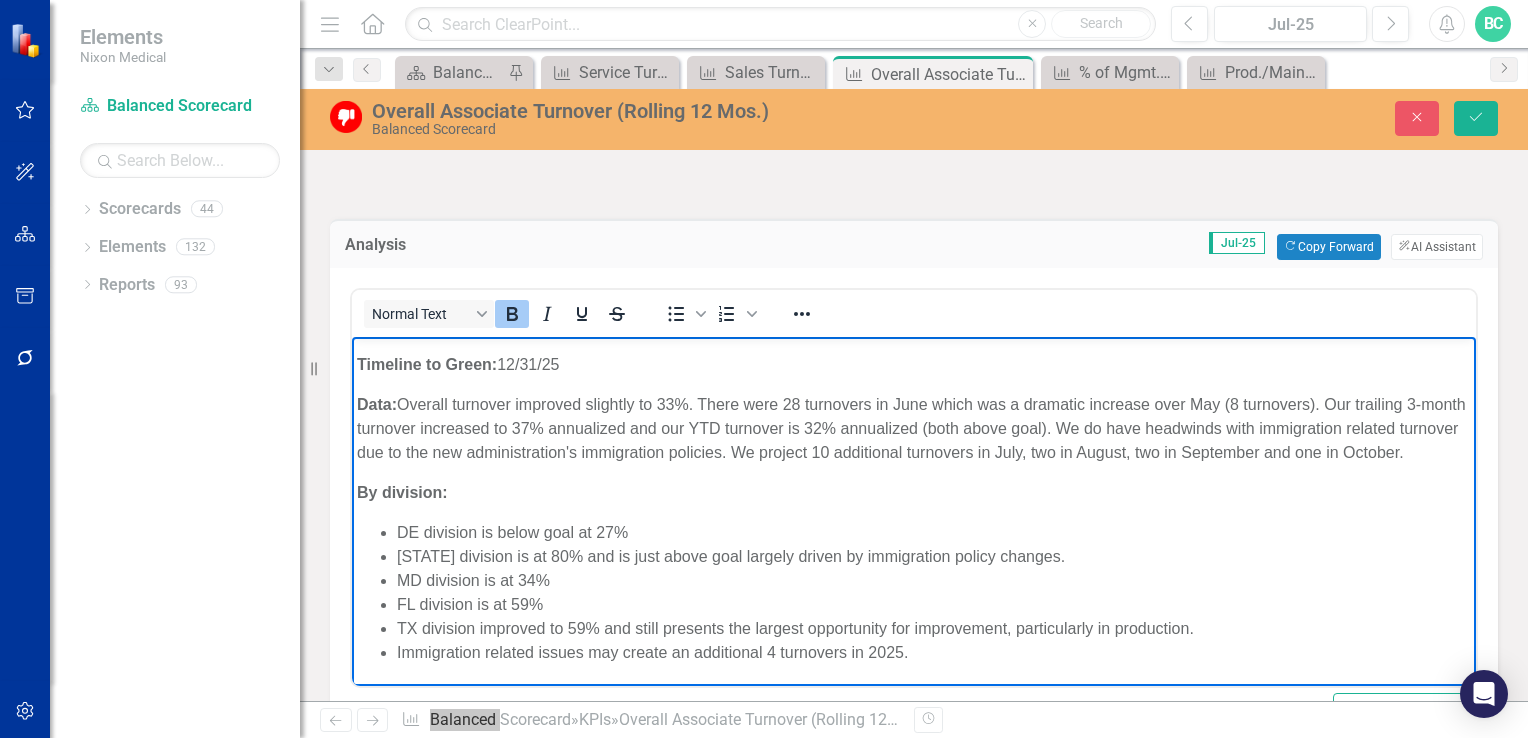 click on "CT division is at 80% and is just above goal largely driven by immigration policy changes." at bounding box center (934, 556) 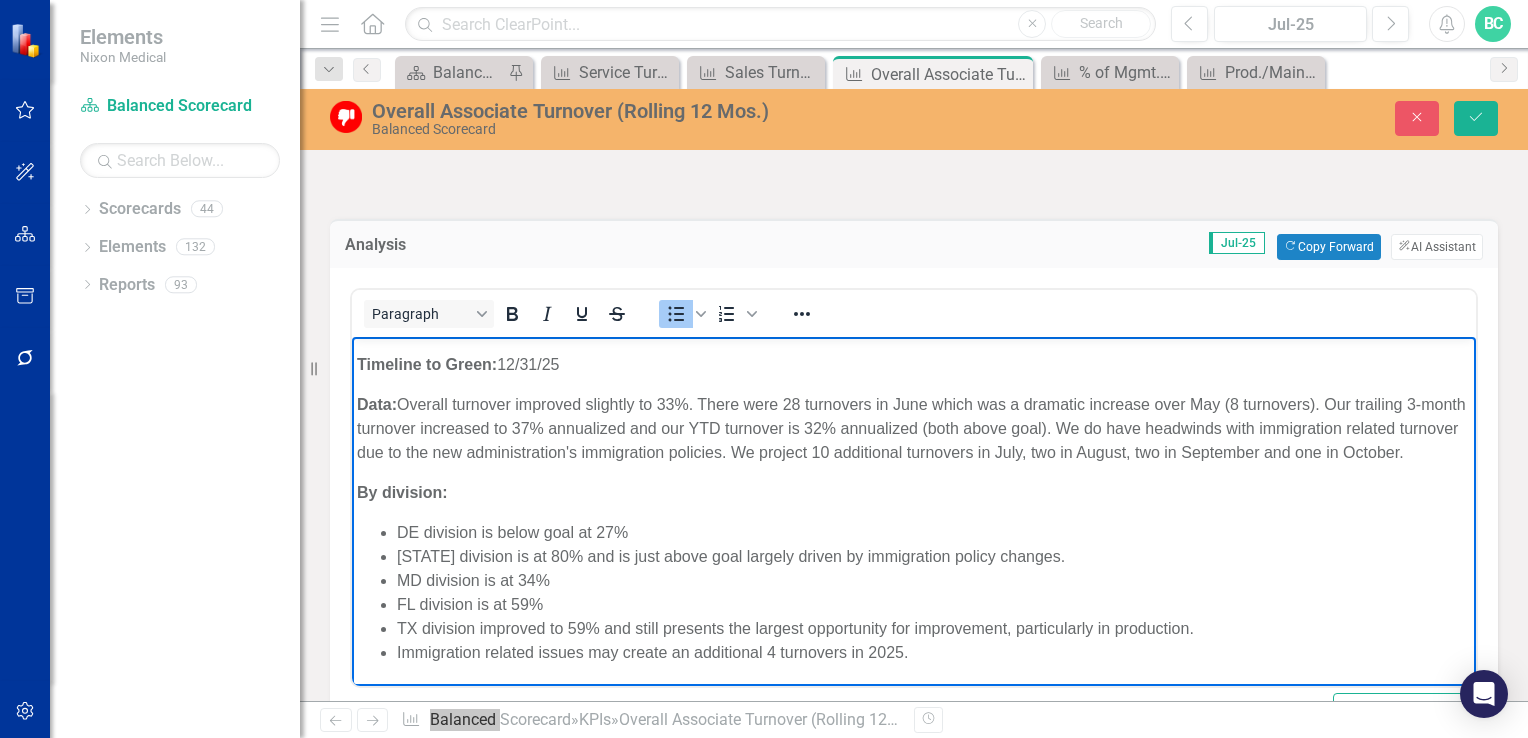 type 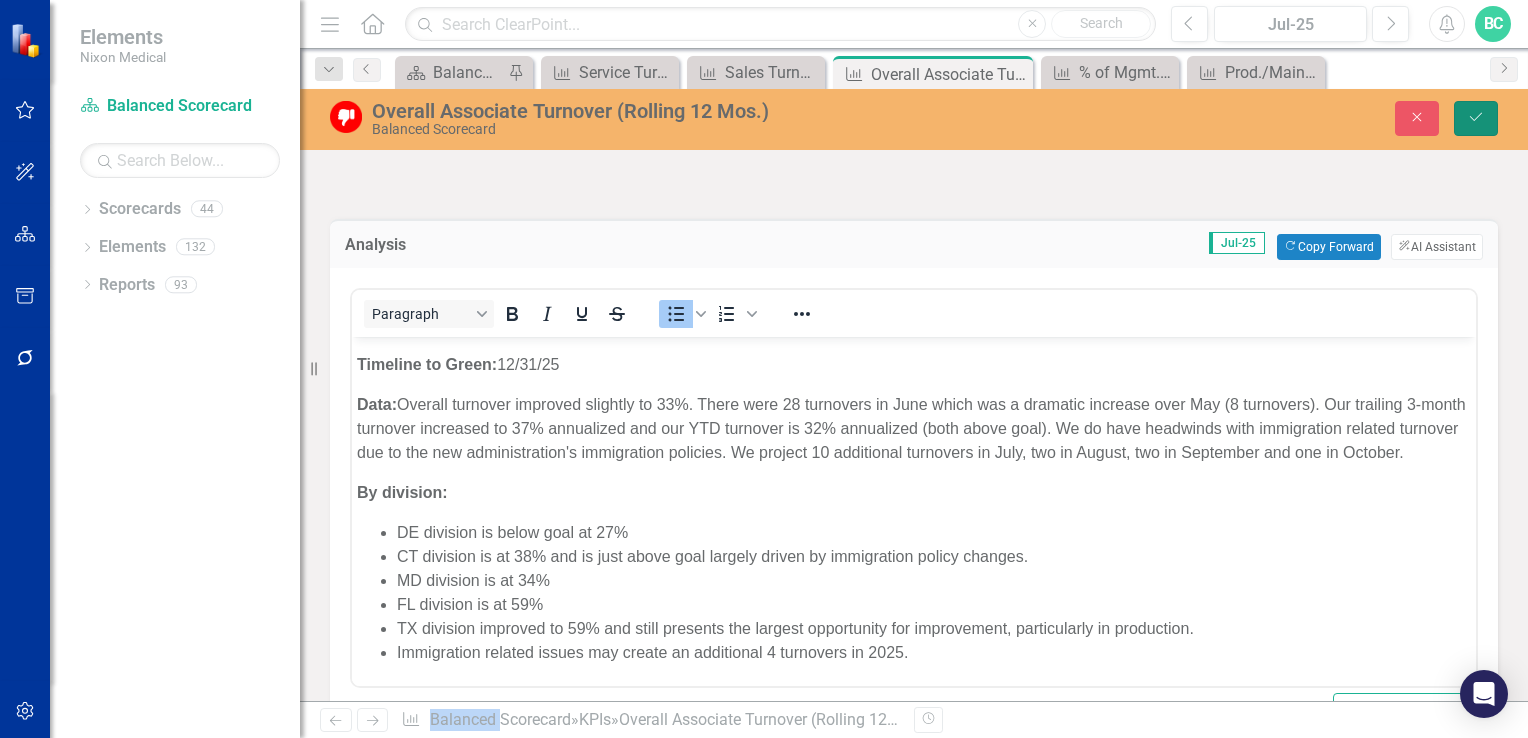 click on "Save" 